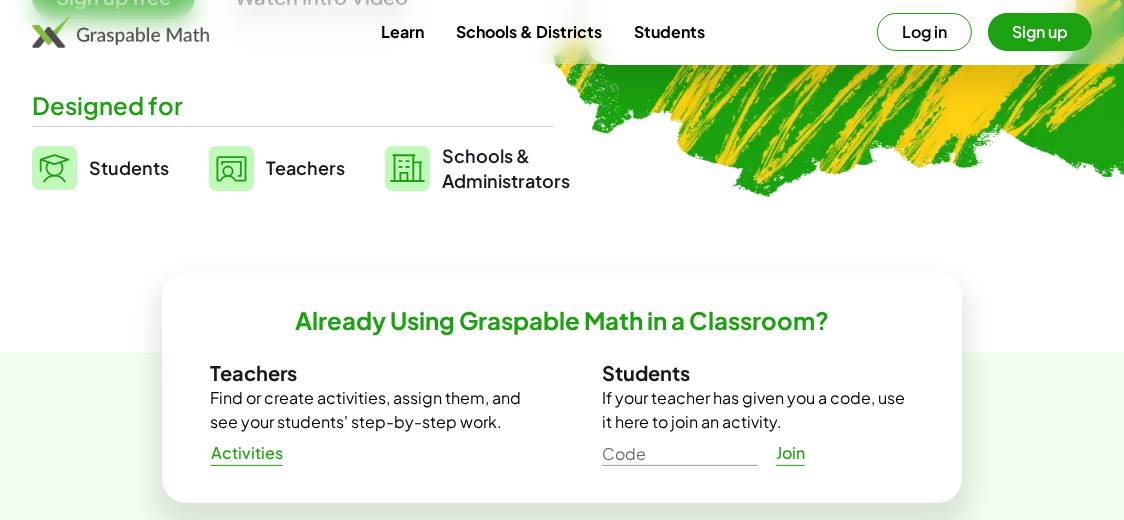 scroll, scrollTop: 499, scrollLeft: 0, axis: vertical 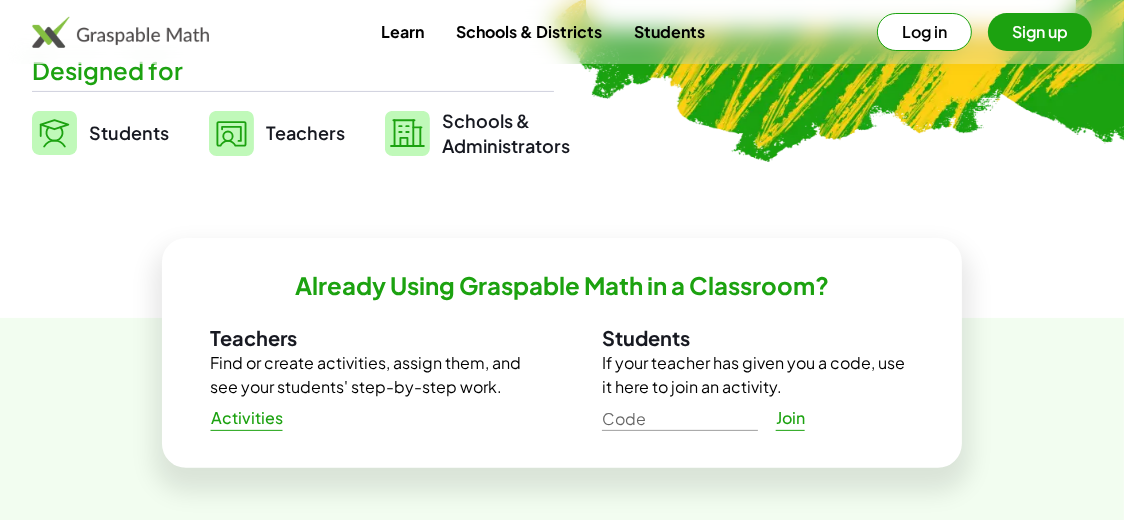 click on "Students" at bounding box center [100, 133] 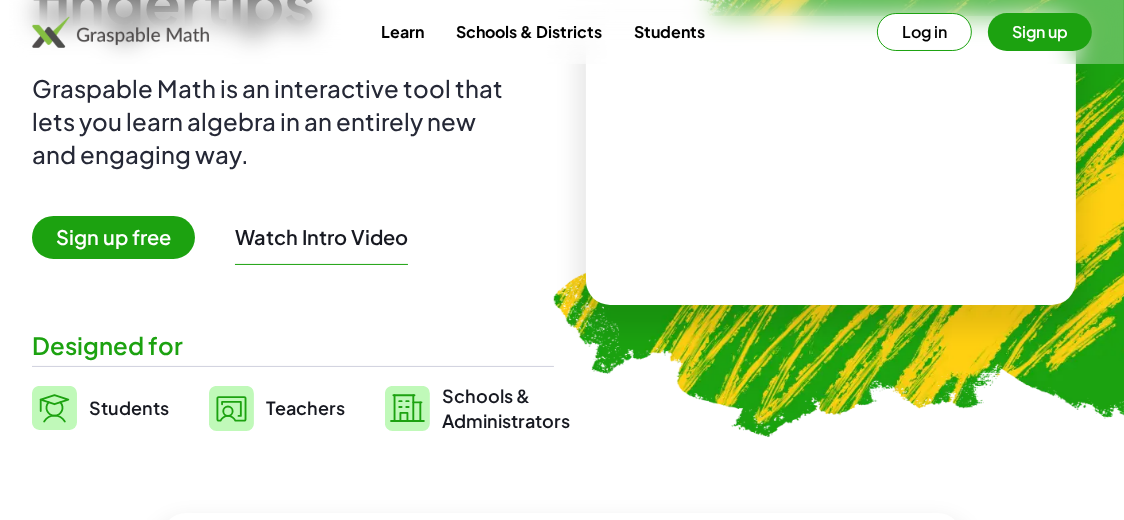 scroll, scrollTop: 199, scrollLeft: 0, axis: vertical 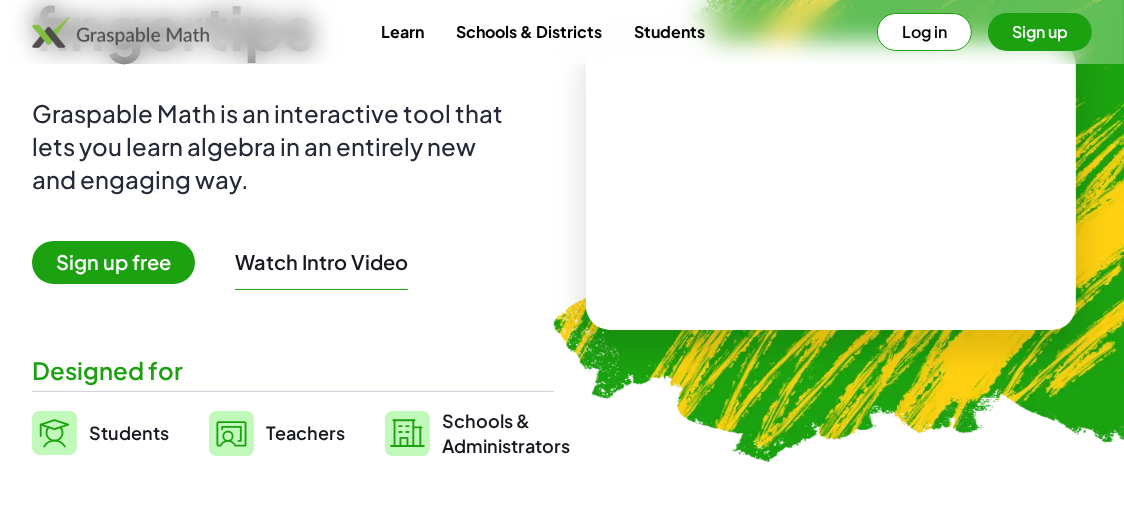 click on "Sign up" at bounding box center [1040, 32] 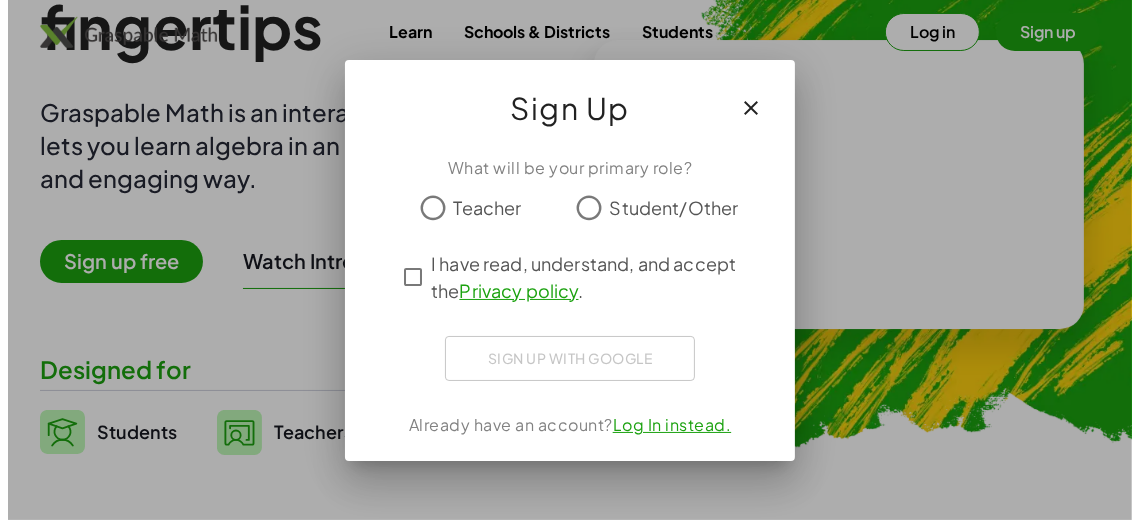 scroll, scrollTop: 0, scrollLeft: 0, axis: both 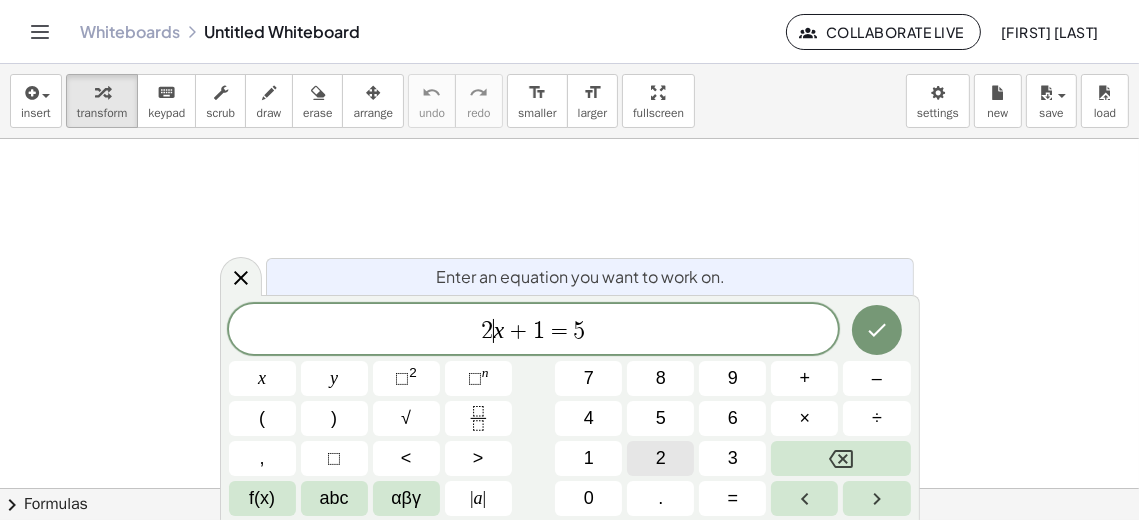 click on "2" at bounding box center (660, 458) 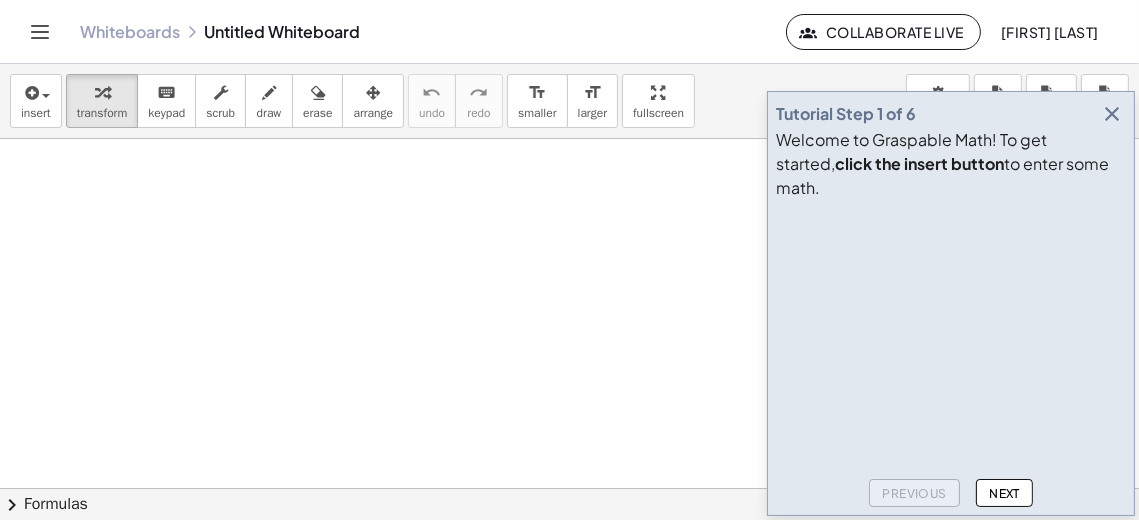click at bounding box center (1112, 114) 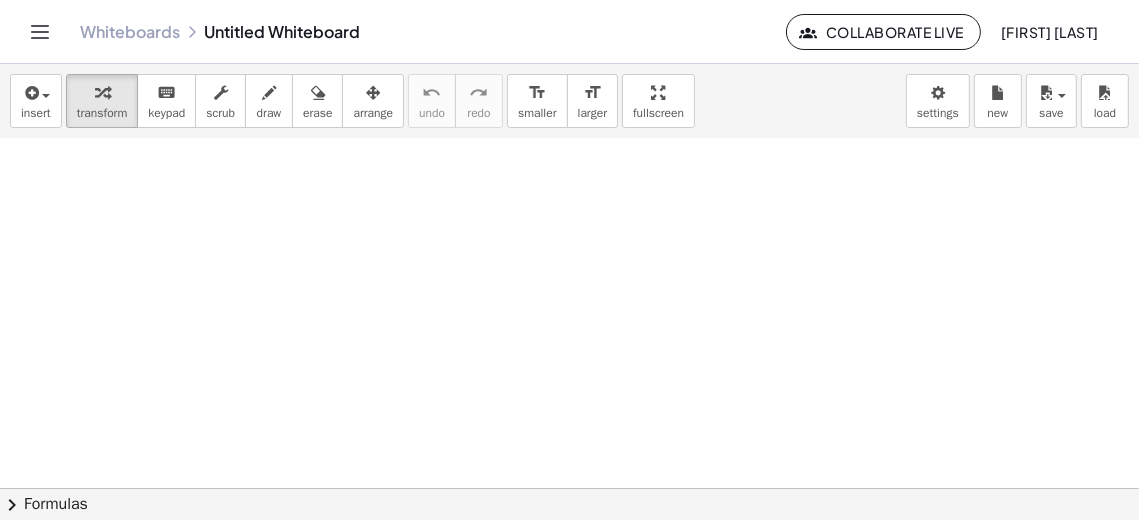 scroll, scrollTop: 0, scrollLeft: 0, axis: both 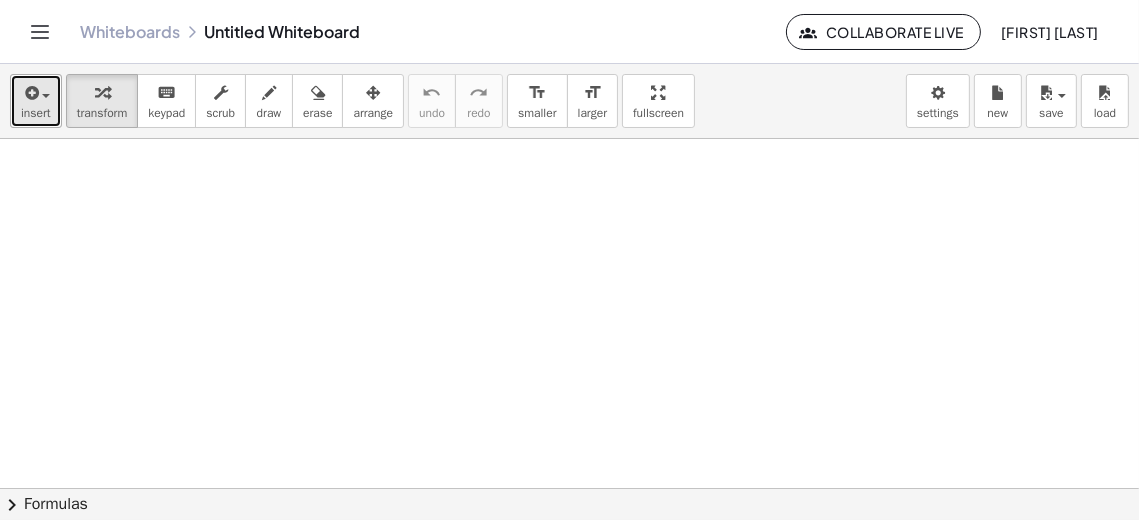 click on "insert" at bounding box center [36, 113] 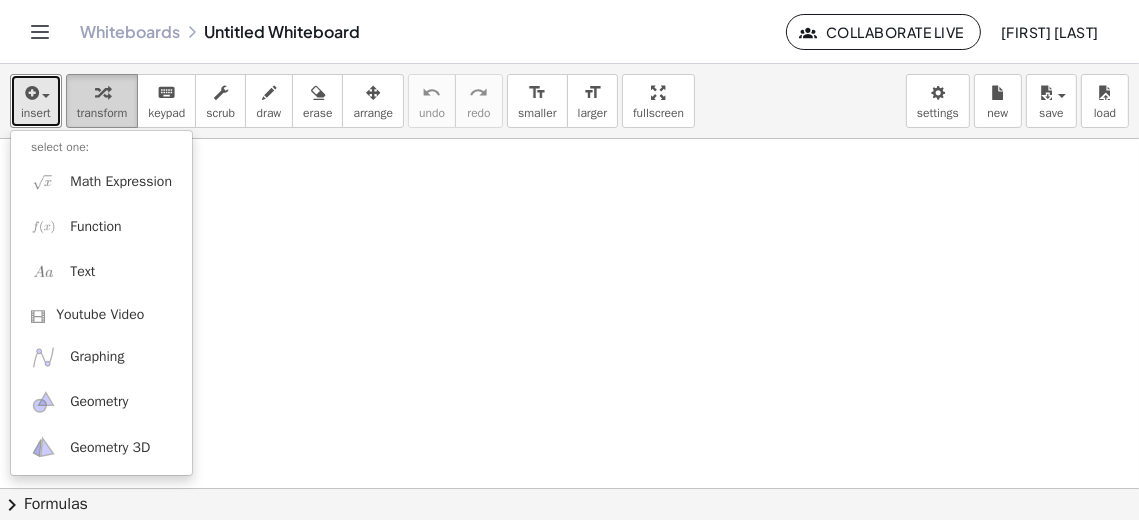 click on "transform" at bounding box center [102, 113] 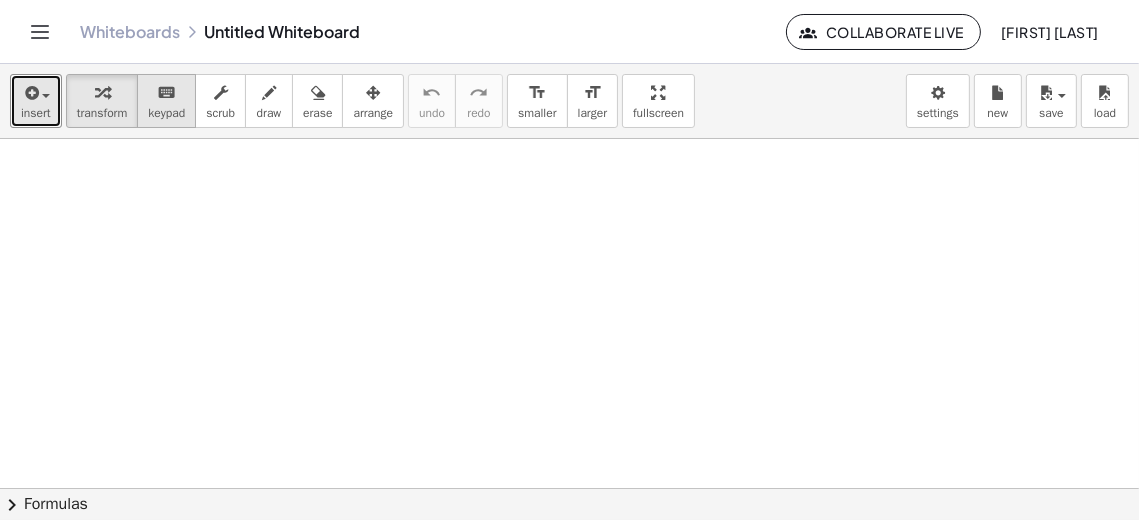 click on "keyboard" at bounding box center [166, 93] 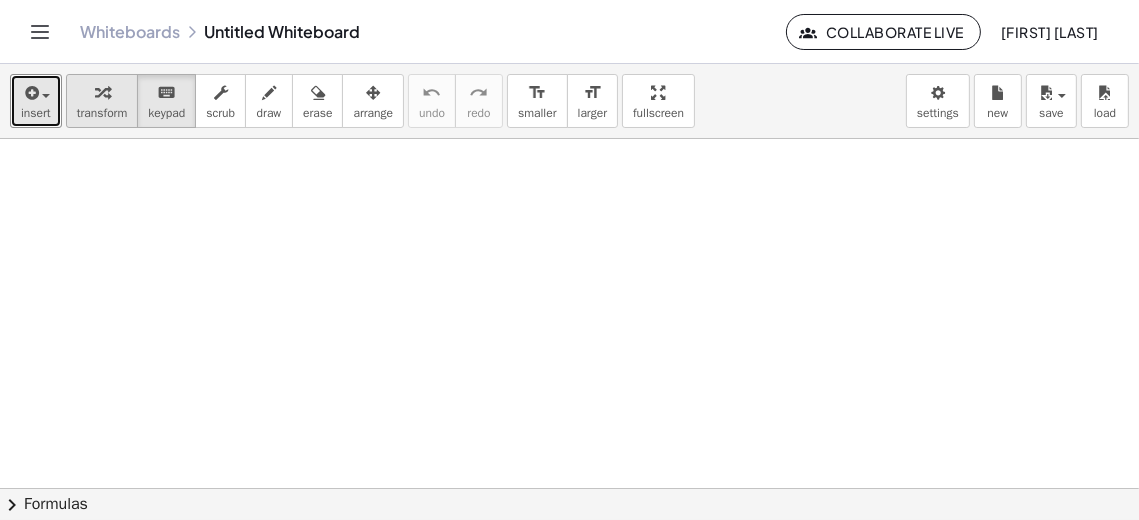click on "transform" at bounding box center (102, 113) 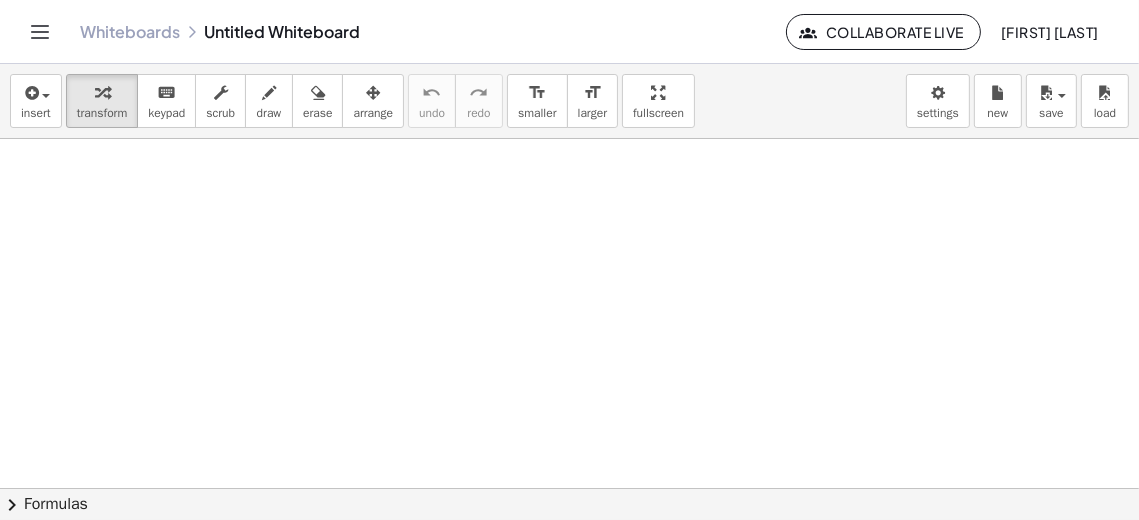 click on "[FIRST] [LAST]" at bounding box center (1050, 32) 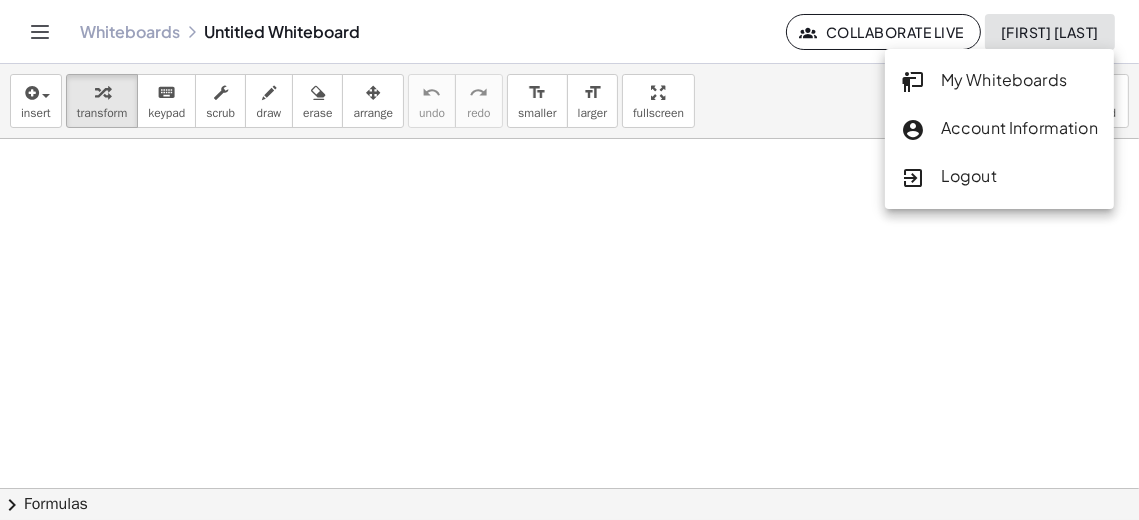 click on "Collaborate Live" 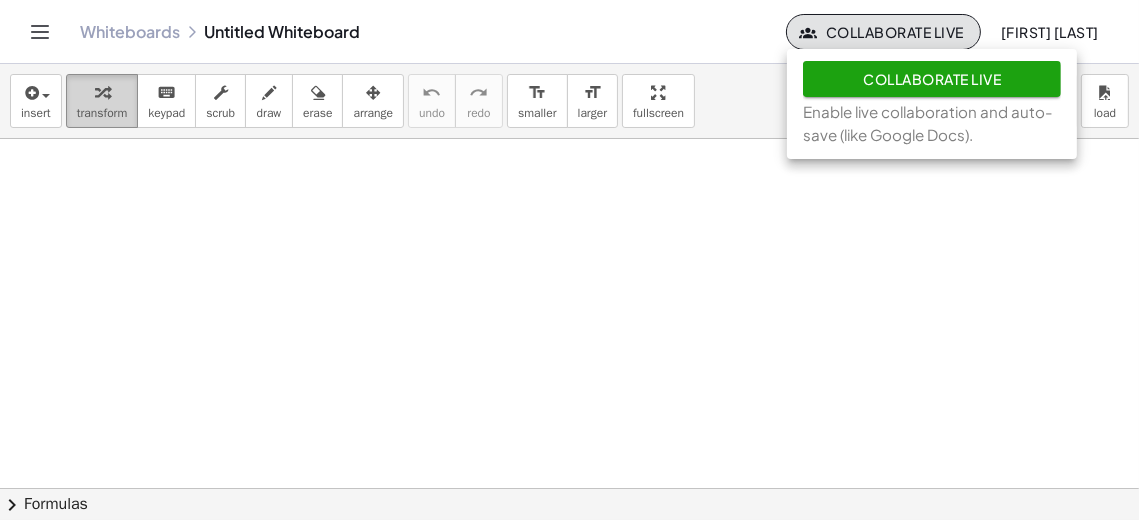 click at bounding box center [569, 488] 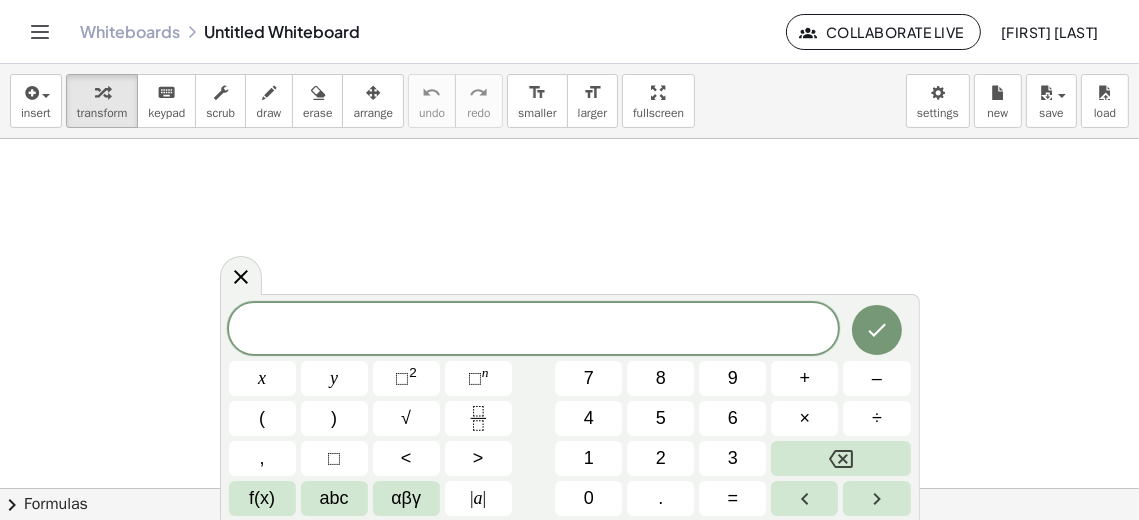 click at bounding box center (534, 330) 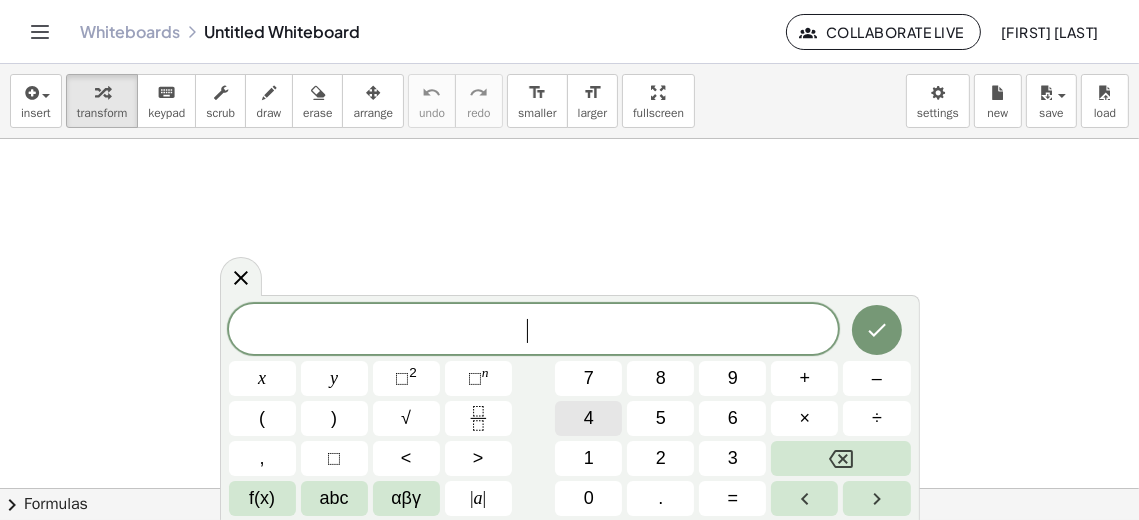 click on "4" at bounding box center (588, 418) 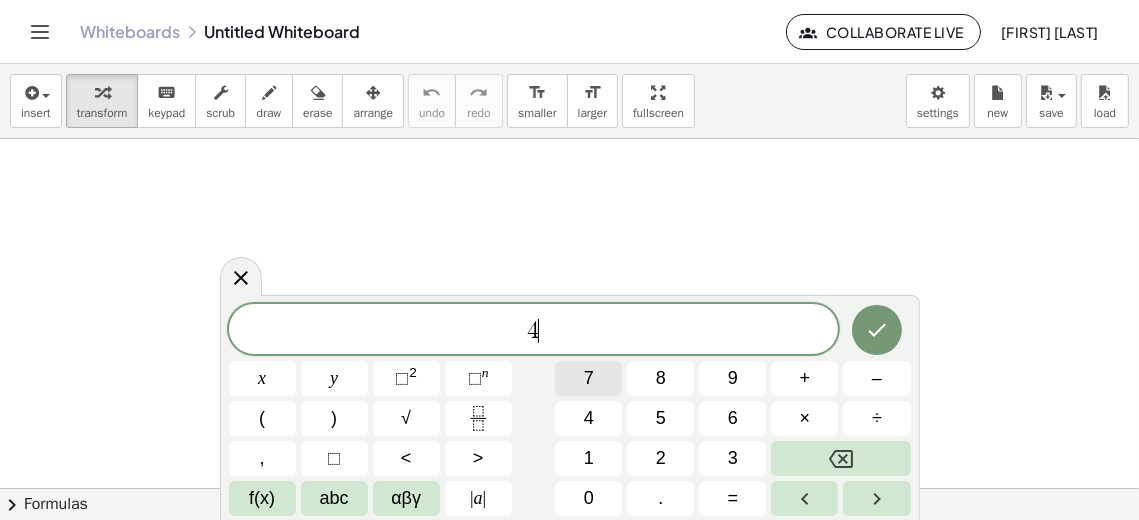 click on "7" at bounding box center (588, 378) 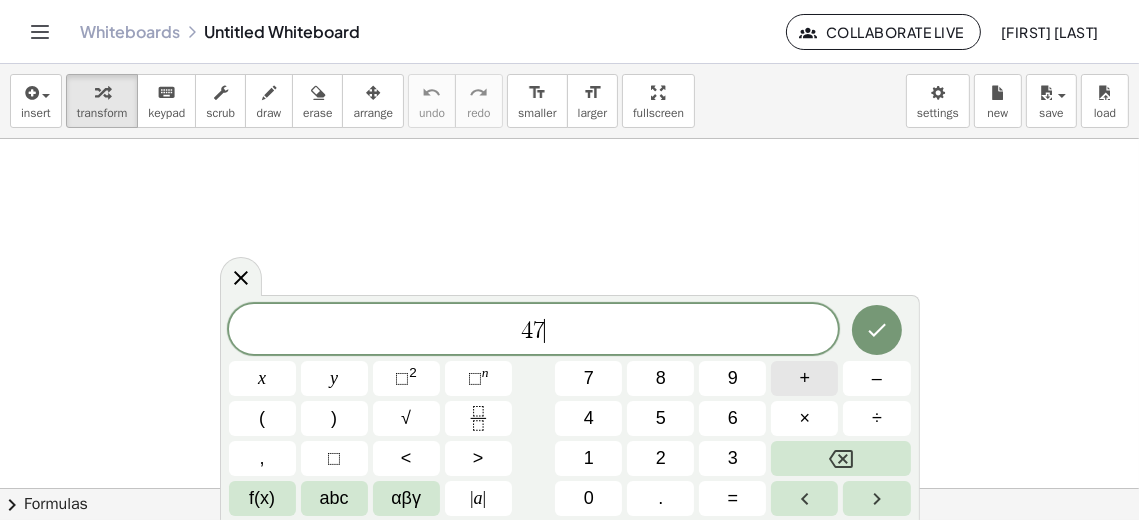 click on "+" at bounding box center [804, 378] 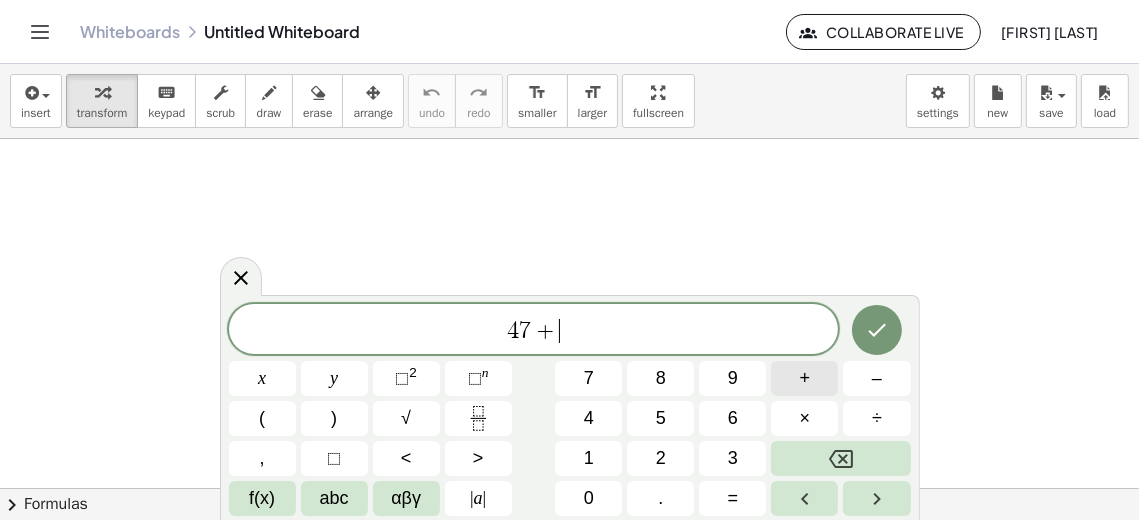 click on "+" at bounding box center (804, 378) 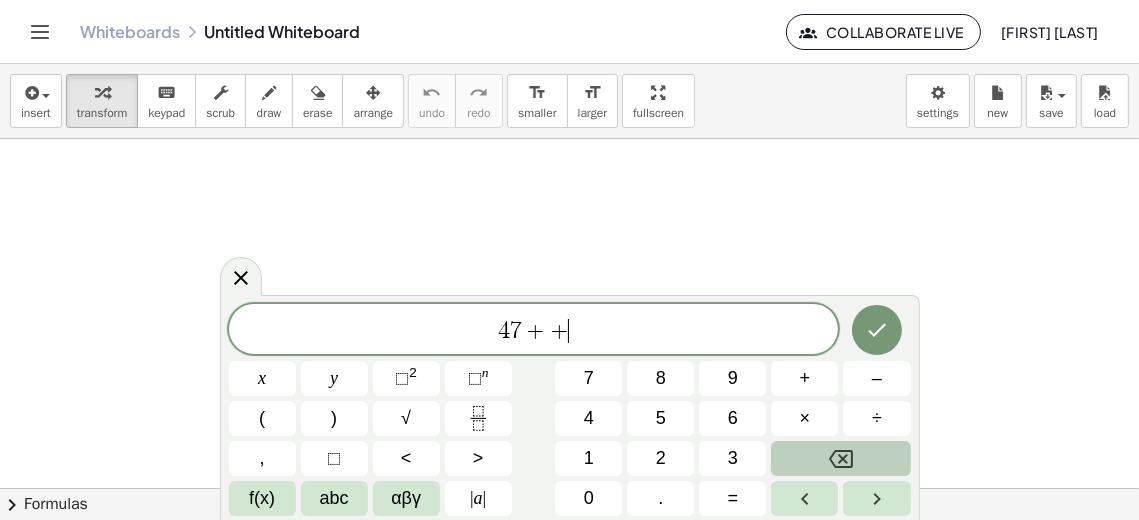 click at bounding box center [840, 458] 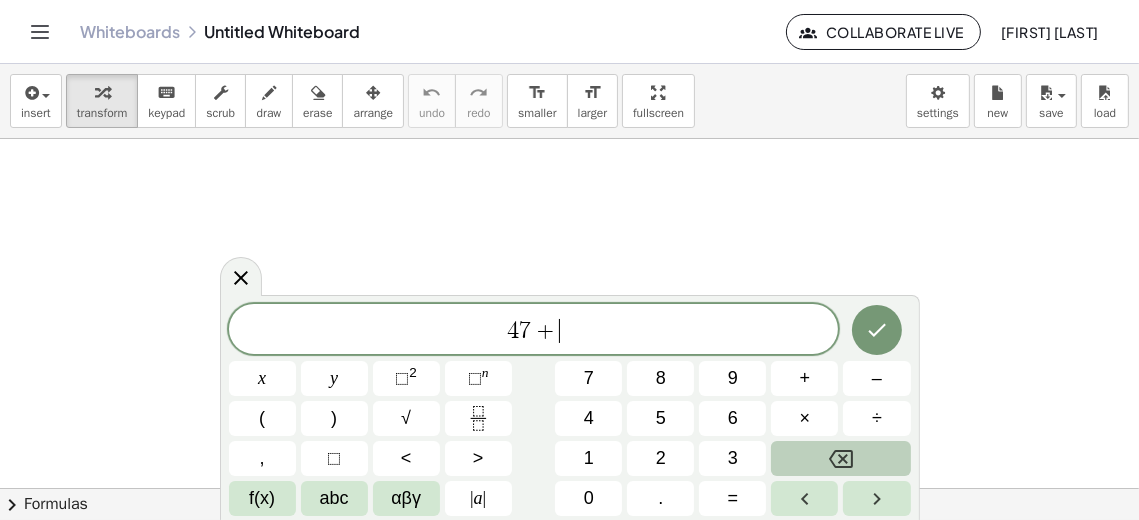 click at bounding box center [840, 458] 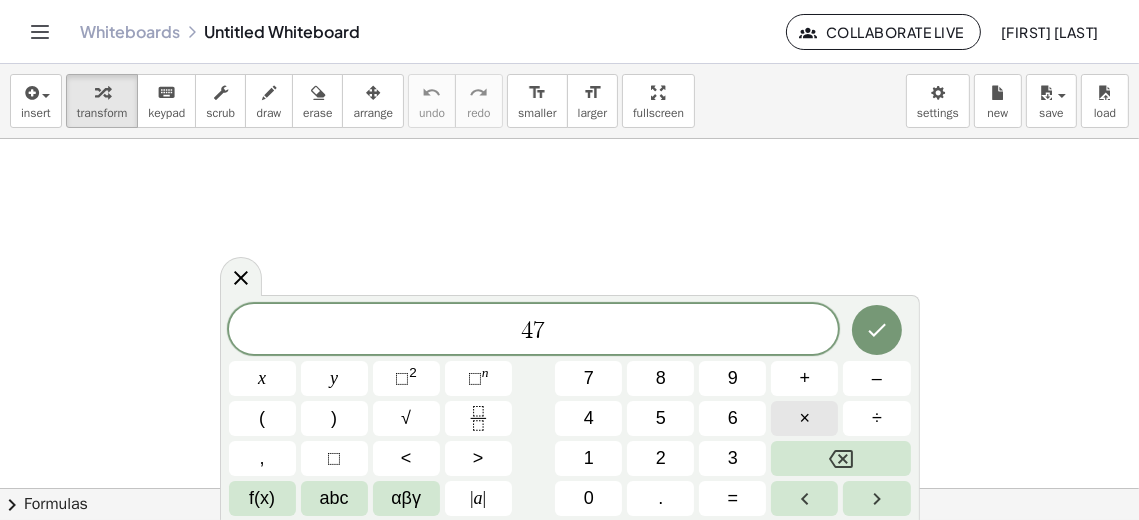 click on "×" at bounding box center (805, 418) 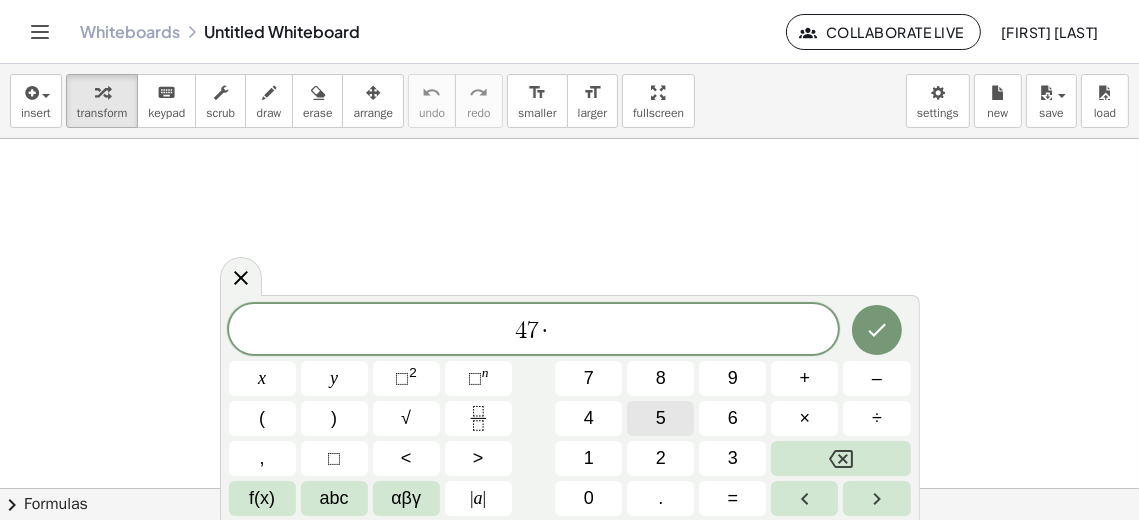 click on "5" at bounding box center (660, 418) 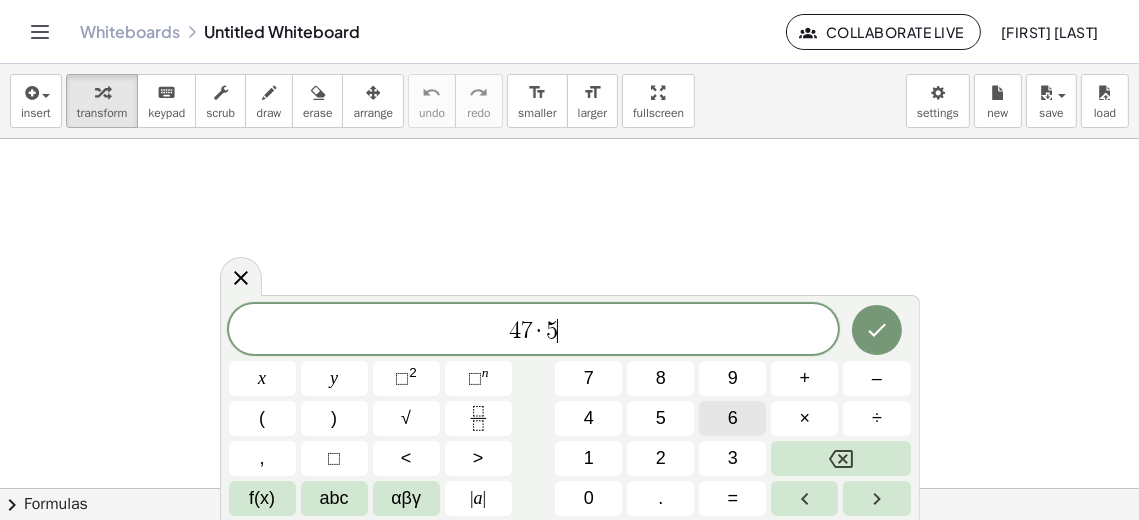 drag, startPoint x: 697, startPoint y: 412, endPoint x: 715, endPoint y: 420, distance: 19.697716 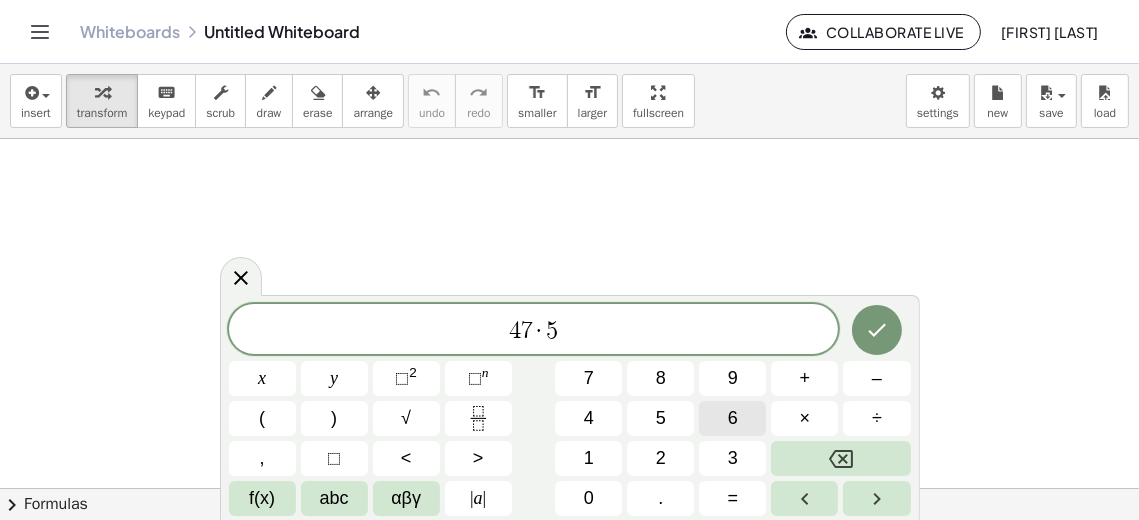 click on "6" at bounding box center [732, 418] 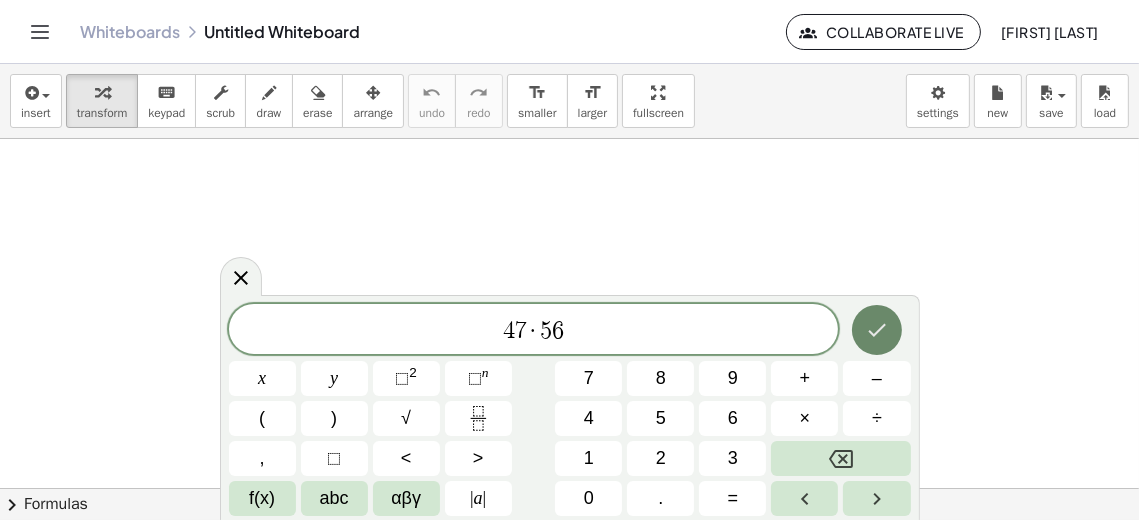 click at bounding box center (877, 330) 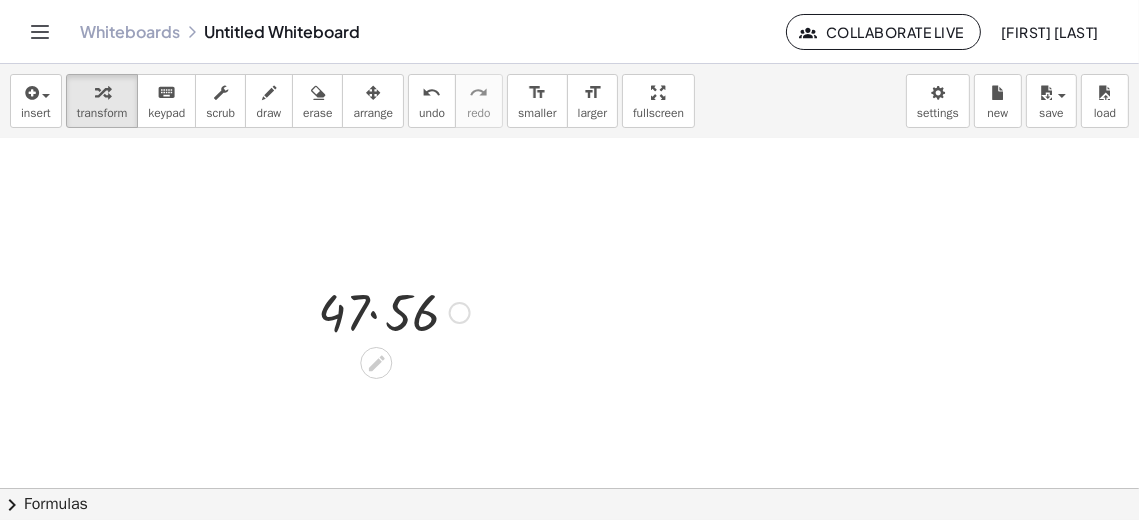scroll, scrollTop: 0, scrollLeft: 0, axis: both 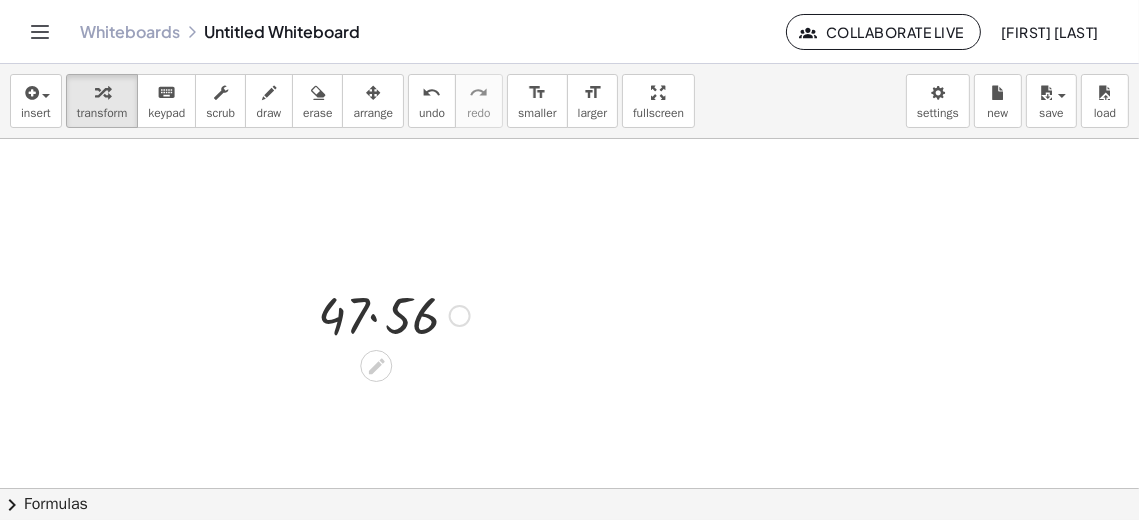 click on "· 47 · 56" at bounding box center [386, 314] 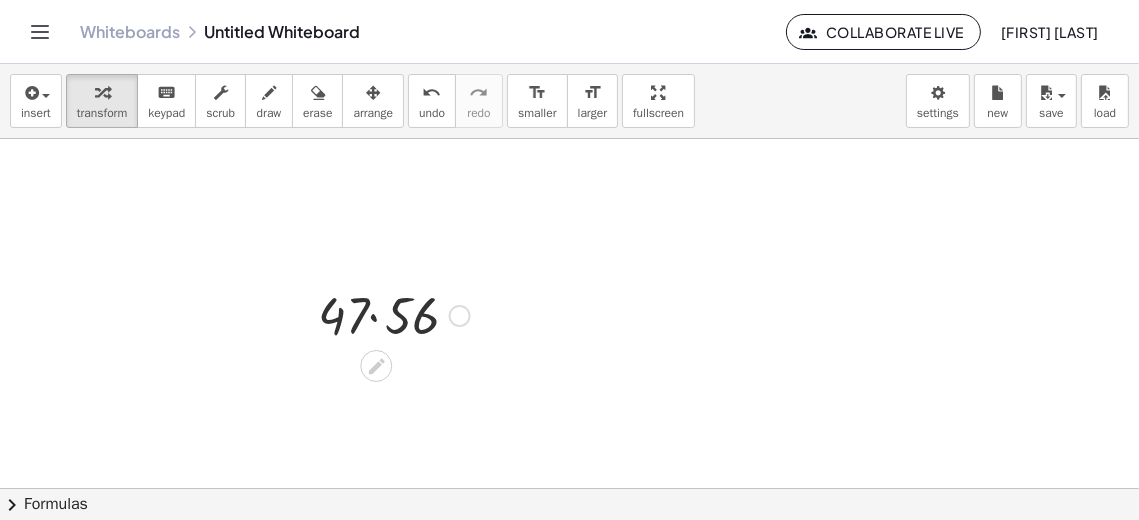 click 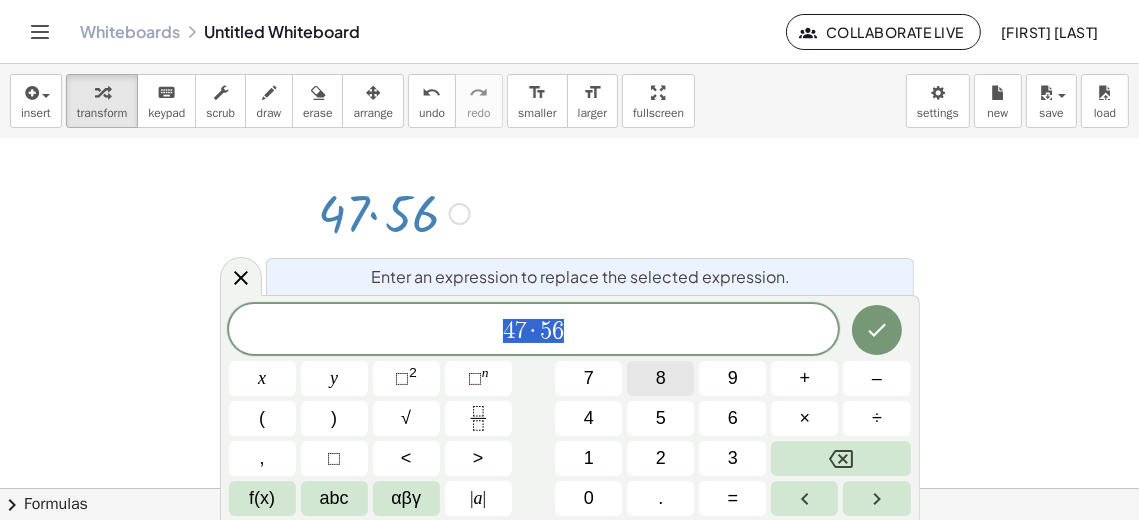 scroll, scrollTop: 107, scrollLeft: 0, axis: vertical 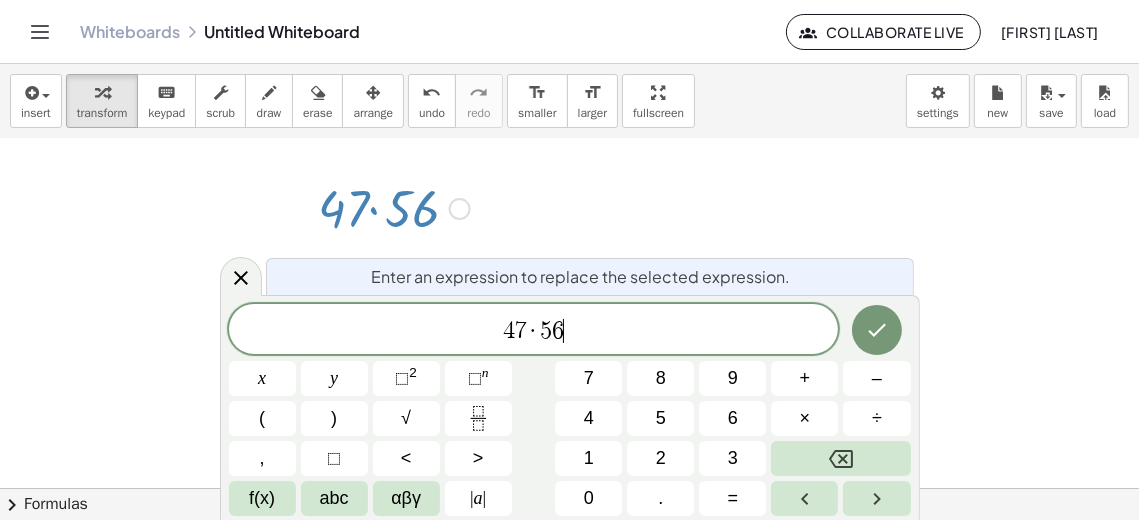 click on "4 7 · 5 6 ​" at bounding box center (534, 331) 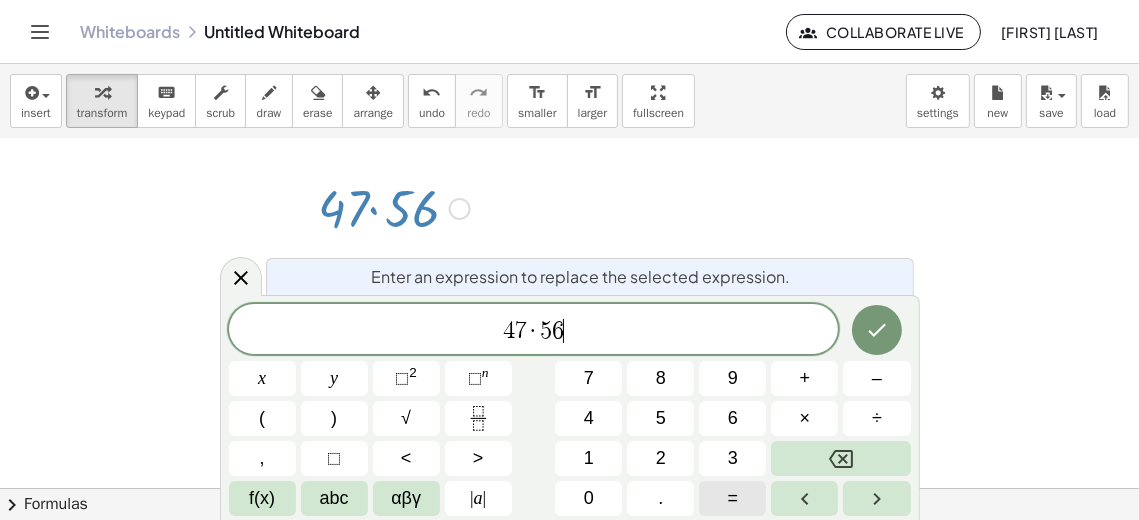 click on "=" at bounding box center [732, 498] 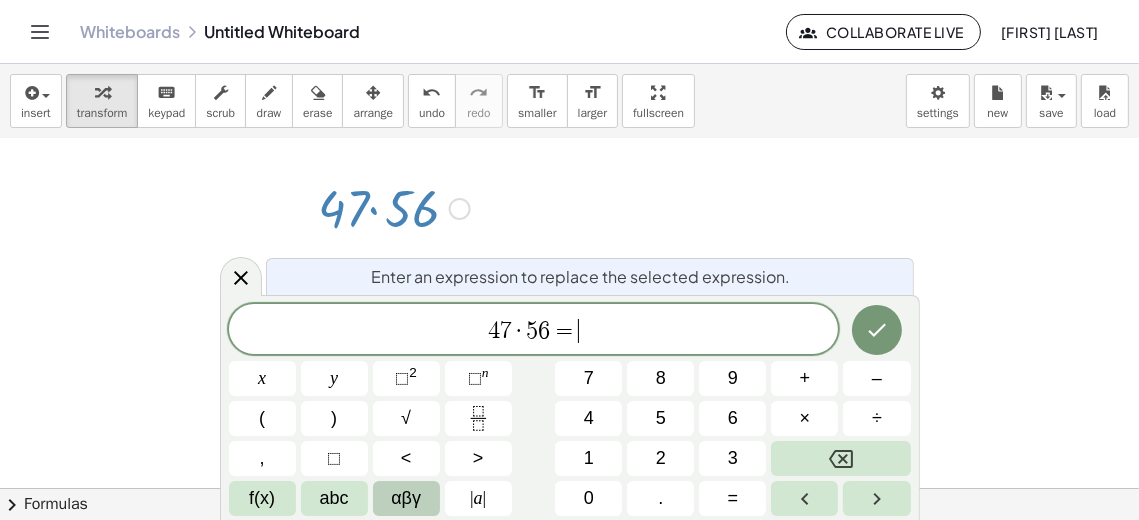 click on "αβγ" at bounding box center [406, 498] 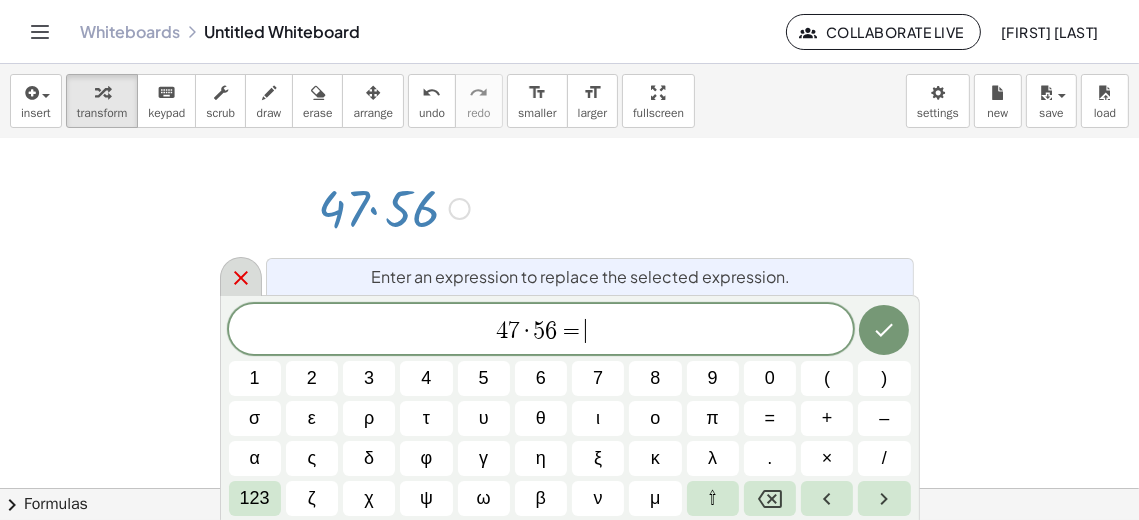 click 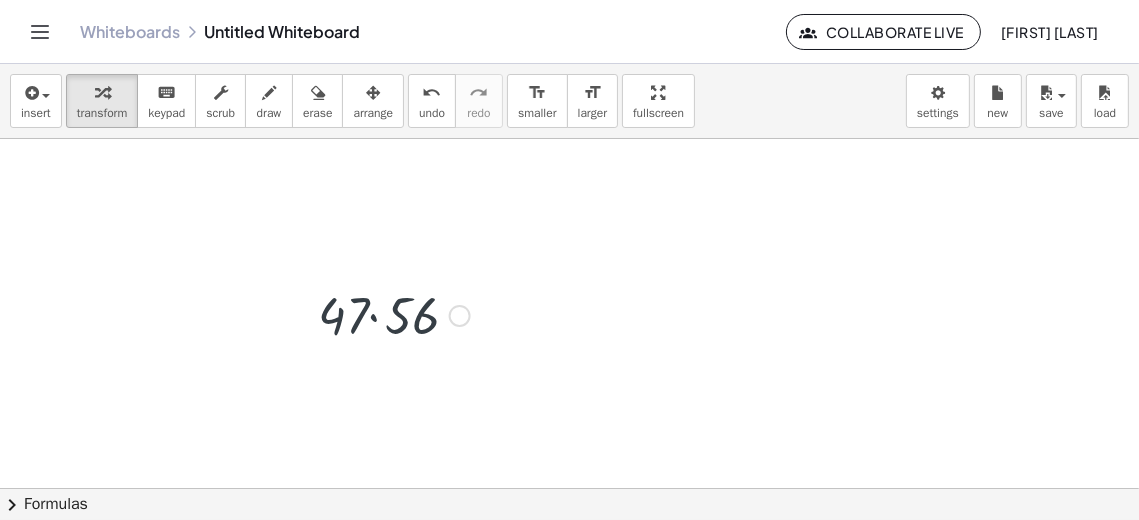 scroll, scrollTop: 0, scrollLeft: 0, axis: both 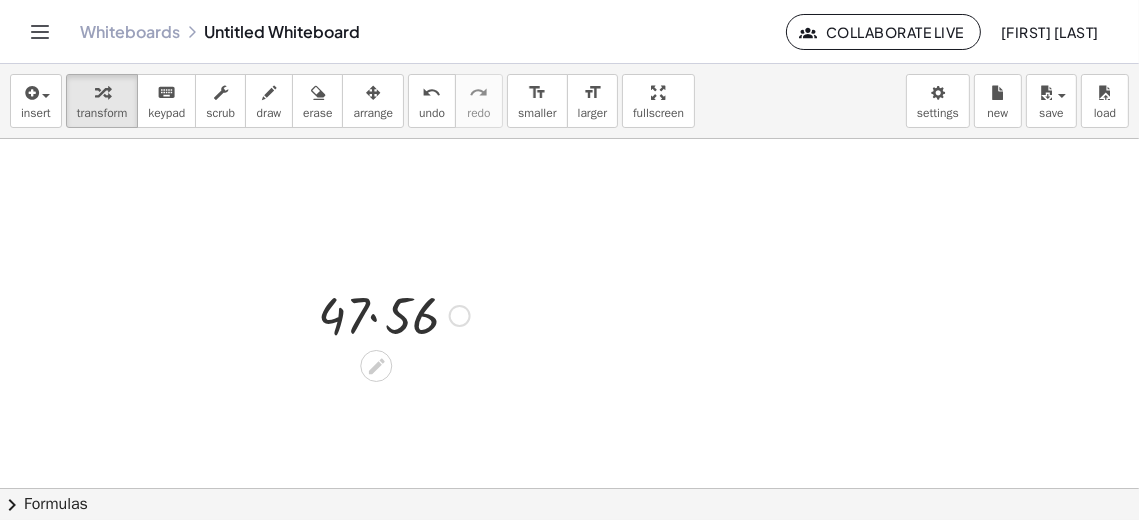 click at bounding box center [460, 316] 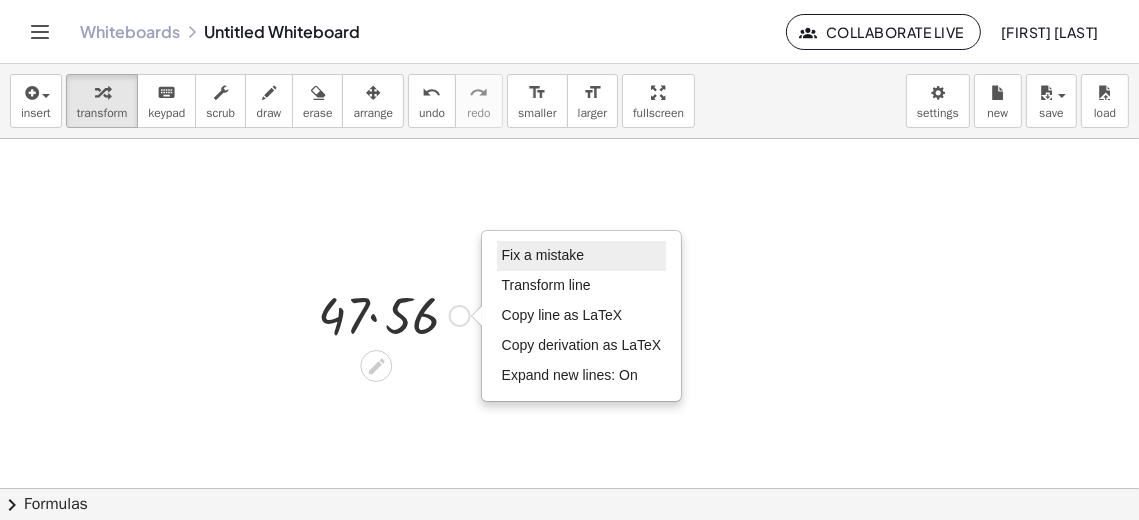 click on "Fix a mistake" at bounding box center (543, 255) 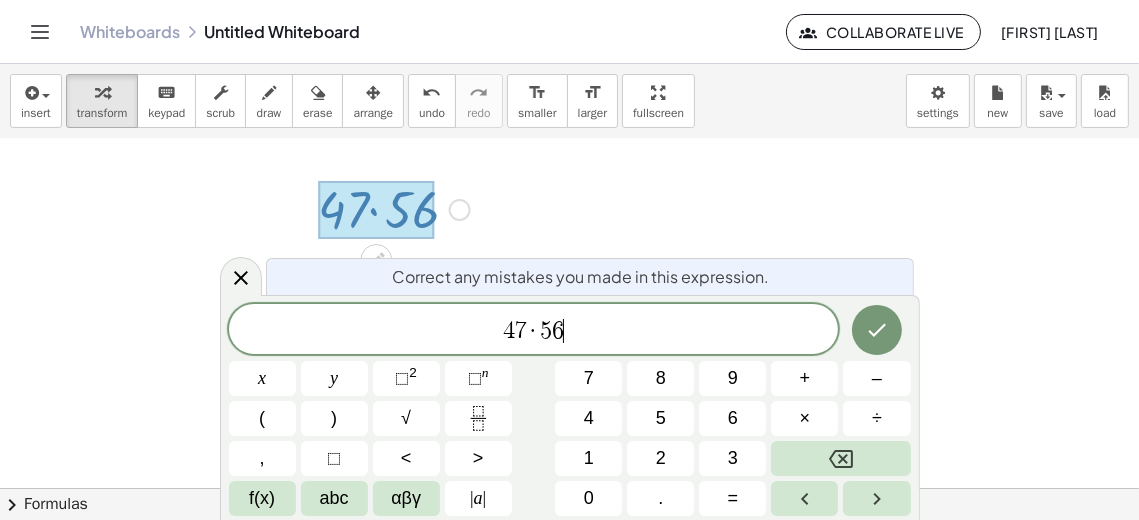 scroll, scrollTop: 107, scrollLeft: 0, axis: vertical 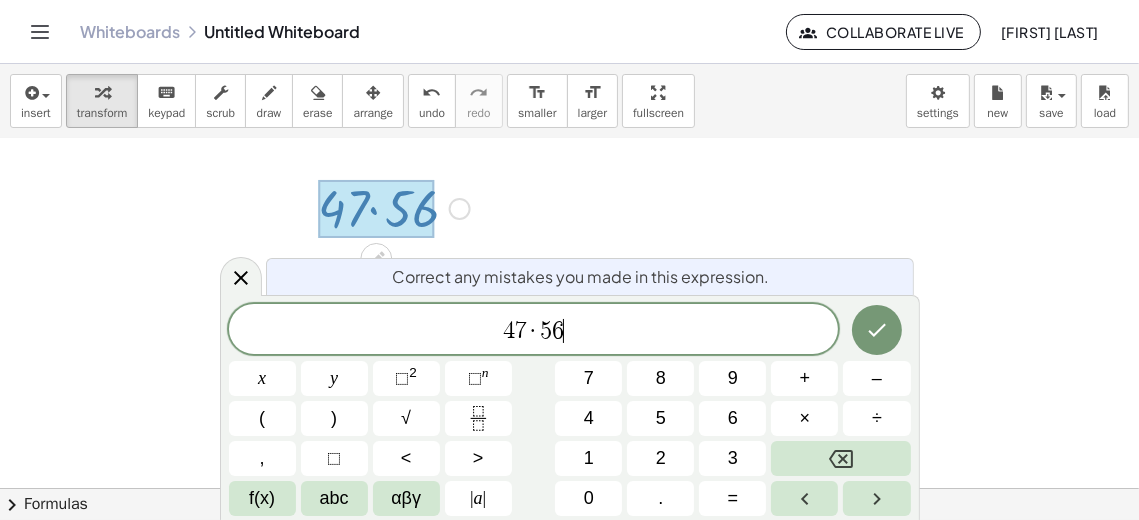 click on "Fix a mistake Transform line Copy line as LaTeX Copy derivation as LaTeX Expand new lines: On" at bounding box center [460, 209] 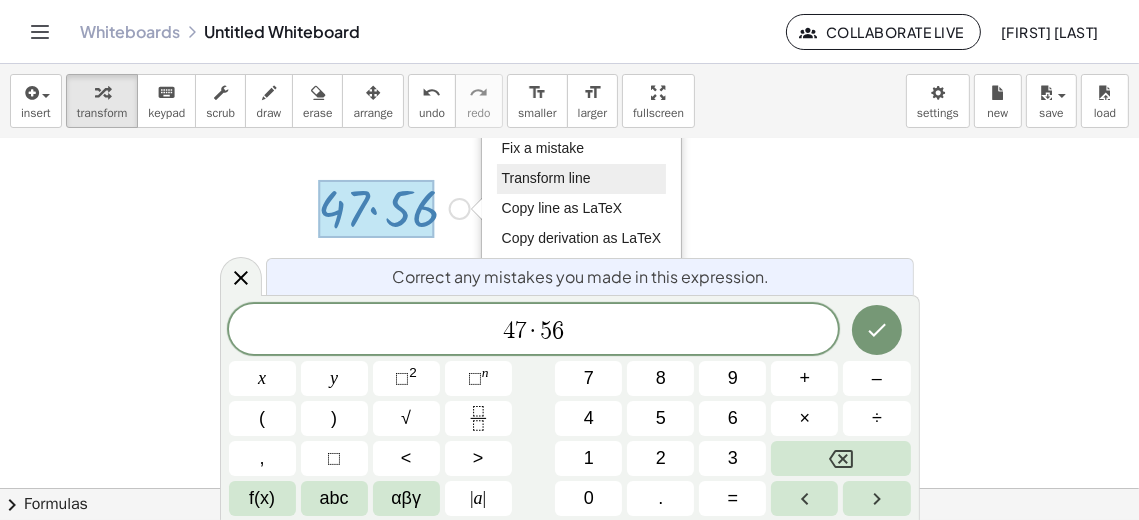click on "Transform line" at bounding box center [546, 178] 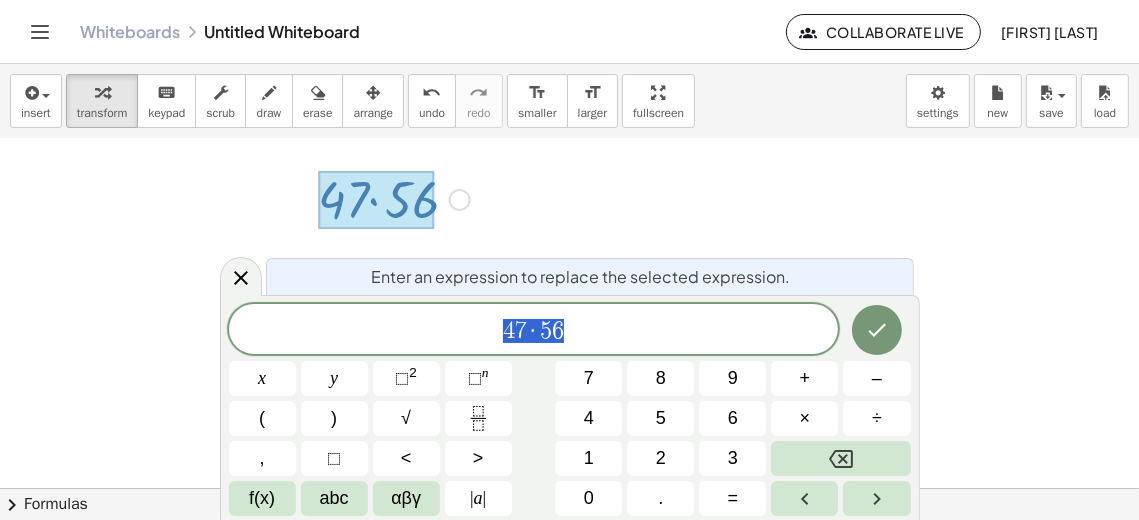 scroll, scrollTop: 300, scrollLeft: 0, axis: vertical 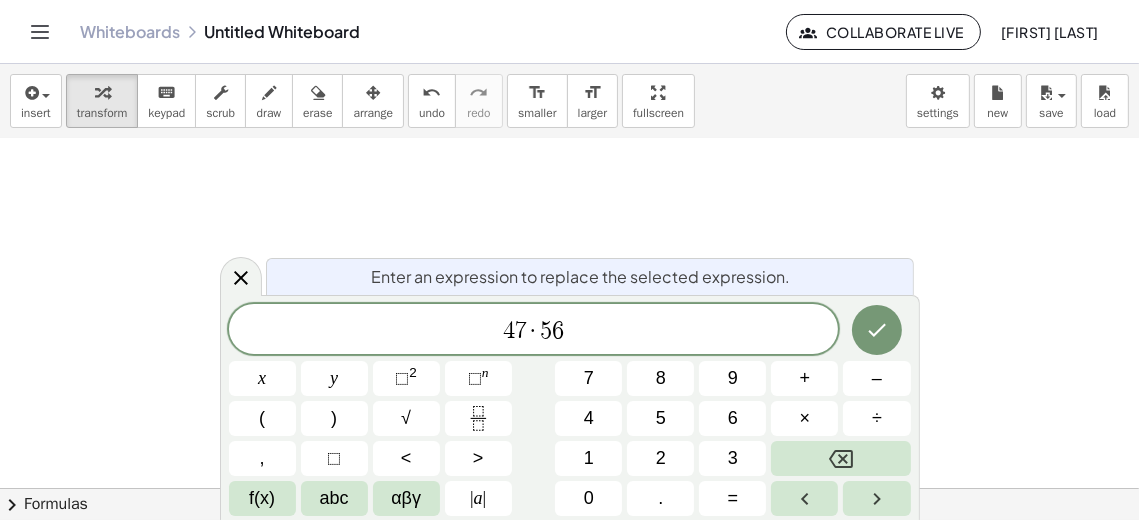 click on "Enter an expression to replace the selected expression." at bounding box center [590, 276] 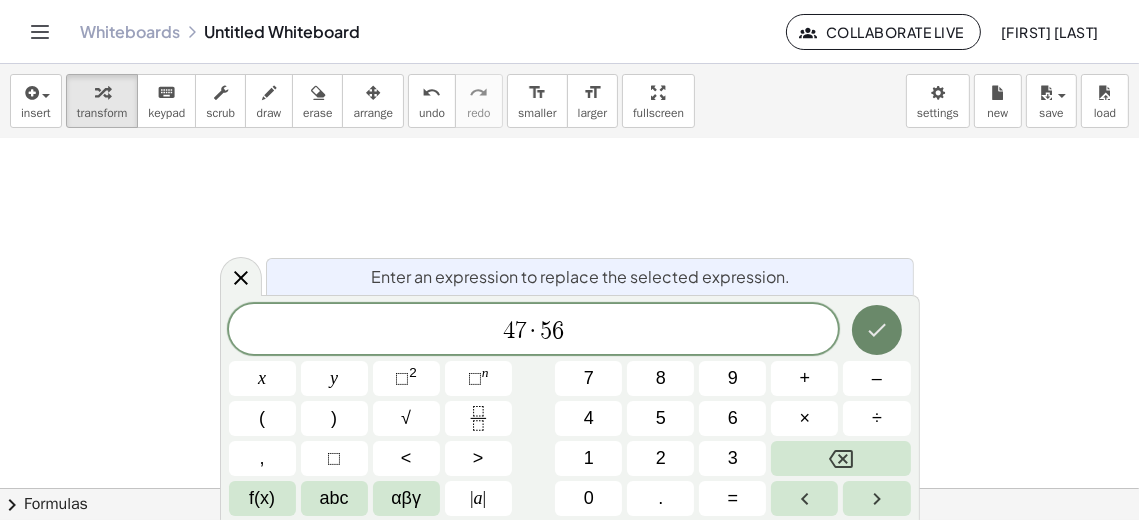 click at bounding box center [877, 330] 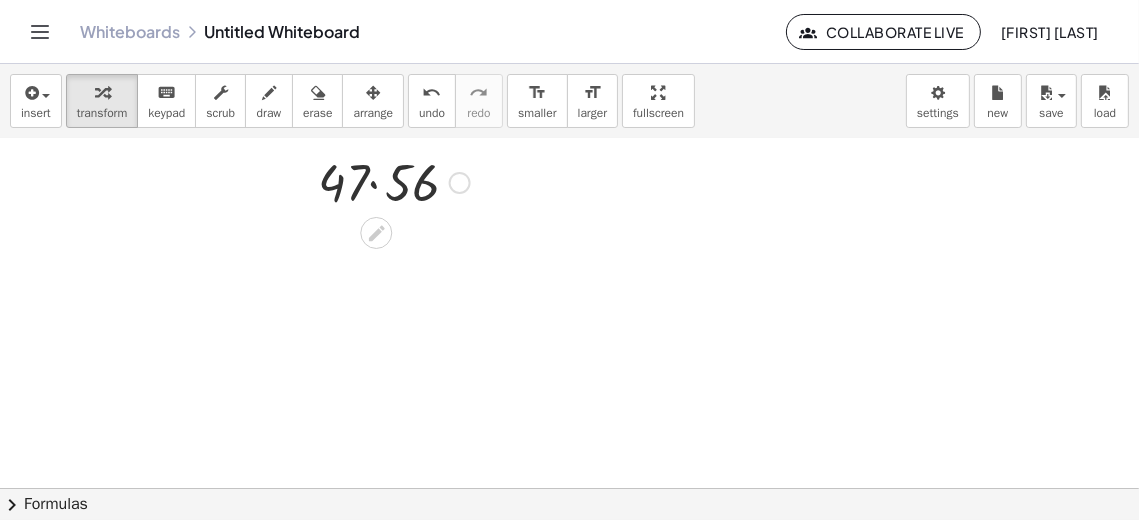 scroll, scrollTop: 99, scrollLeft: 0, axis: vertical 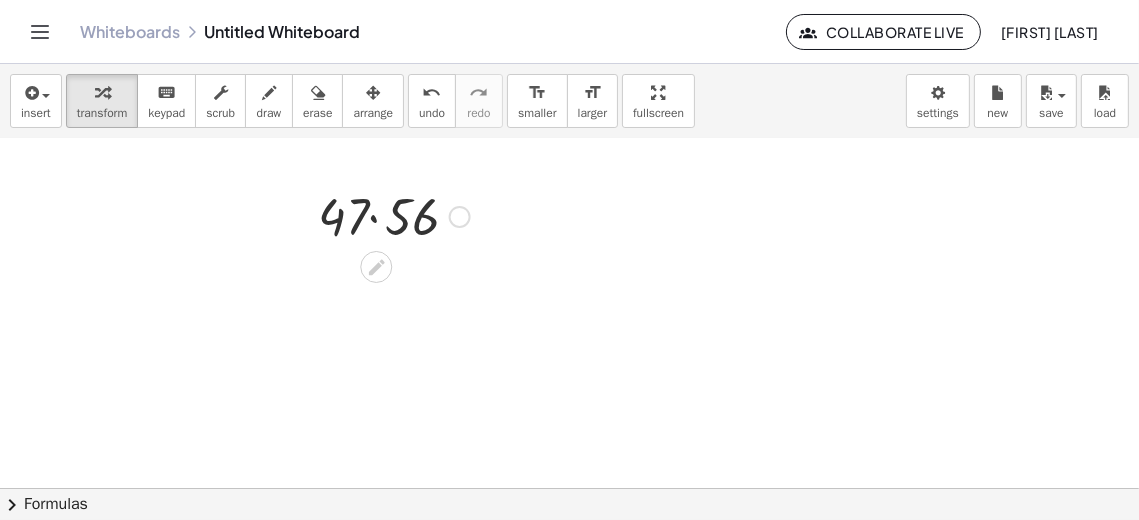click at bounding box center [460, 217] 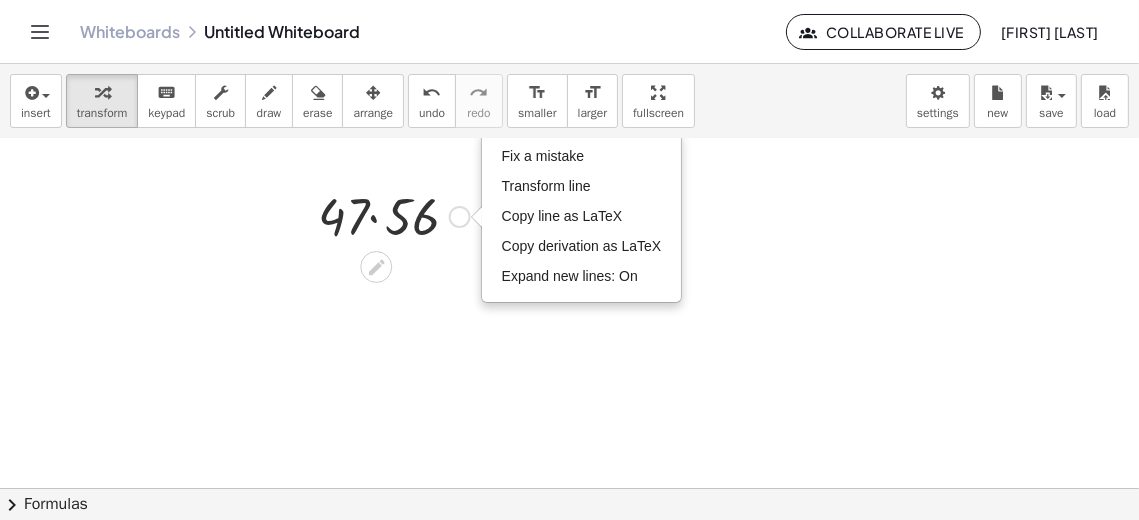 click on "Copy line as LaTeX" at bounding box center (562, 216) 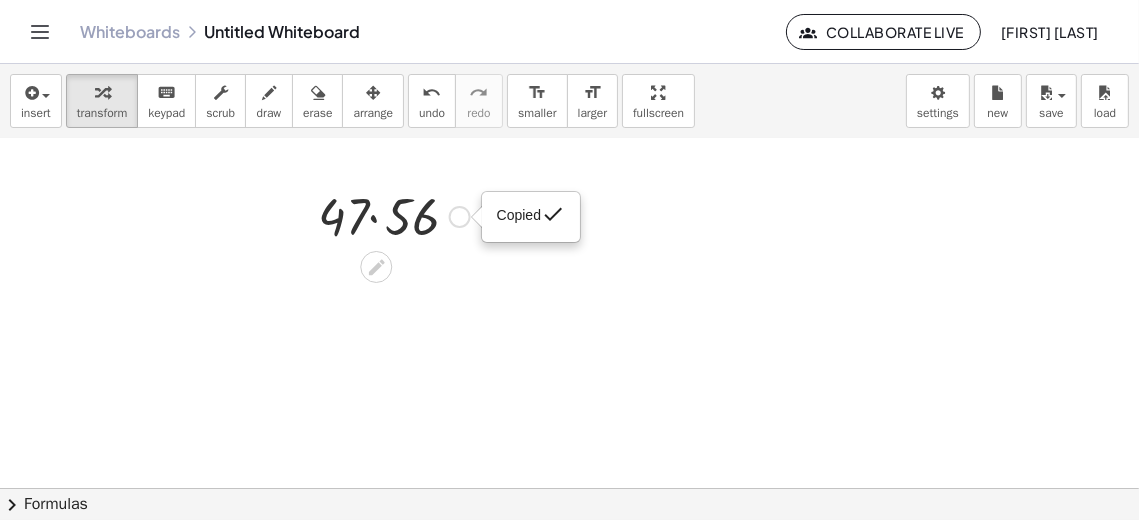 click on "done" at bounding box center [553, 214] 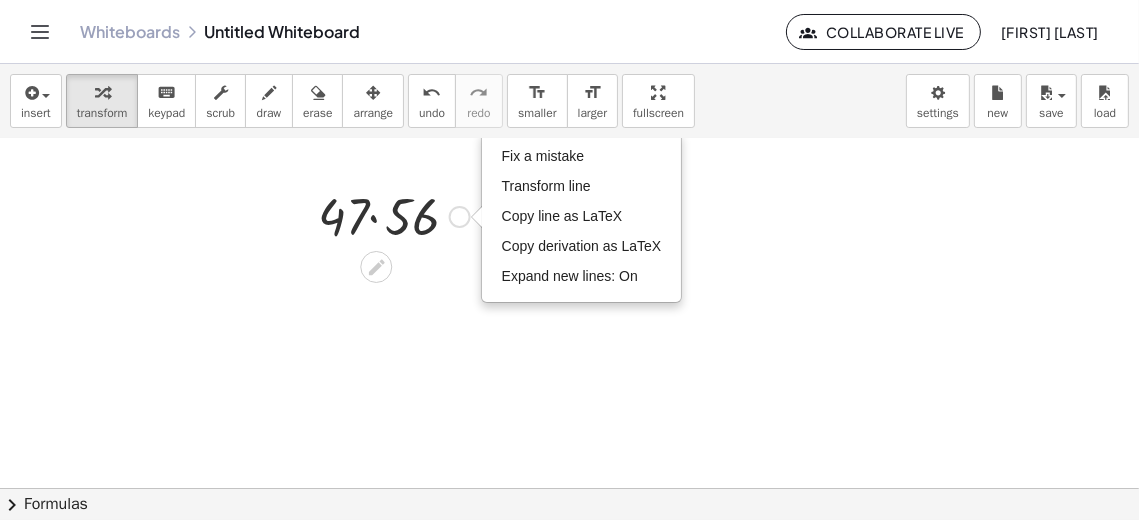 click on "Copy derivation as LaTeX" at bounding box center (582, 246) 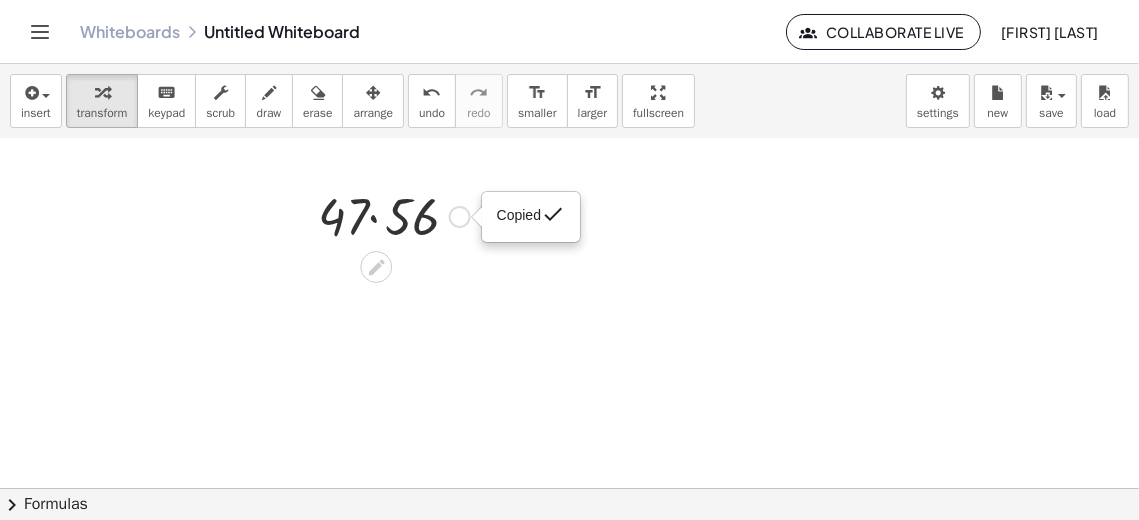 click on "Copied done" at bounding box center (460, 217) 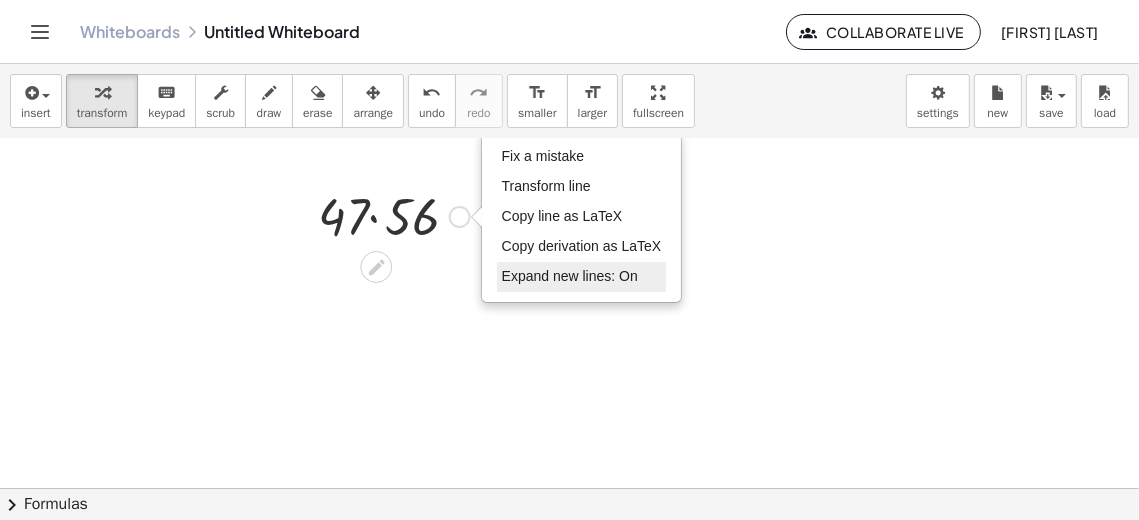click on "Expand new lines: On" at bounding box center (582, 277) 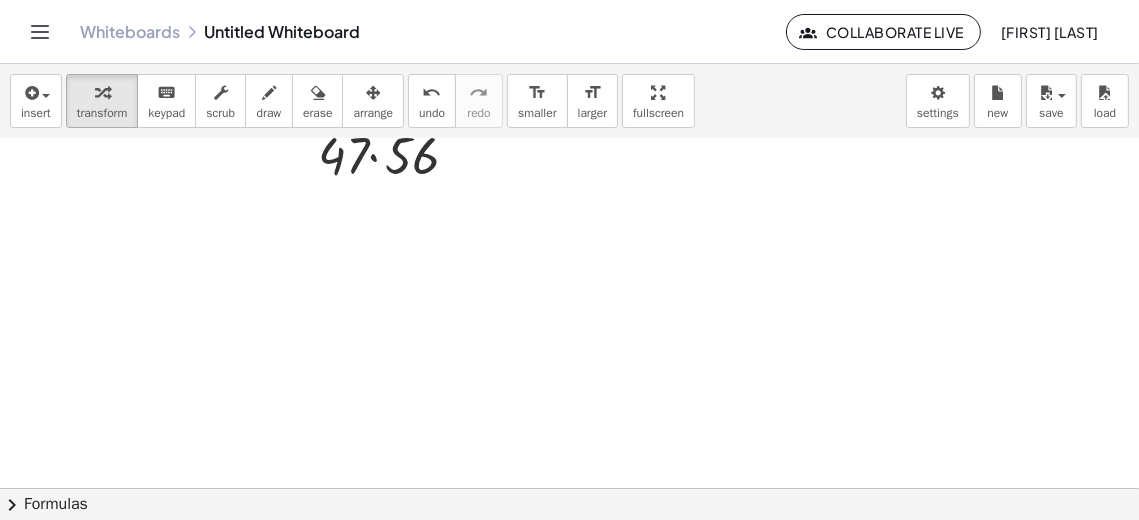 scroll, scrollTop: 0, scrollLeft: 0, axis: both 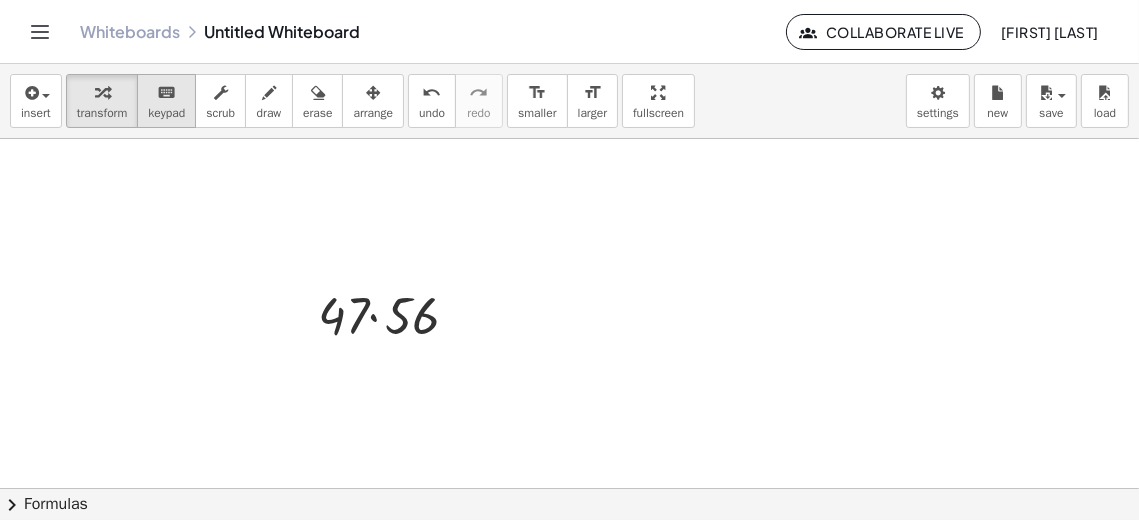 click on "keyboard" at bounding box center (166, 93) 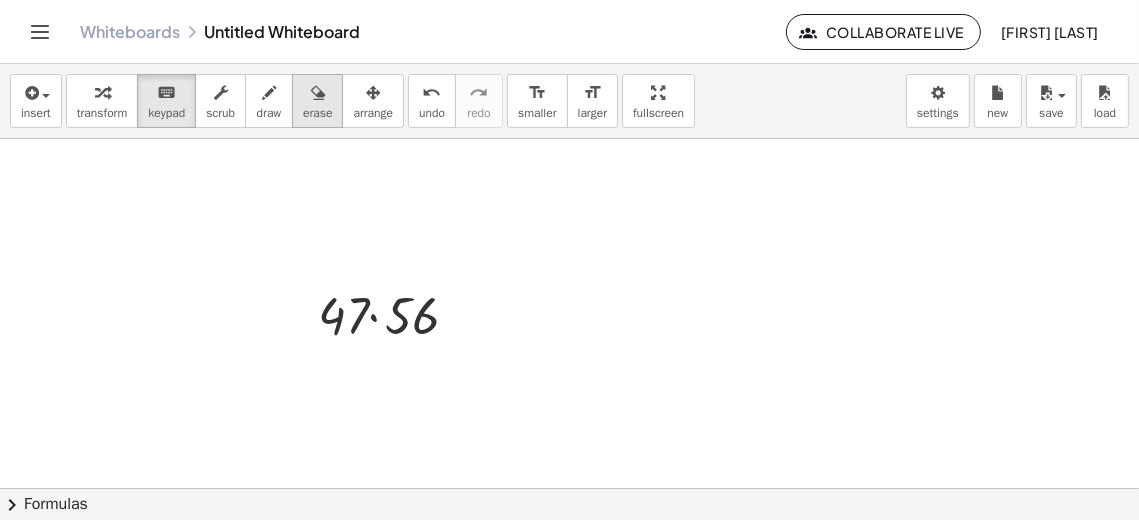 click at bounding box center [318, 93] 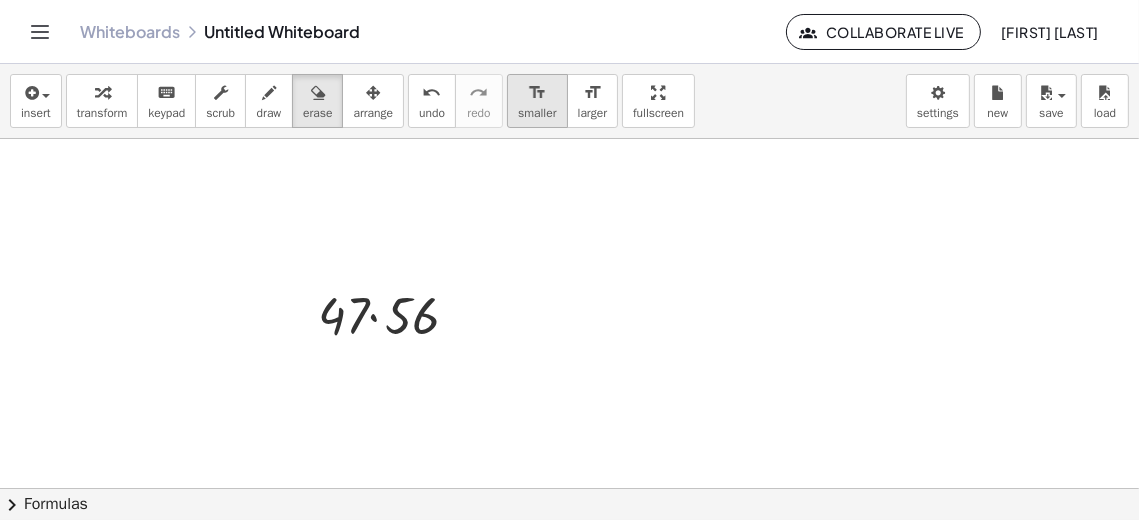 click on "format_size" at bounding box center (537, 92) 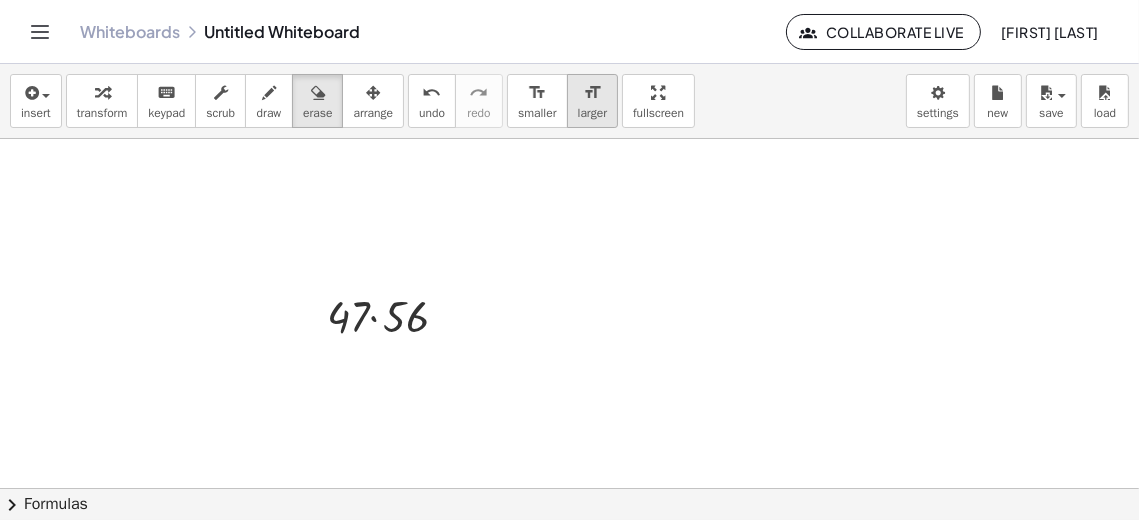 click on "format_size" at bounding box center [592, 92] 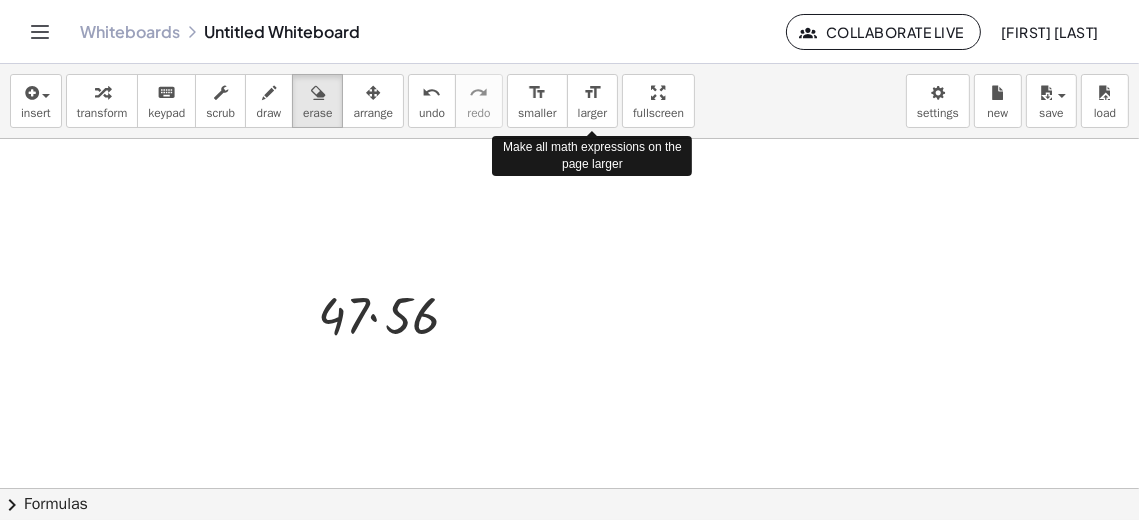 click on "insert select one: Math Expression Function Text Youtube Video Graphing Geometry Geometry 3D transform keyboard keypad scrub draw erase arrange undo undo redo redo format_size smaller format_size larger fullscreen load   save new settings Make all math expressions on the page larger" at bounding box center (569, 101) 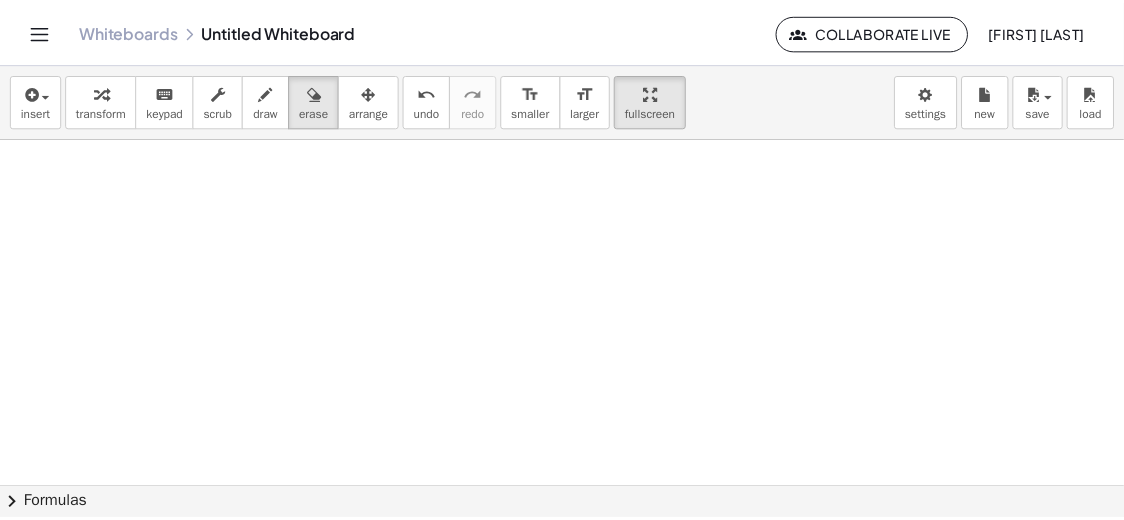 scroll, scrollTop: 0, scrollLeft: 0, axis: both 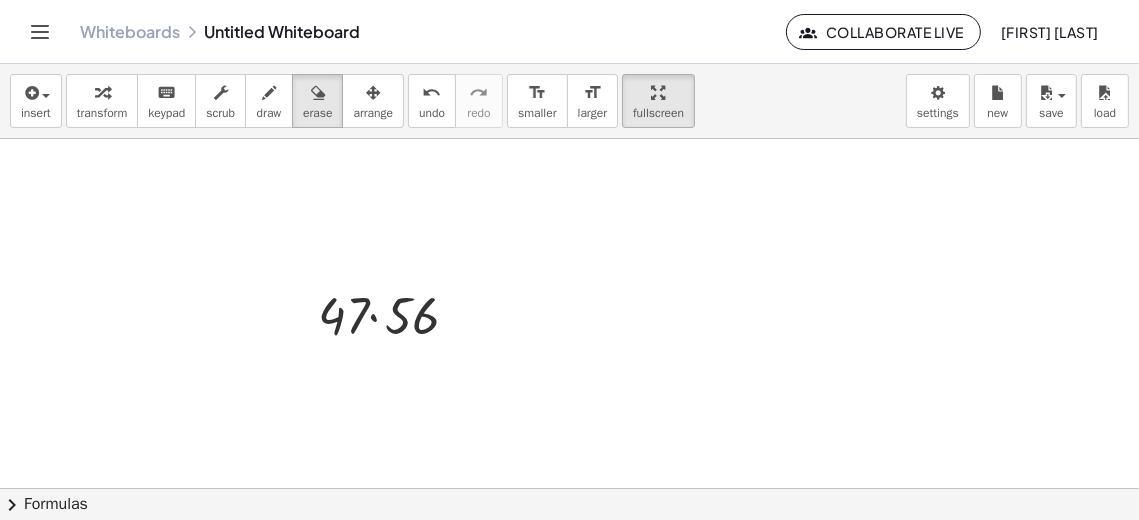 click on "Whiteboards Untitled Whiteboard" at bounding box center [433, 32] 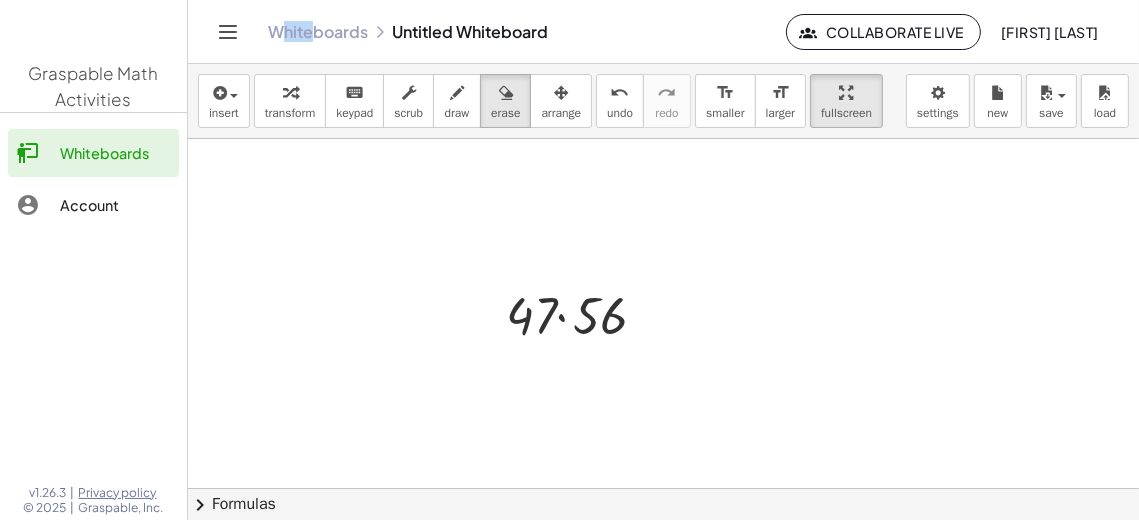drag, startPoint x: 296, startPoint y: 25, endPoint x: 317, endPoint y: 31, distance: 21.84033 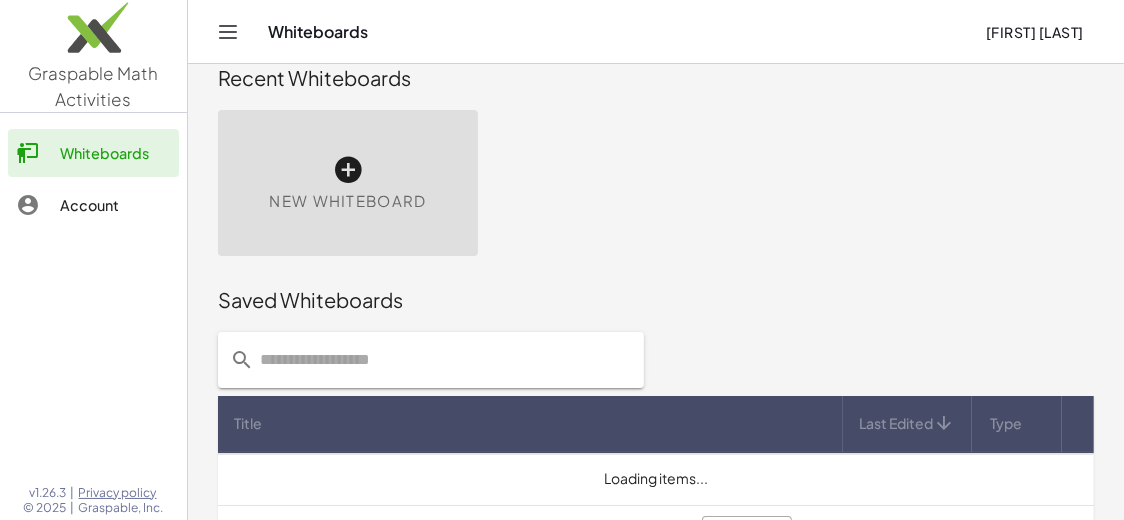 scroll, scrollTop: 0, scrollLeft: 0, axis: both 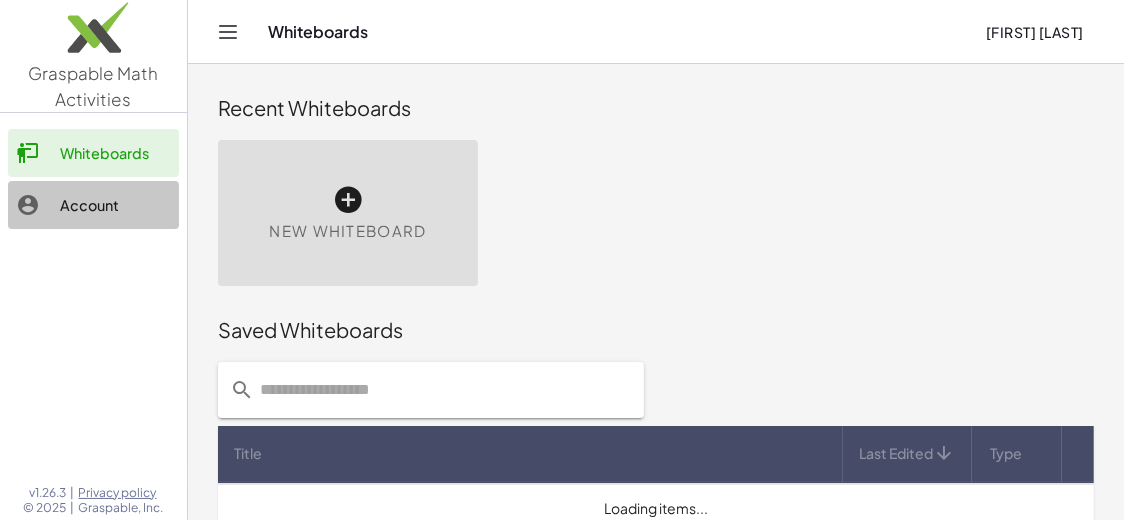 click on "Account" 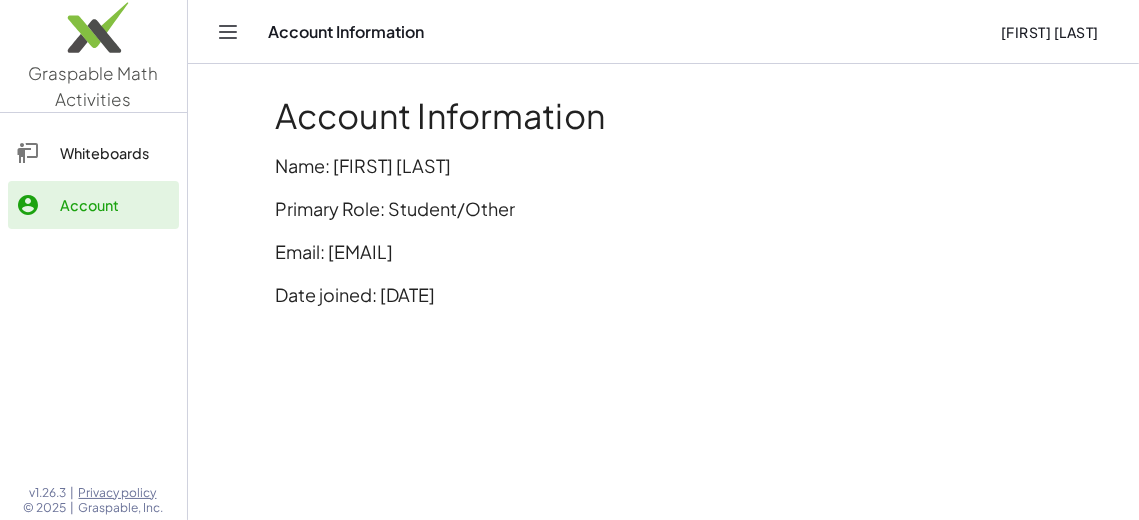 click on "Whiteboards" 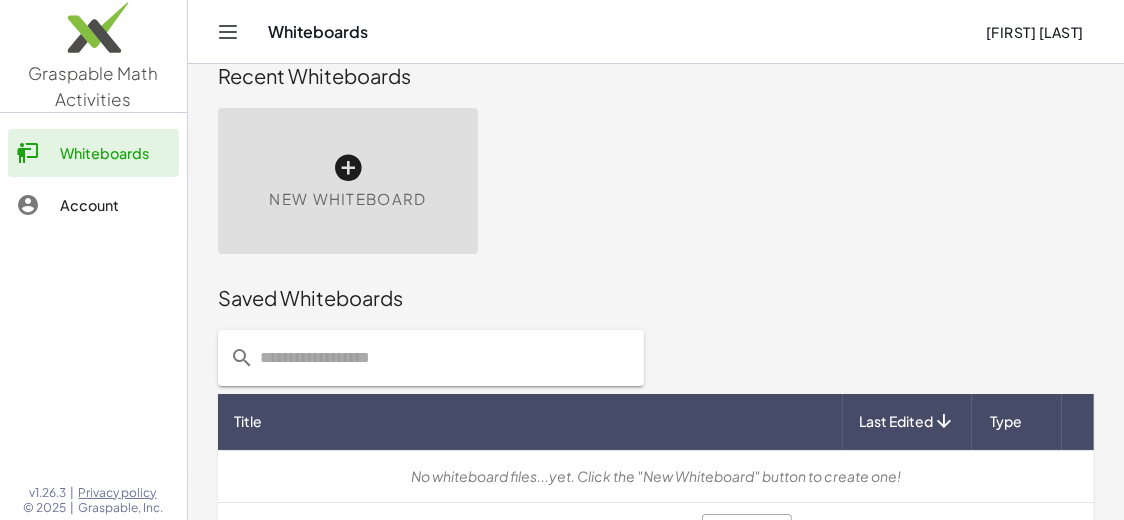 scroll, scrollTop: 88, scrollLeft: 0, axis: vertical 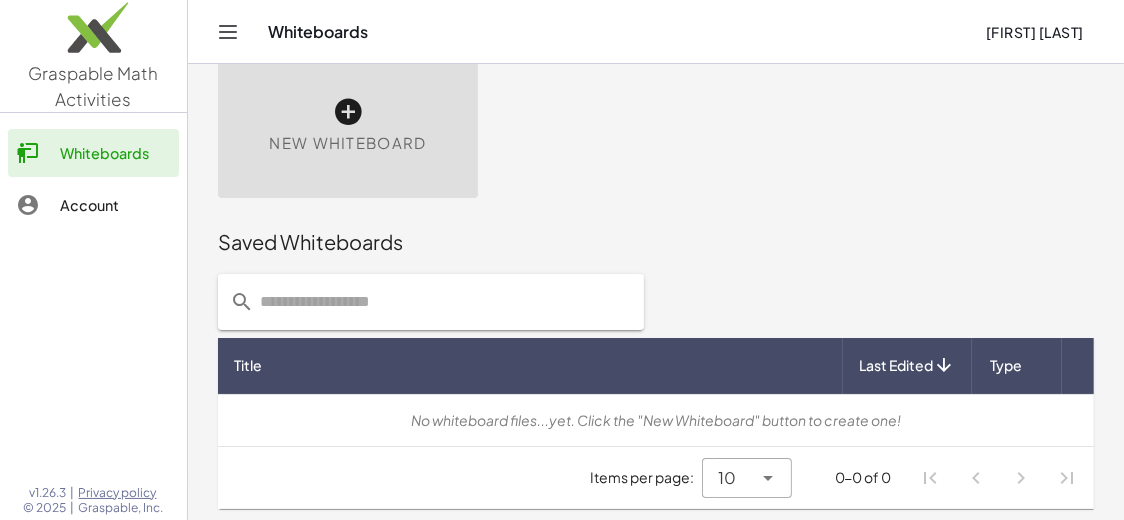 click on "Last Edited" at bounding box center (896, 365) 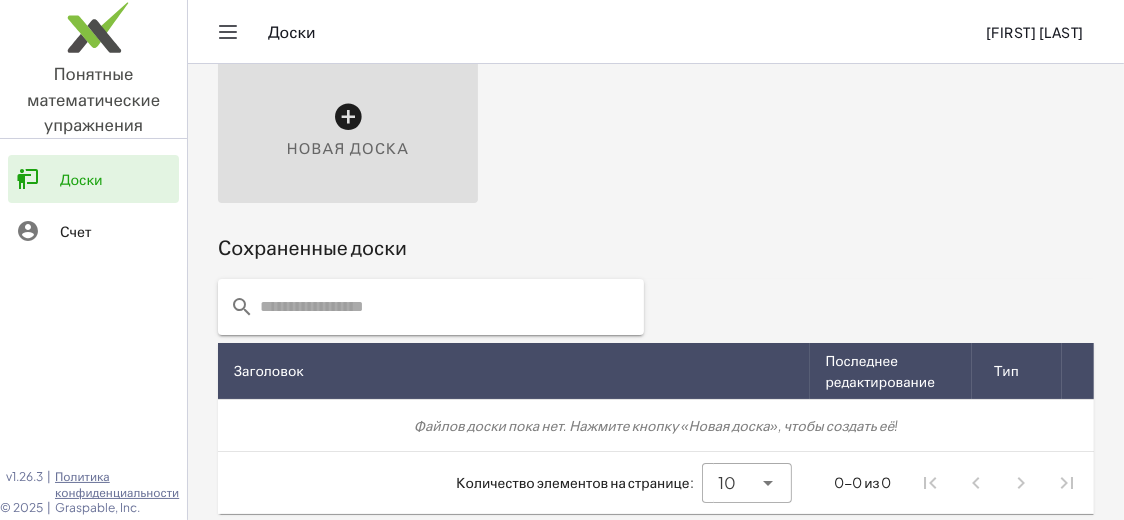 scroll, scrollTop: 88, scrollLeft: 0, axis: vertical 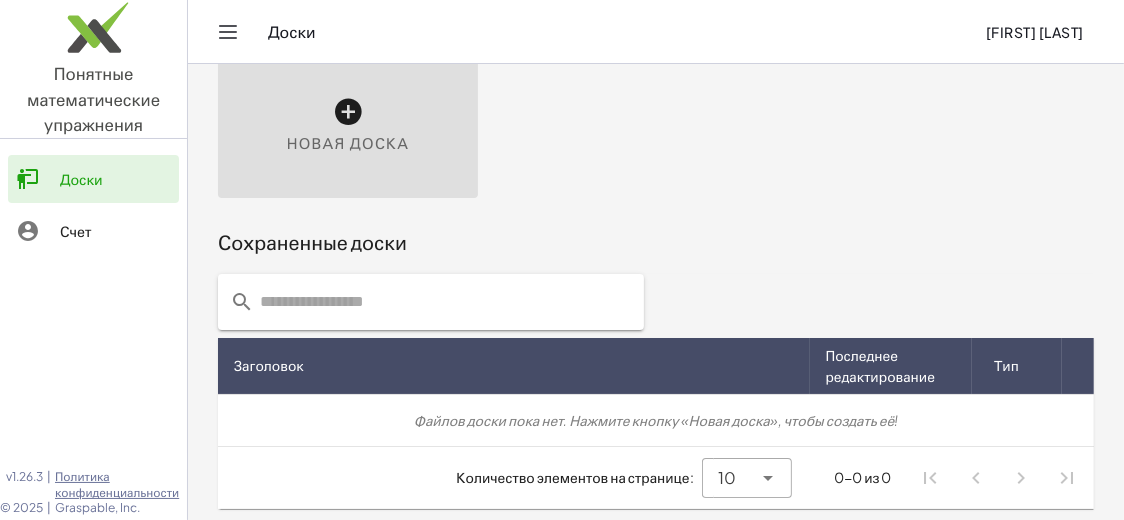 click on "Понятные математические" at bounding box center [93, 86] 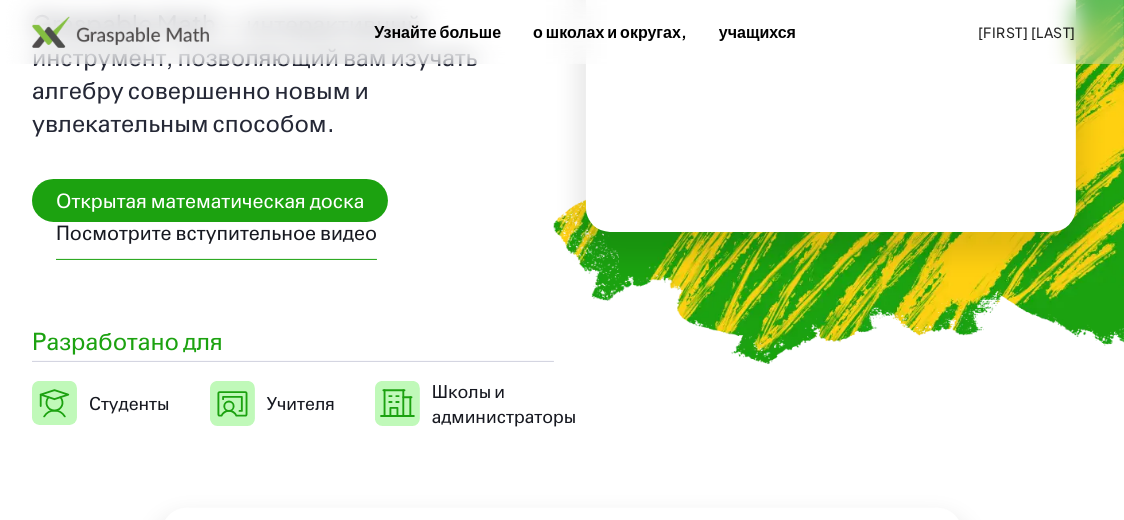 scroll, scrollTop: 399, scrollLeft: 0, axis: vertical 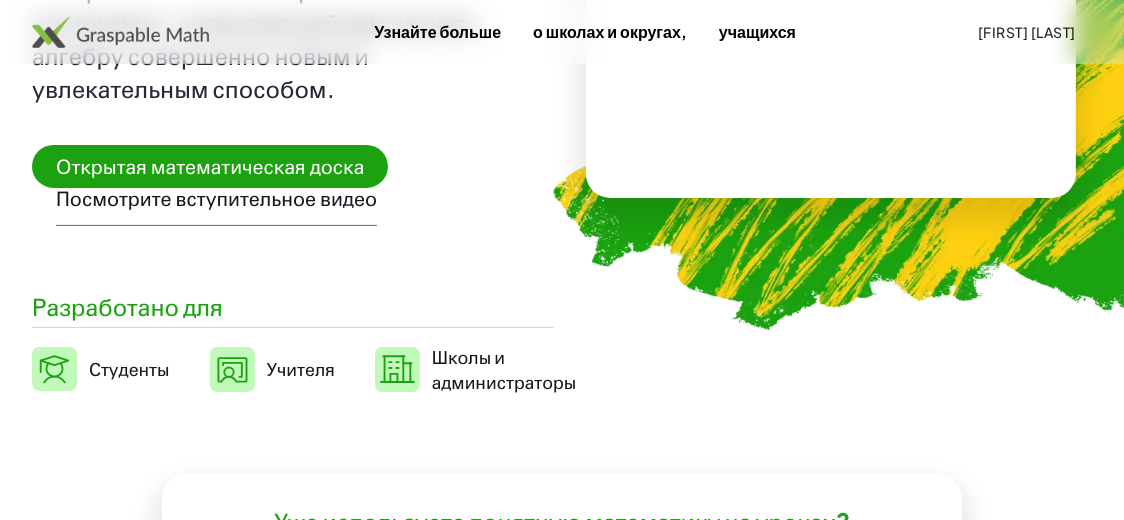 click 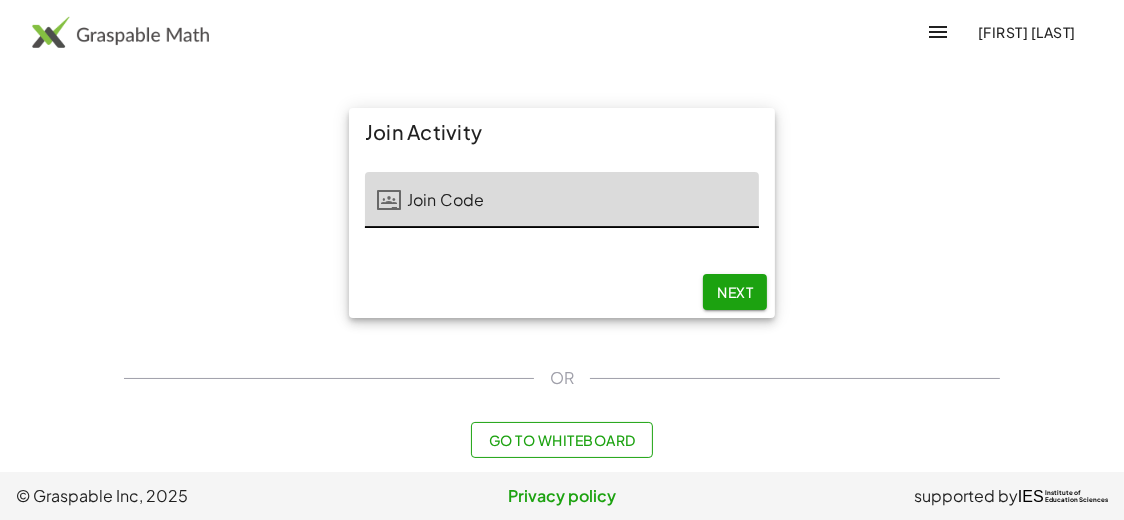 scroll, scrollTop: 0, scrollLeft: 0, axis: both 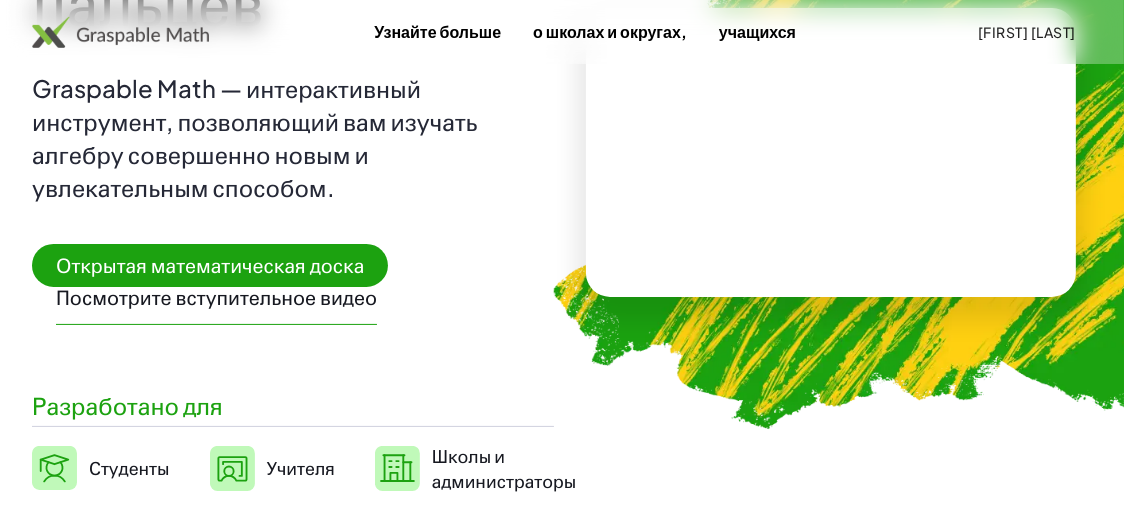 click on "Открытая математическая доска" at bounding box center [210, 264] 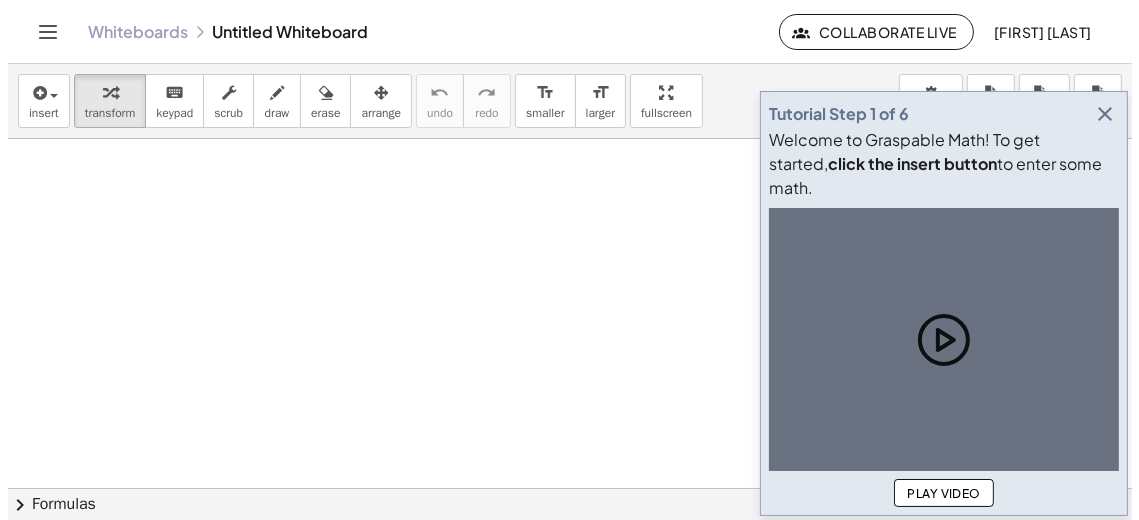 scroll, scrollTop: 0, scrollLeft: 0, axis: both 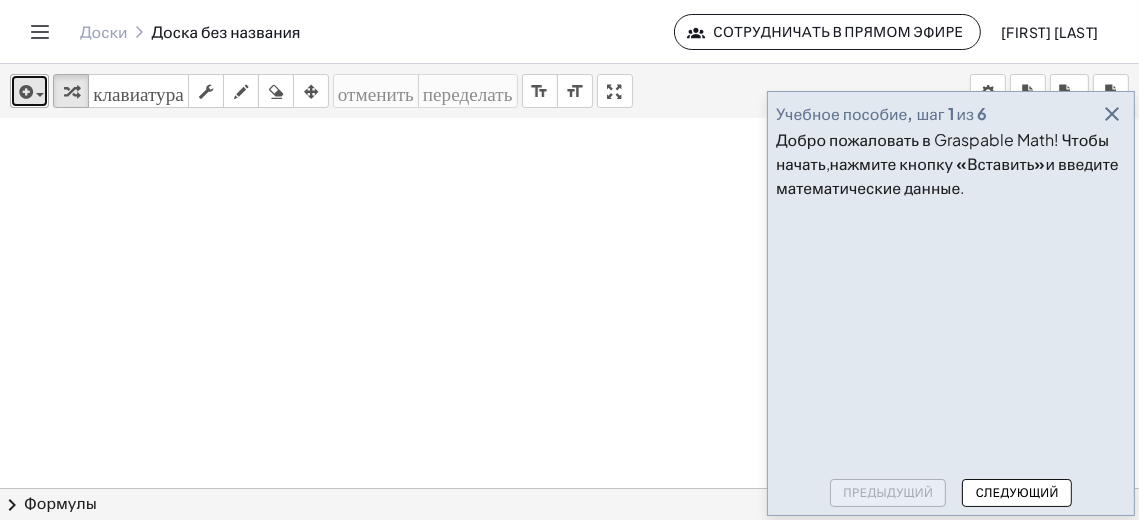 drag, startPoint x: 30, startPoint y: 99, endPoint x: 40, endPoint y: 100, distance: 10.049875 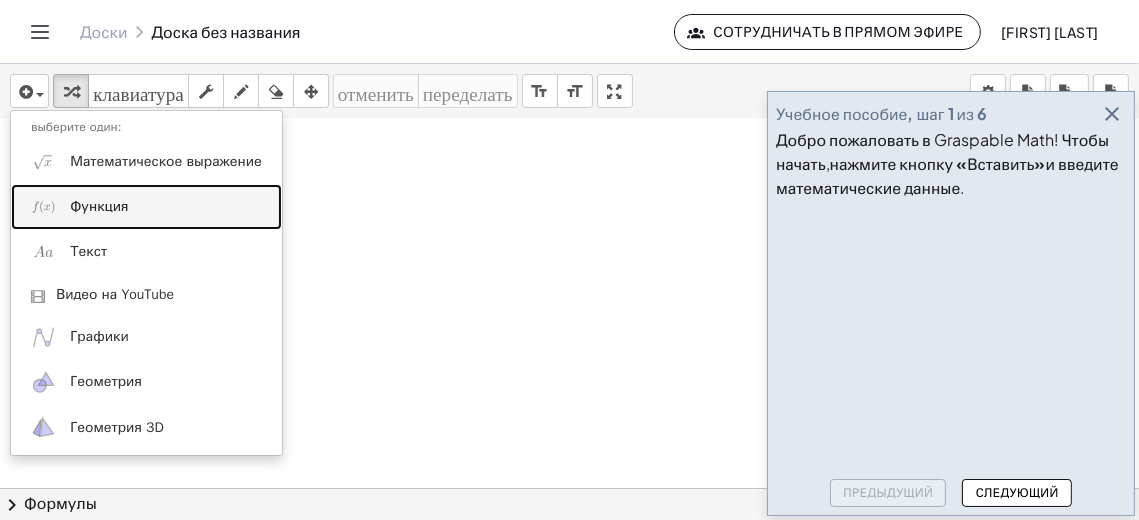 click on "Функция" at bounding box center (146, 206) 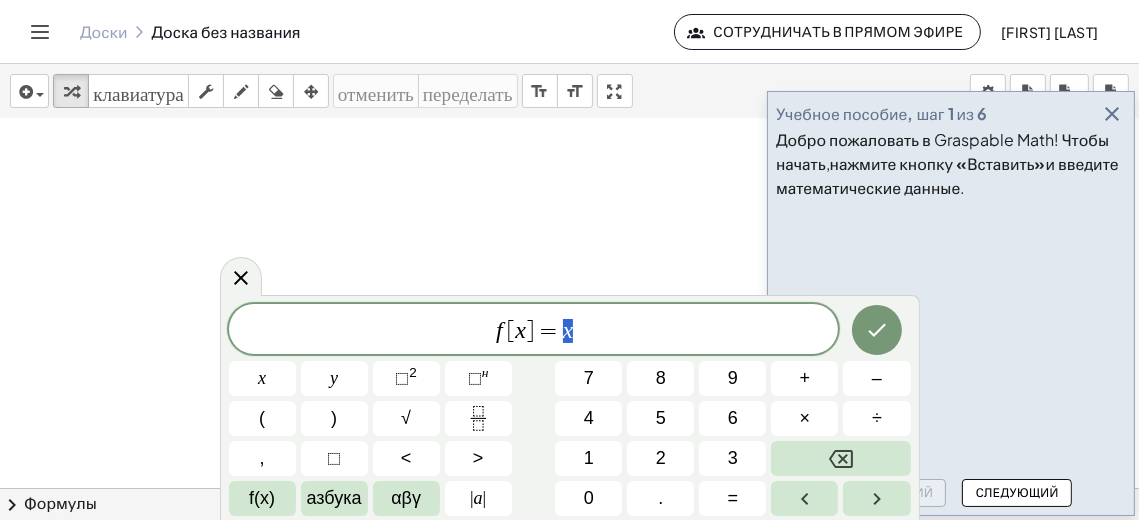 scroll, scrollTop: 199, scrollLeft: 0, axis: vertical 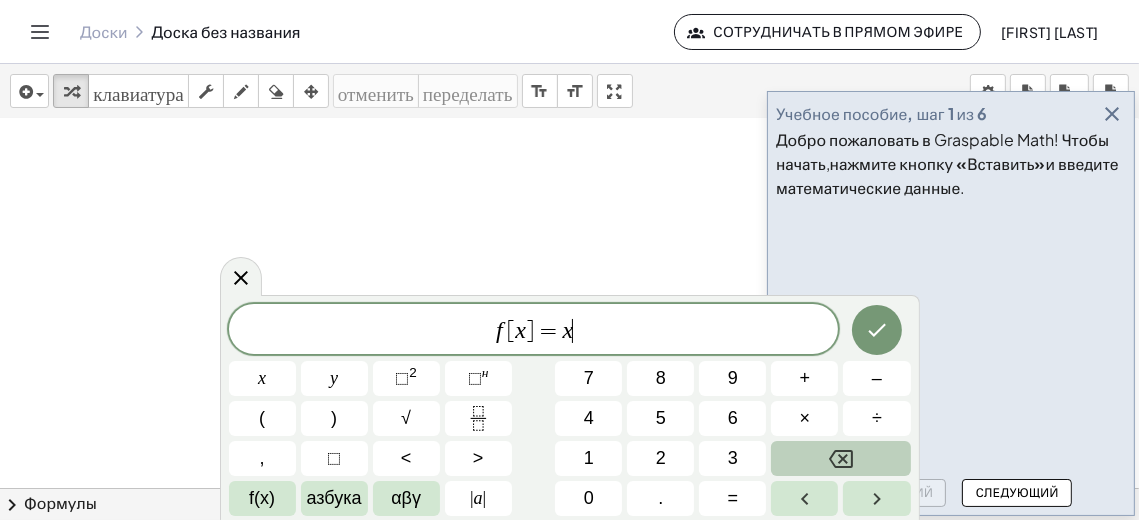 click at bounding box center (840, 458) 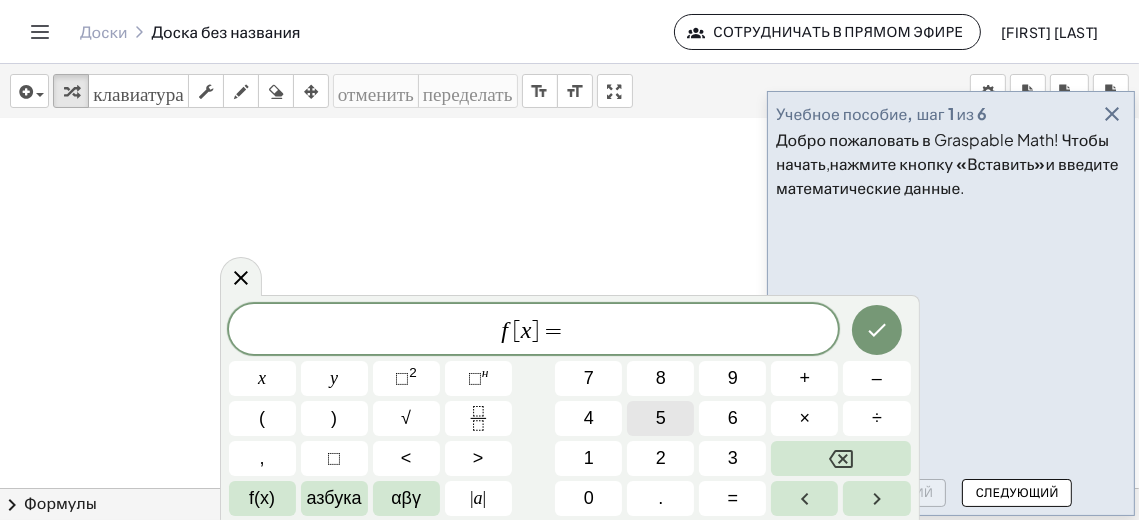 click on "5" at bounding box center (660, 418) 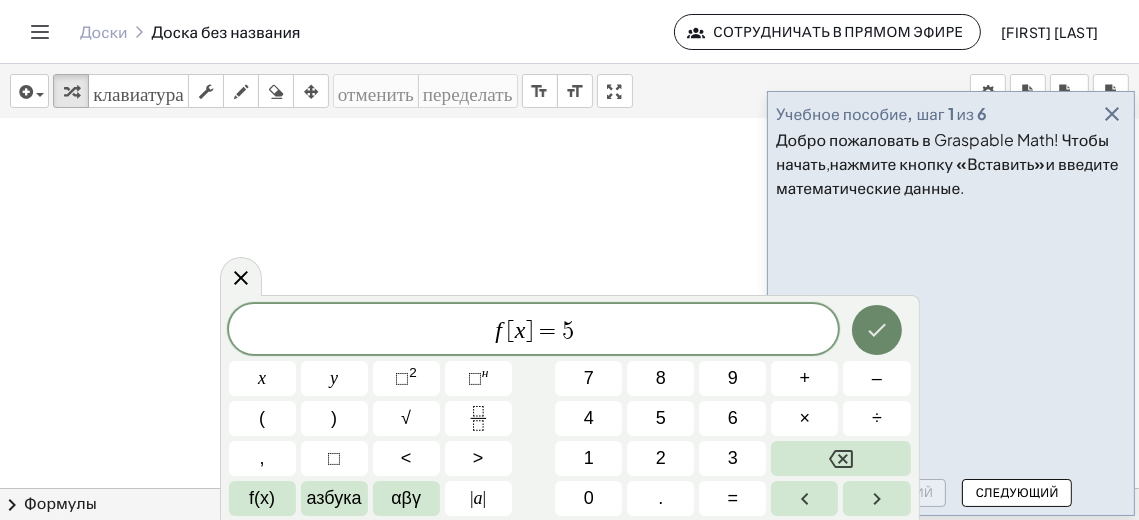 click 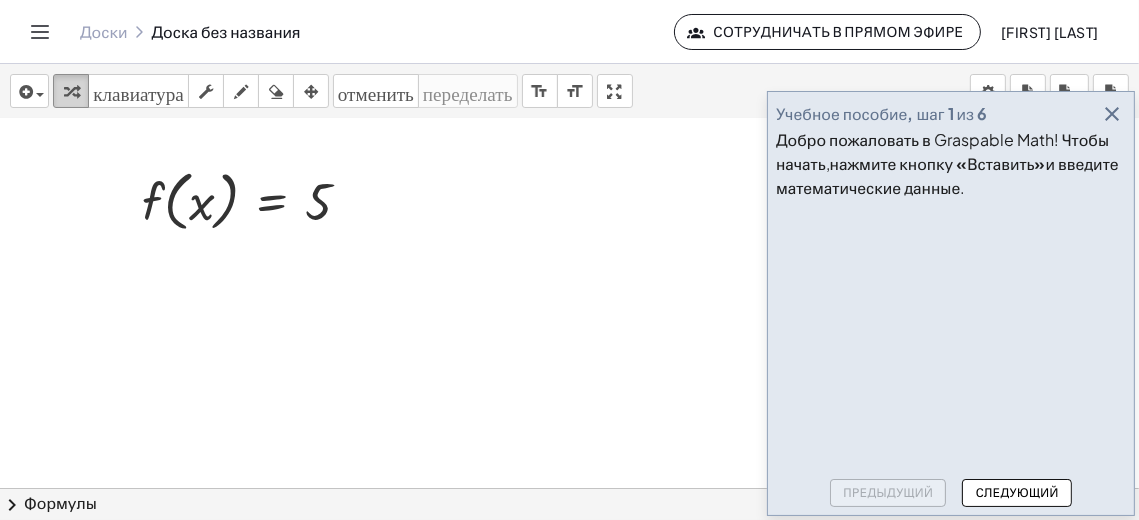 click at bounding box center [71, 92] 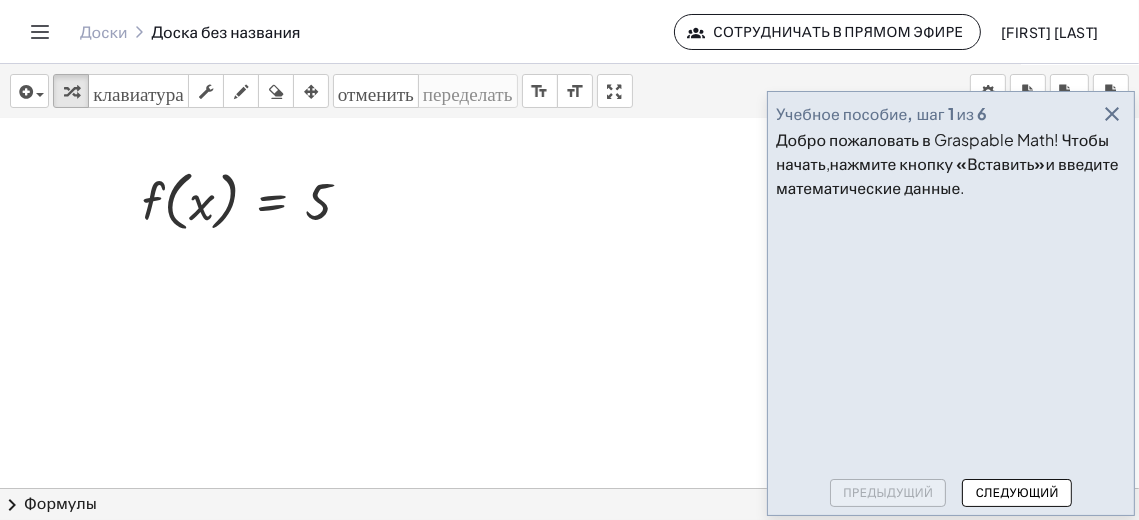 click on "Следующий" 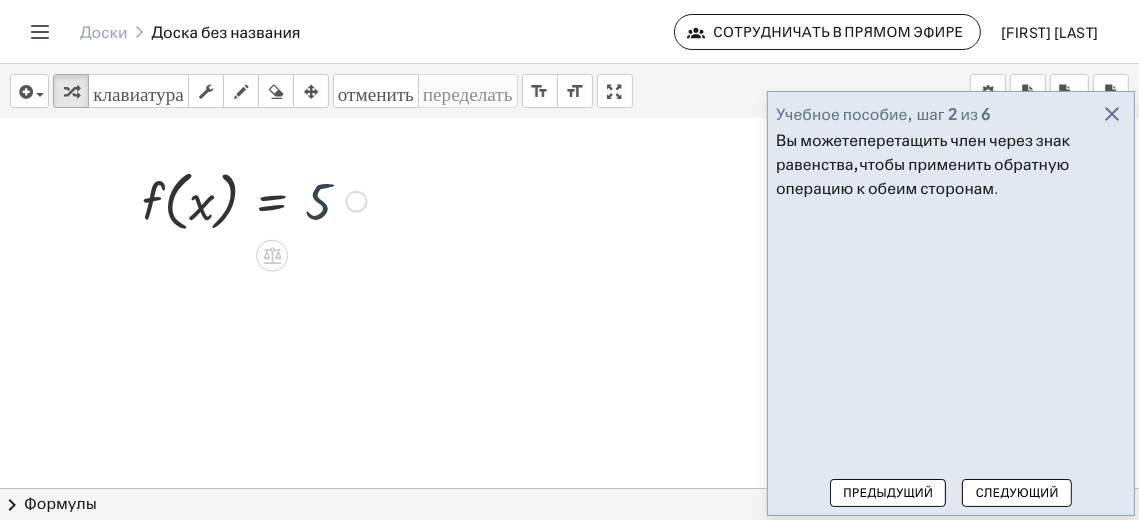 drag, startPoint x: 344, startPoint y: 208, endPoint x: 333, endPoint y: 203, distance: 12.083046 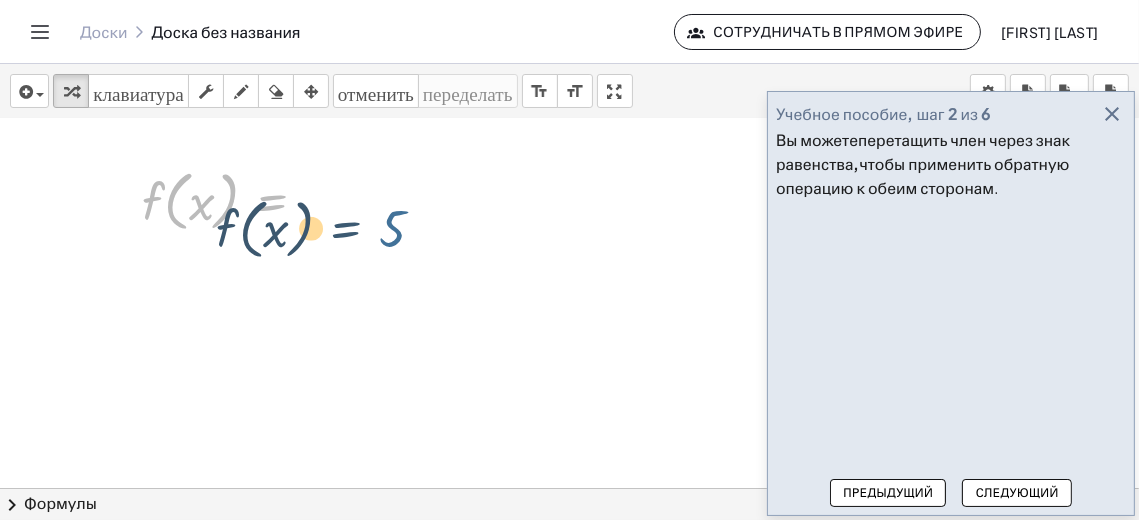 drag, startPoint x: 276, startPoint y: 194, endPoint x: 420, endPoint y: 220, distance: 146.3284 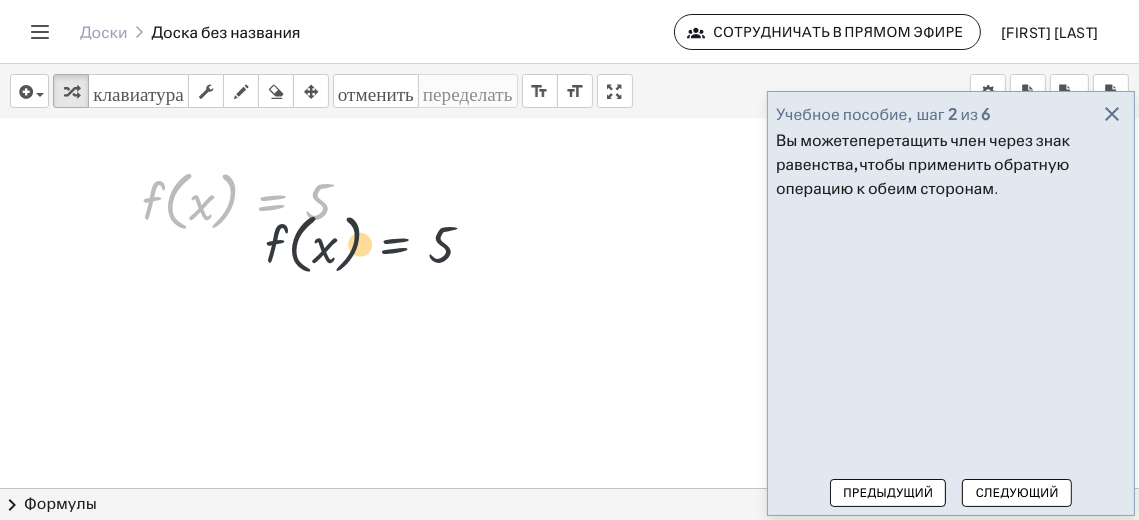 drag, startPoint x: 243, startPoint y: 197, endPoint x: 376, endPoint y: 242, distance: 140.40656 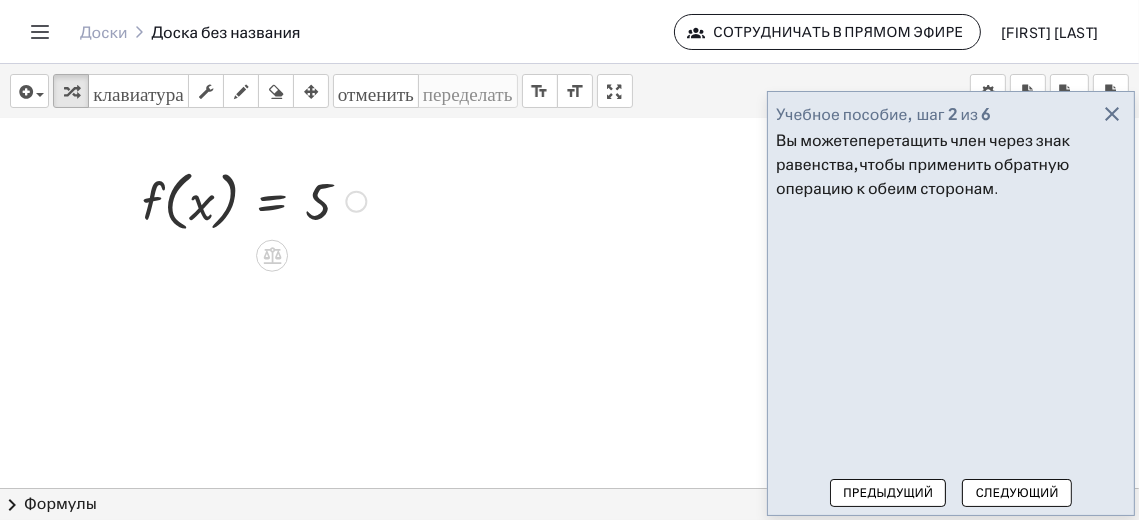 click at bounding box center (254, 200) 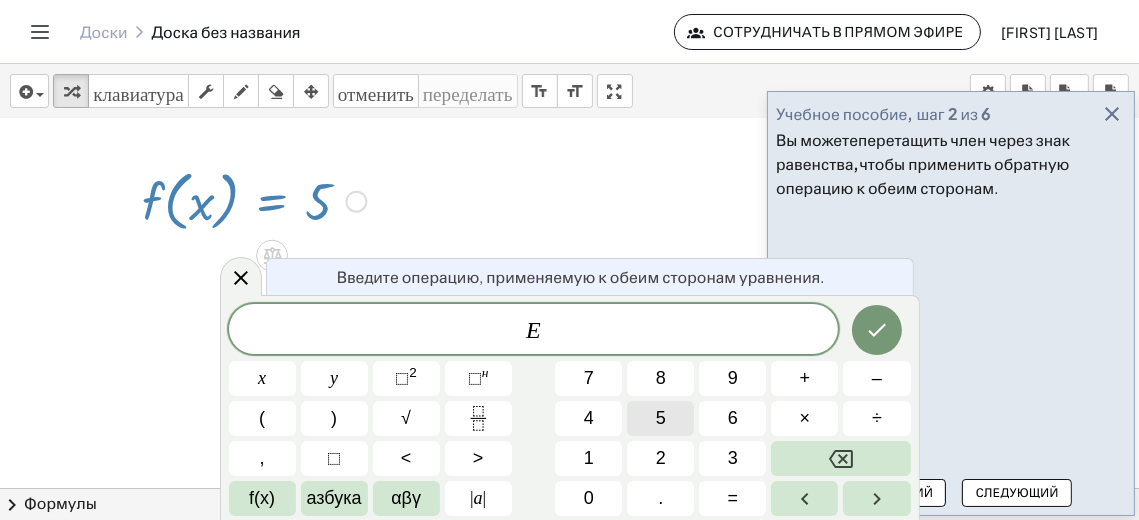 click on "5" at bounding box center [660, 418] 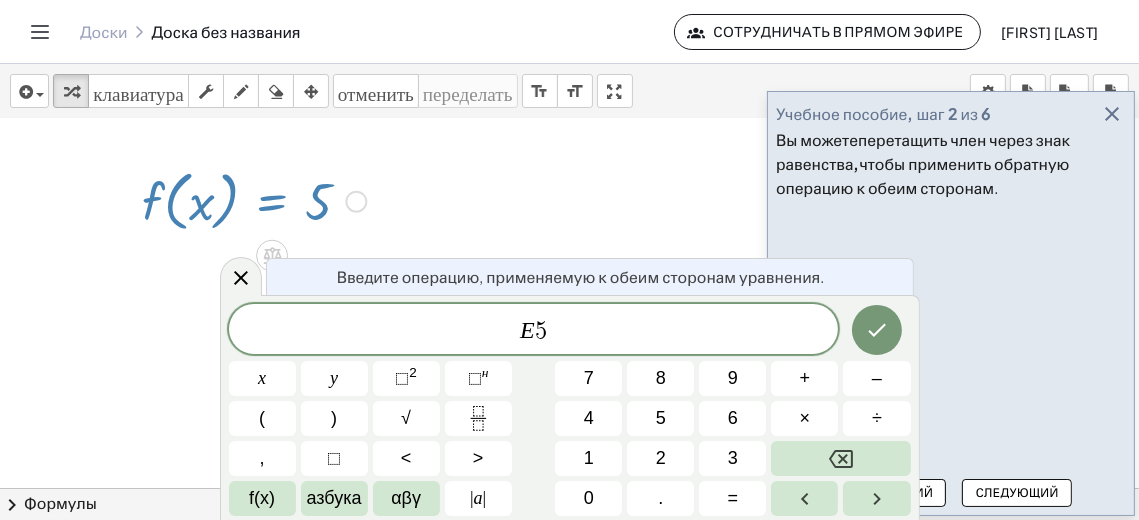 click 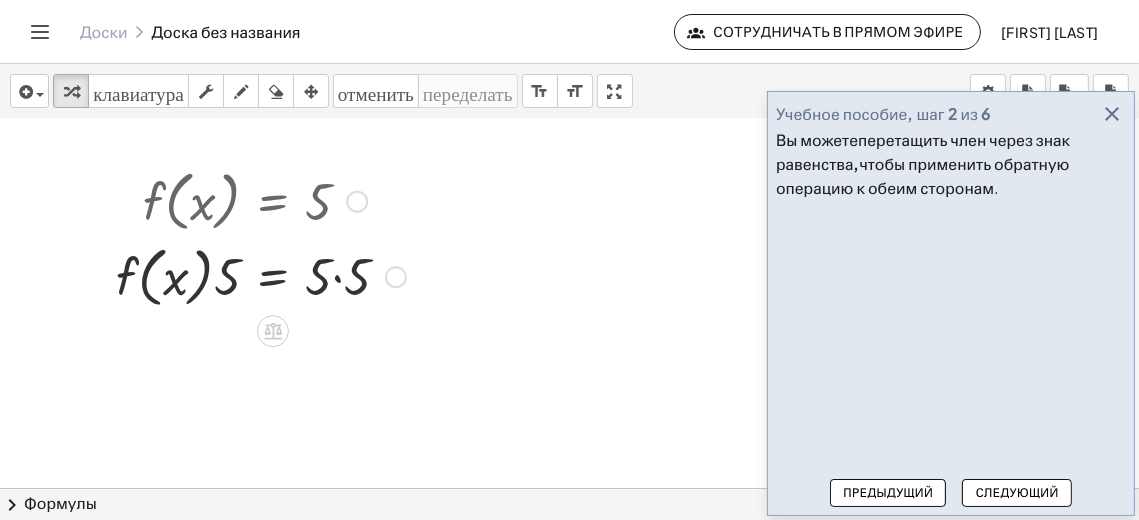 click at bounding box center (261, 276) 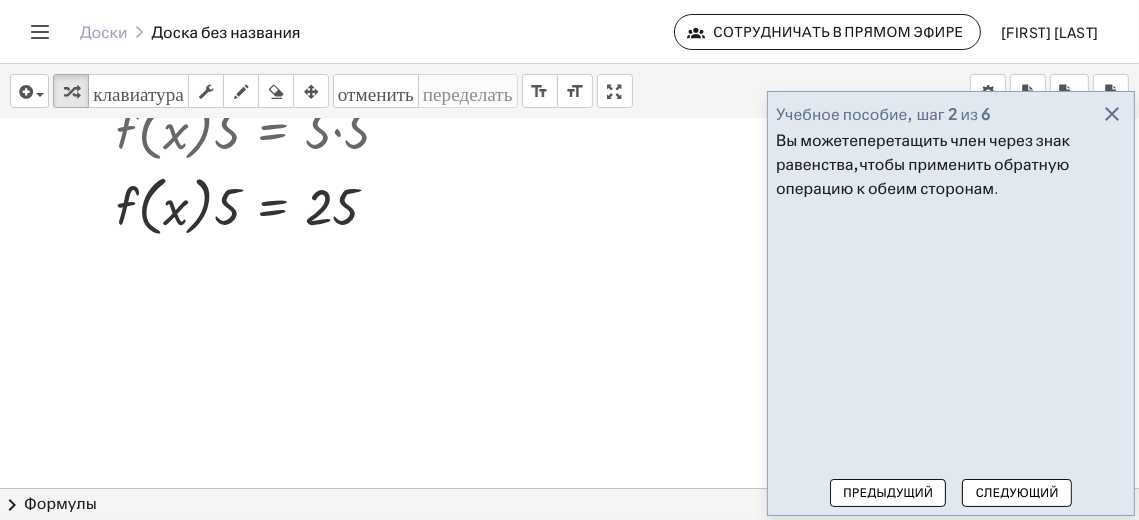scroll, scrollTop: 369, scrollLeft: 0, axis: vertical 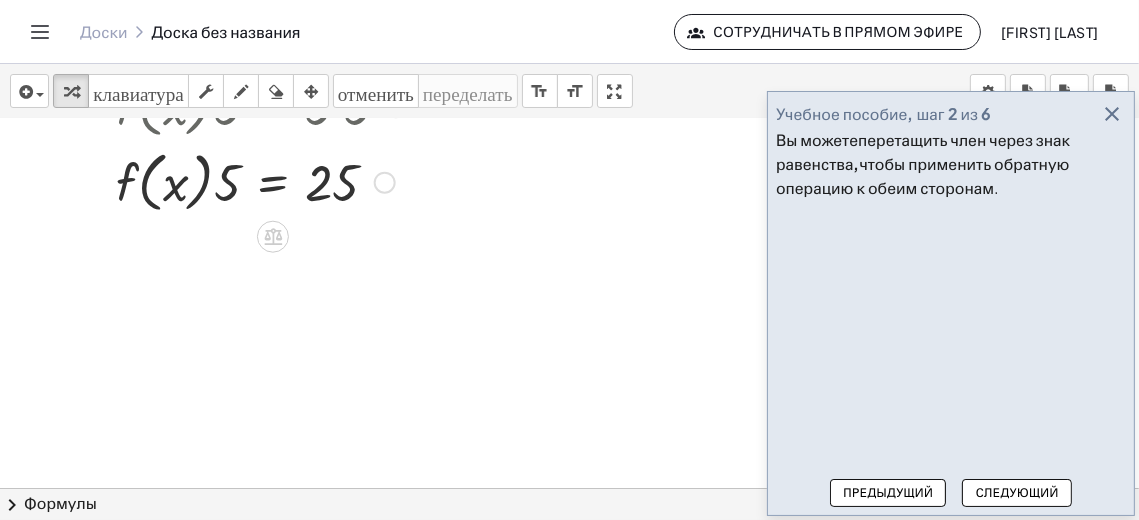 click at bounding box center (261, 181) 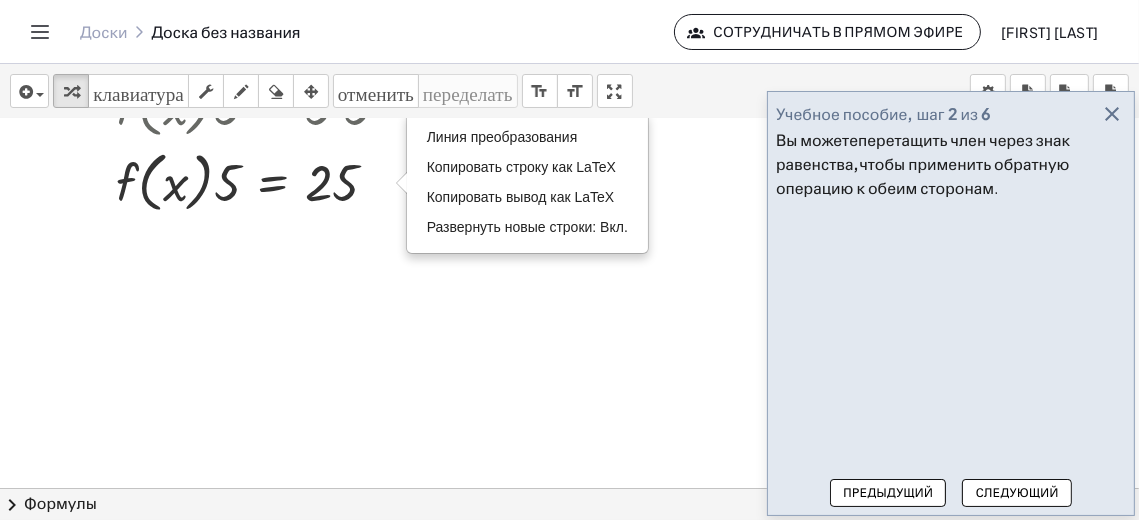 click at bounding box center (569, 304) 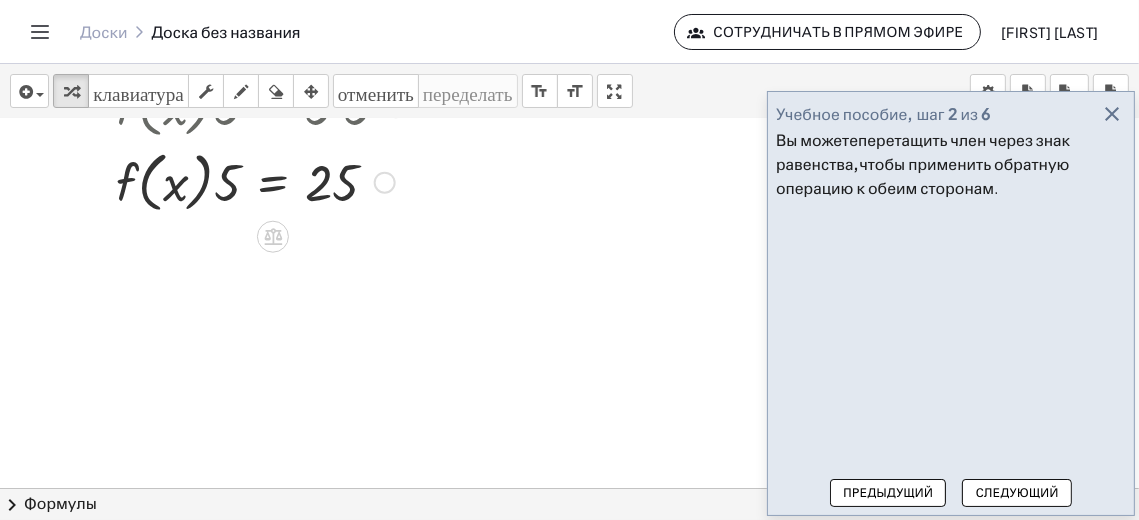 click 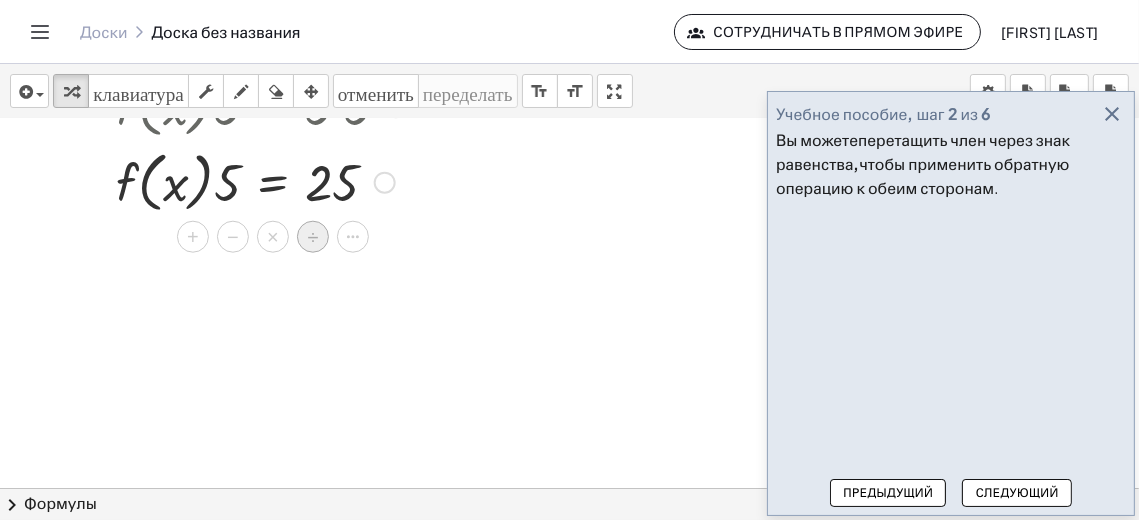 click on "÷" at bounding box center [313, 237] 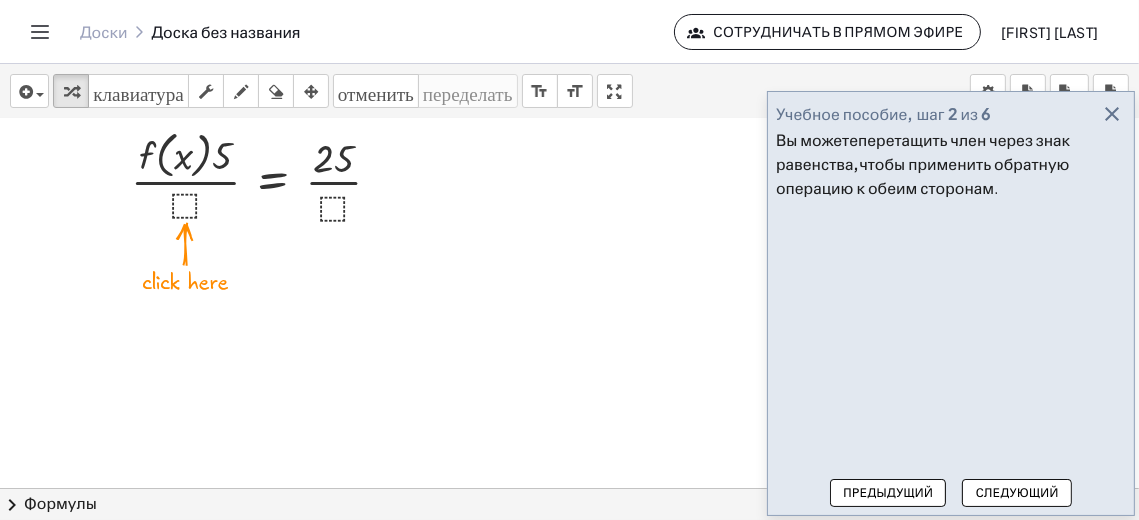 scroll, scrollTop: 469, scrollLeft: 0, axis: vertical 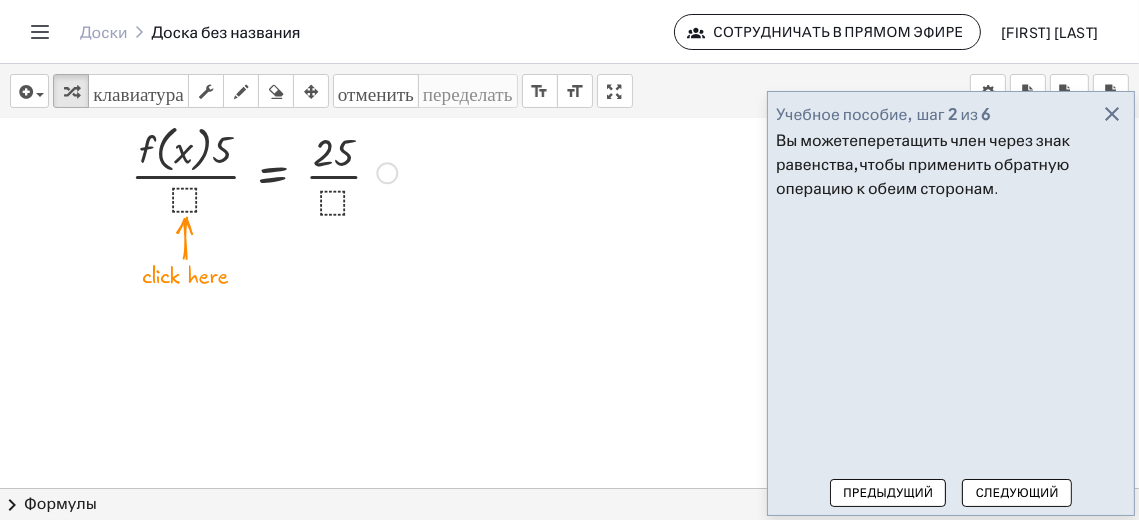 click at bounding box center (261, 172) 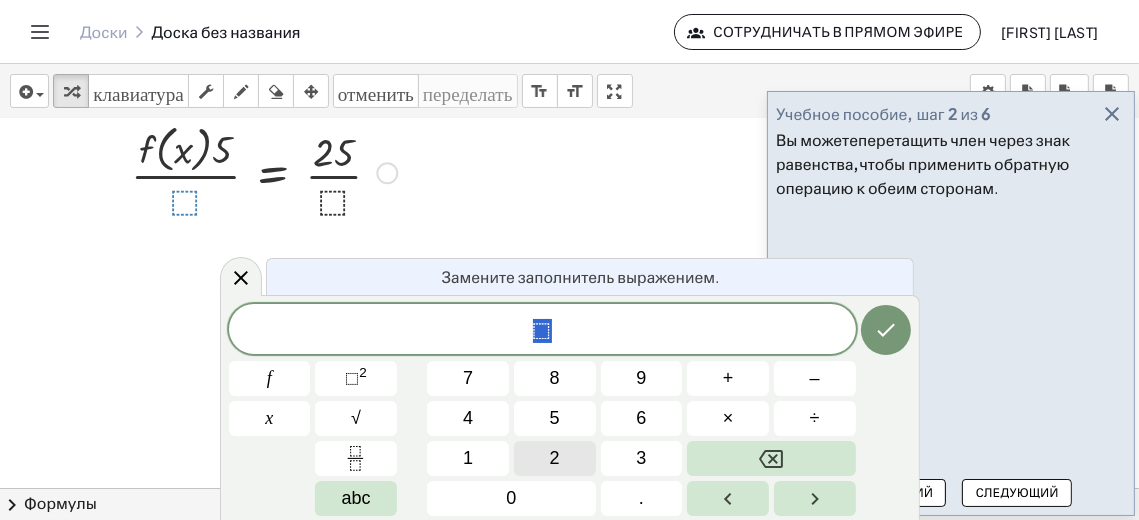 click on "2" at bounding box center (555, 458) 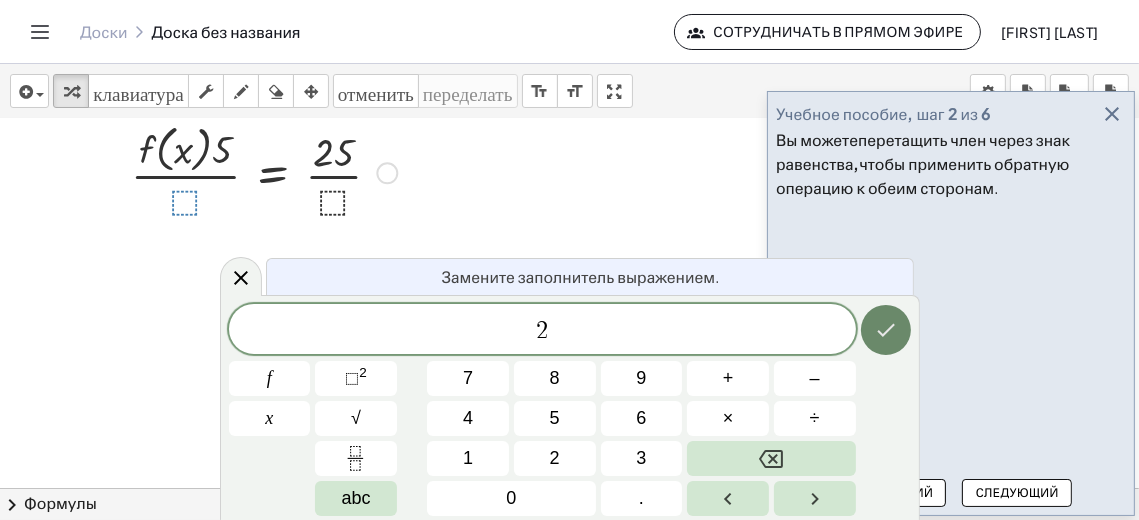 click at bounding box center [886, 330] 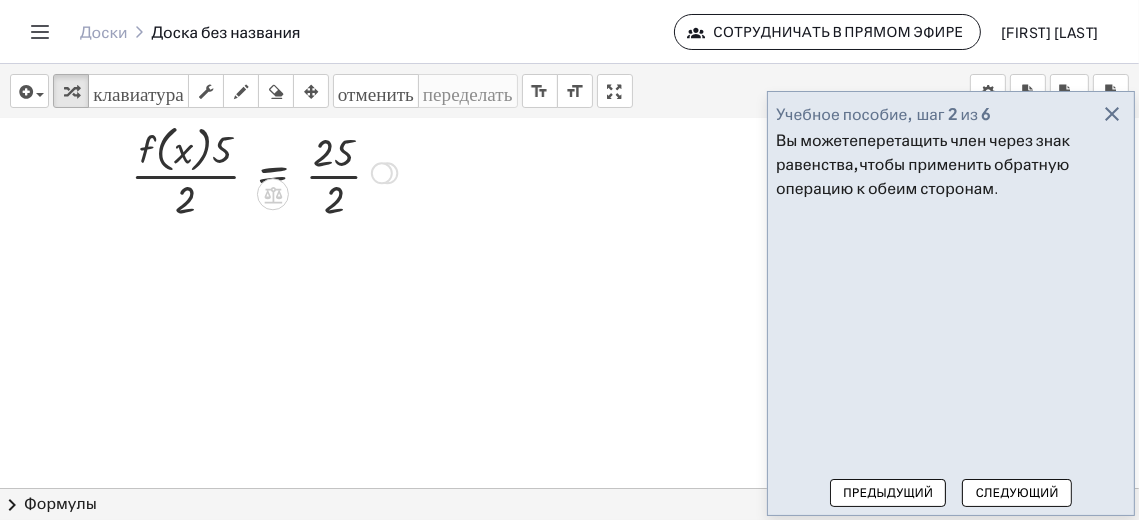 click at bounding box center (382, 173) 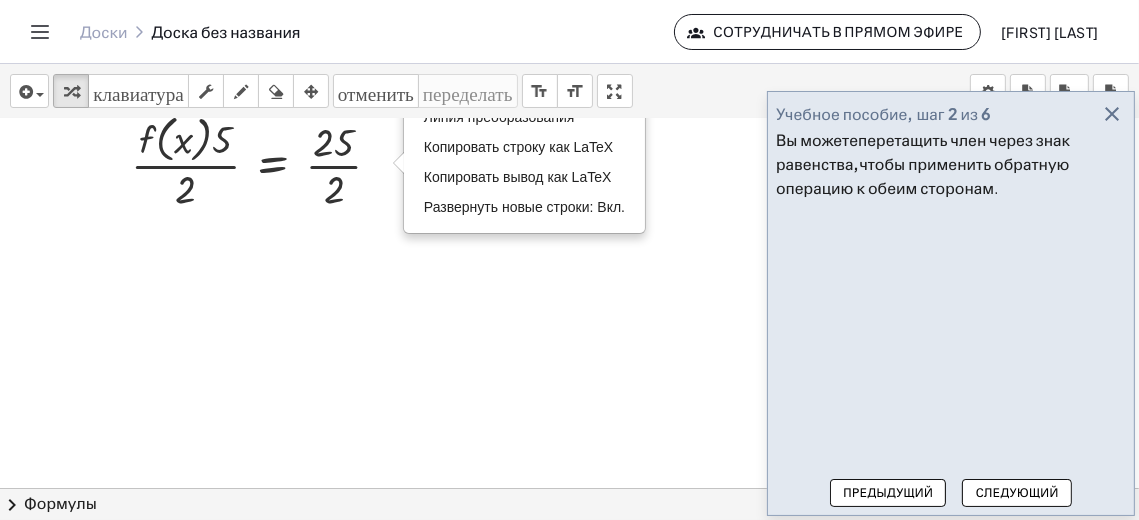 scroll, scrollTop: 469, scrollLeft: 0, axis: vertical 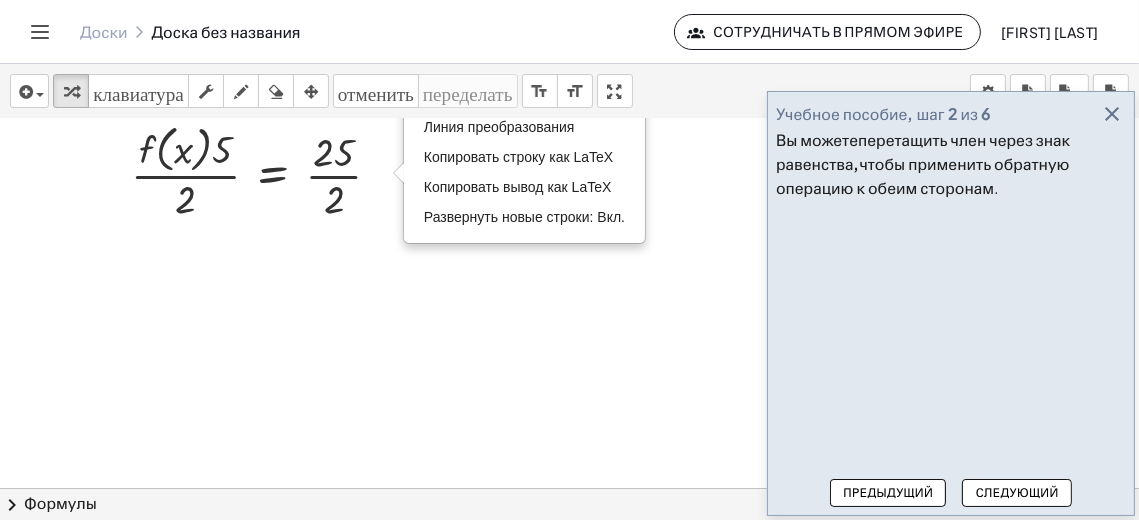click at bounding box center (569, 204) 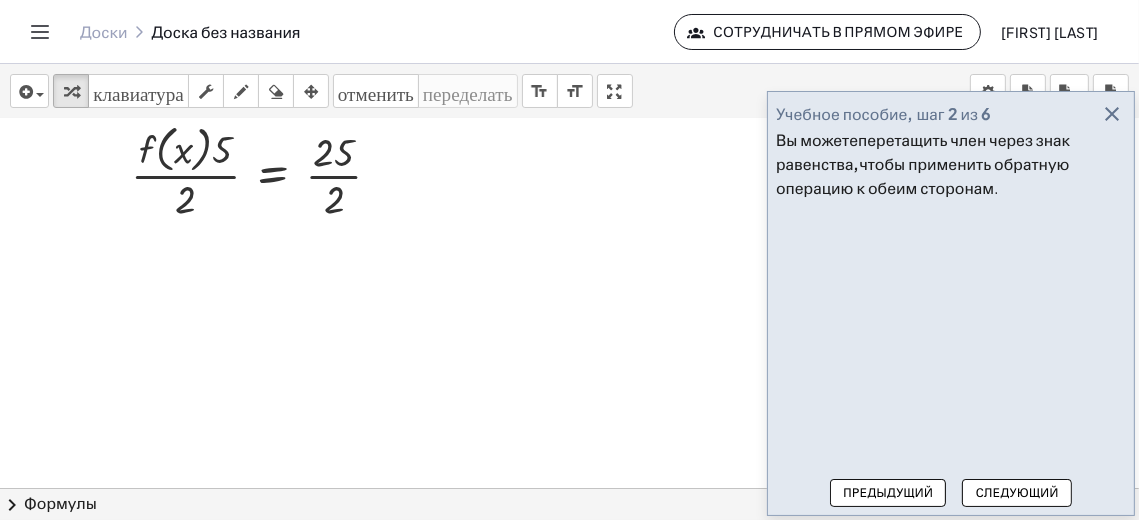 click at bounding box center [569, 204] 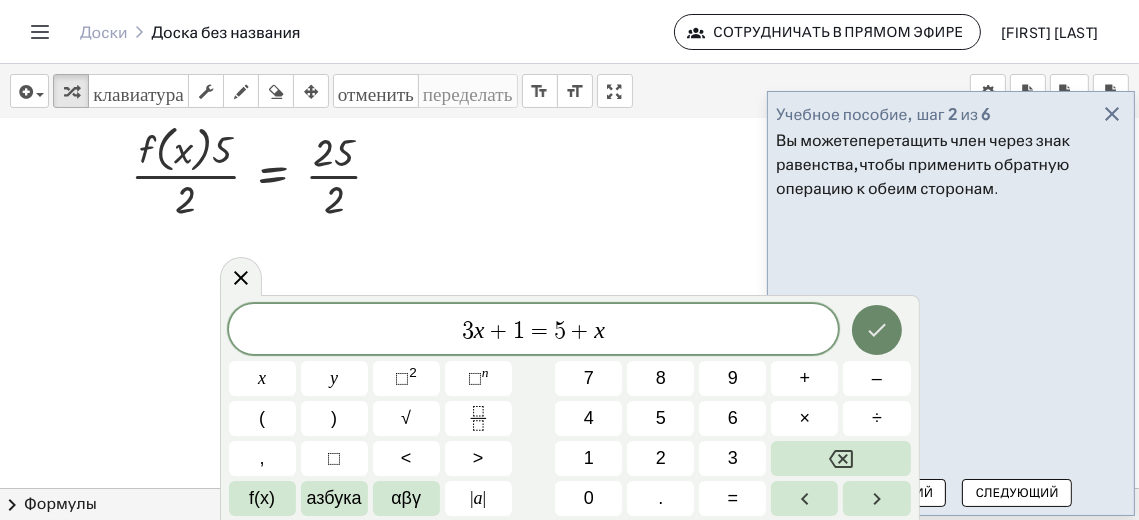 click at bounding box center (877, 330) 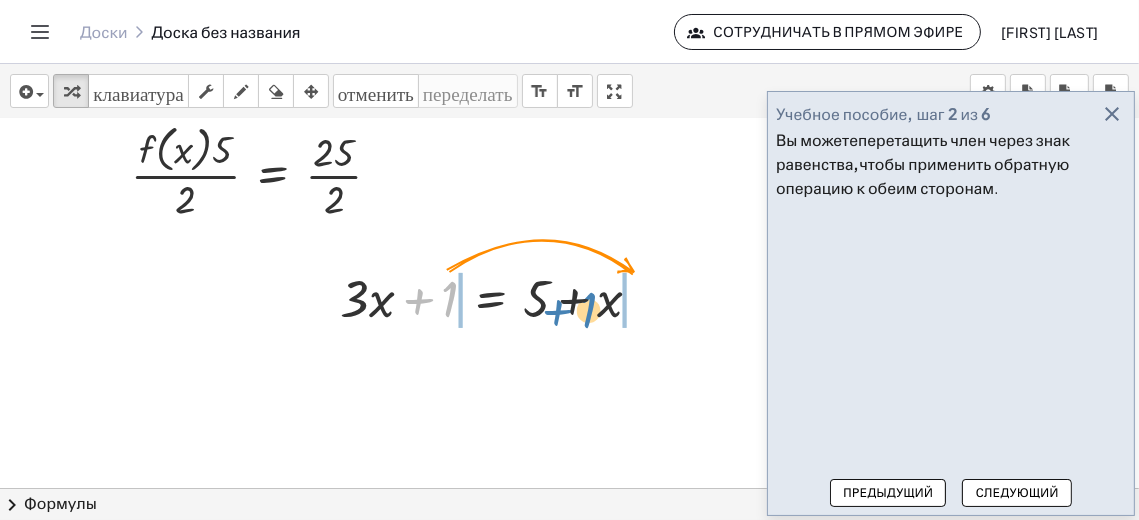 drag, startPoint x: 456, startPoint y: 297, endPoint x: 640, endPoint y: 297, distance: 184 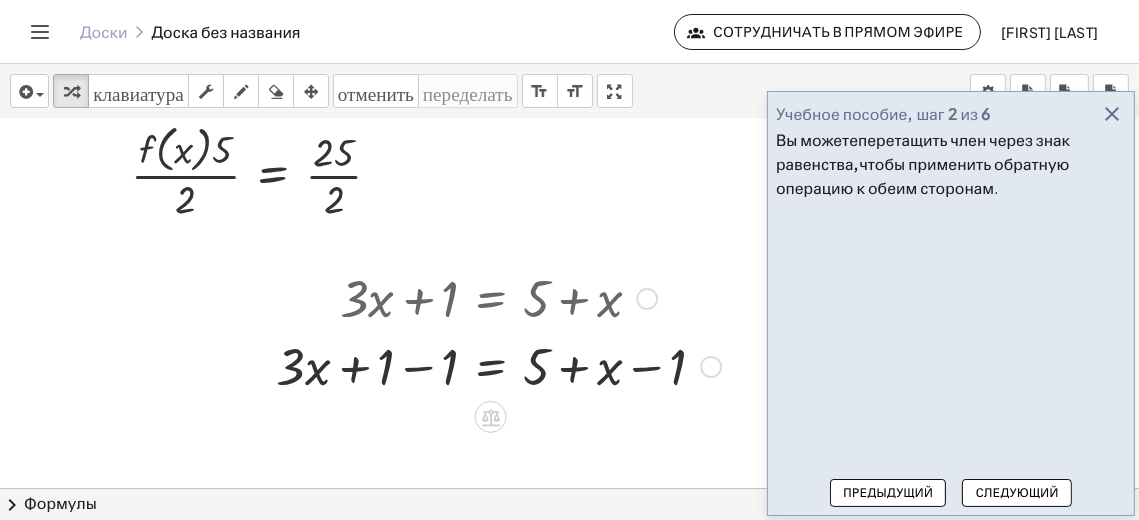 click at bounding box center [498, 297] 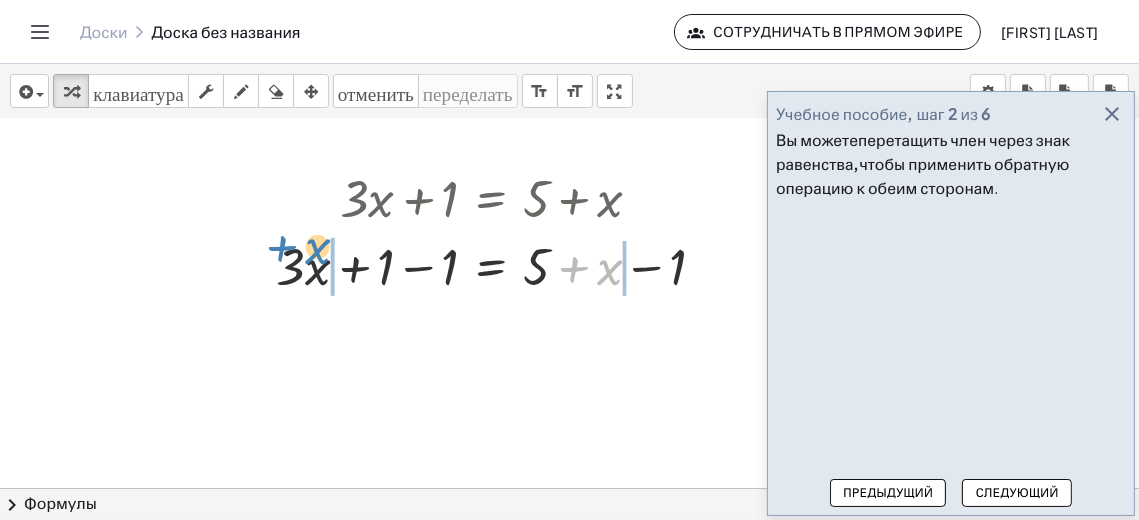 drag, startPoint x: 588, startPoint y: 269, endPoint x: 296, endPoint y: 248, distance: 292.75415 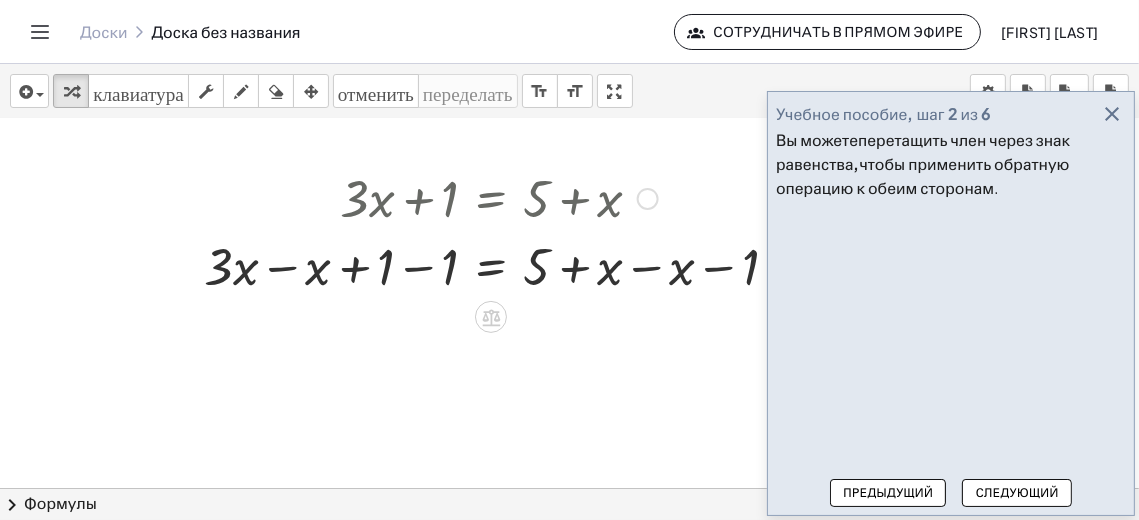 click at bounding box center (499, 265) 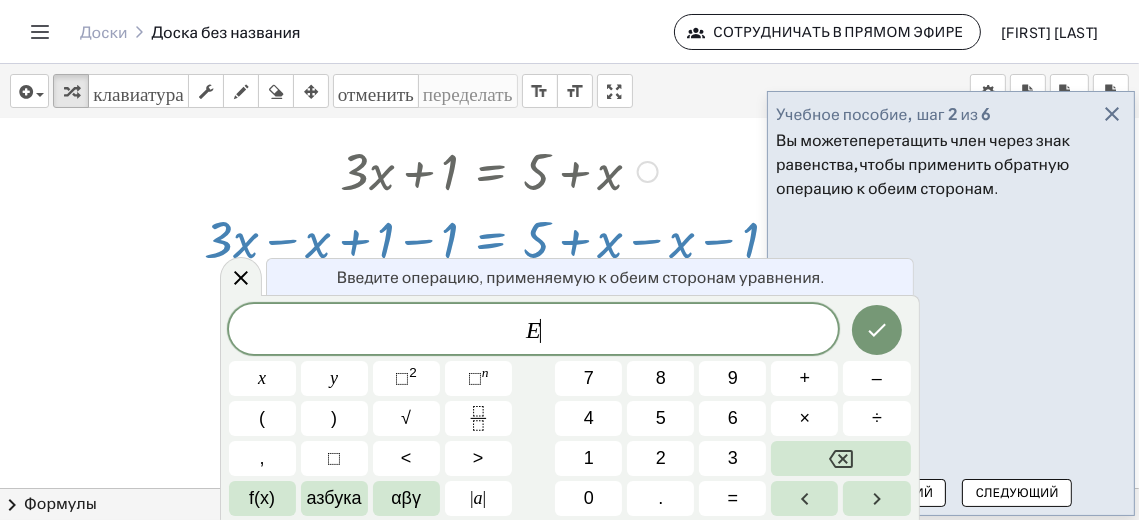 scroll, scrollTop: 597, scrollLeft: 0, axis: vertical 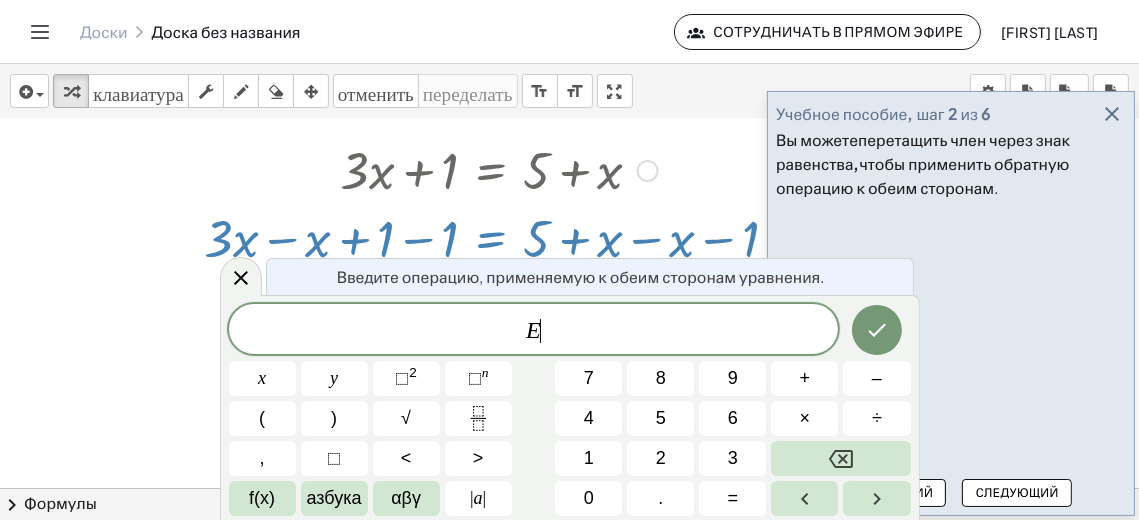 click 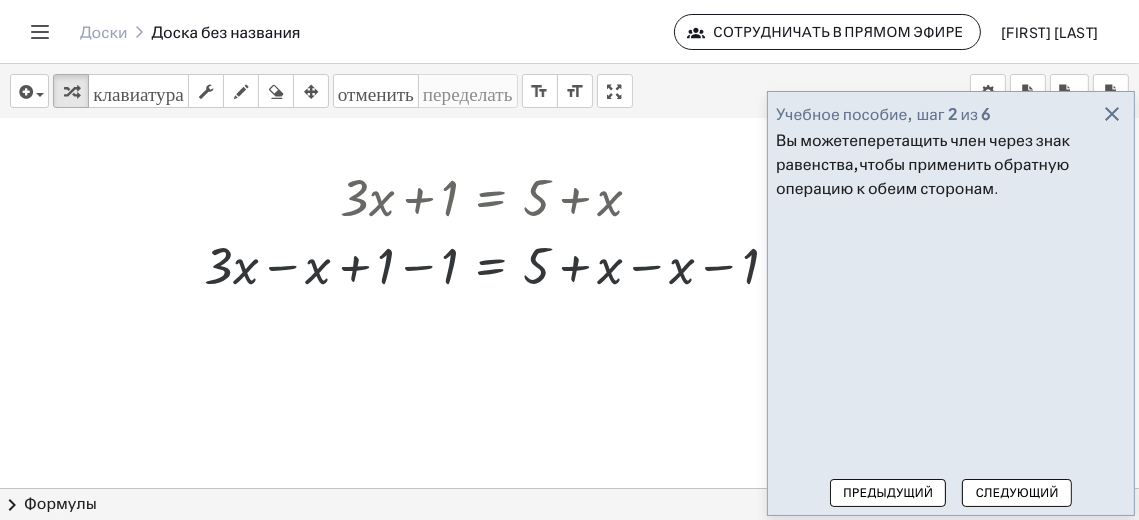 scroll, scrollTop: 569, scrollLeft: 0, axis: vertical 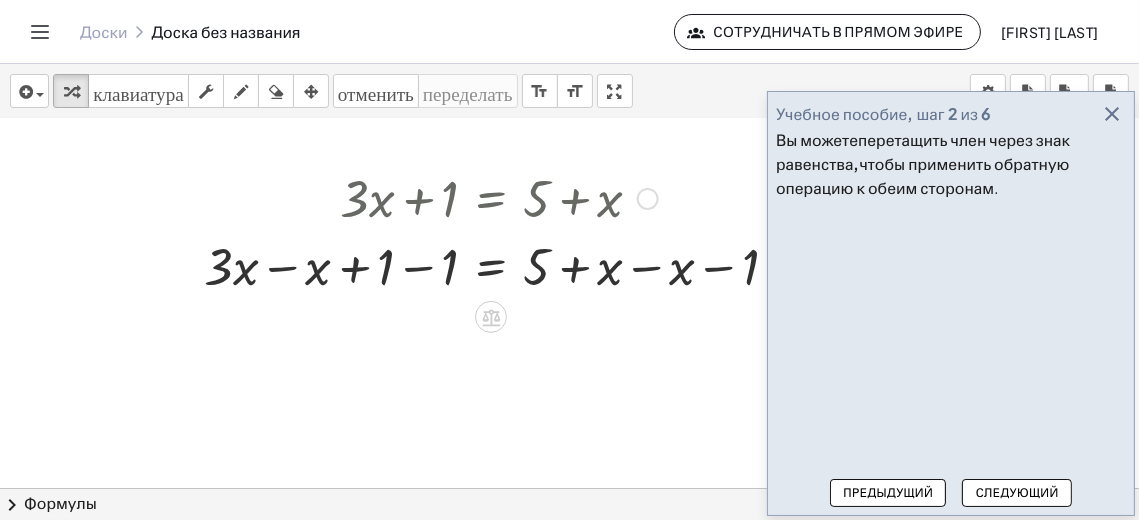drag, startPoint x: 430, startPoint y: 272, endPoint x: 418, endPoint y: 270, distance: 12.165525 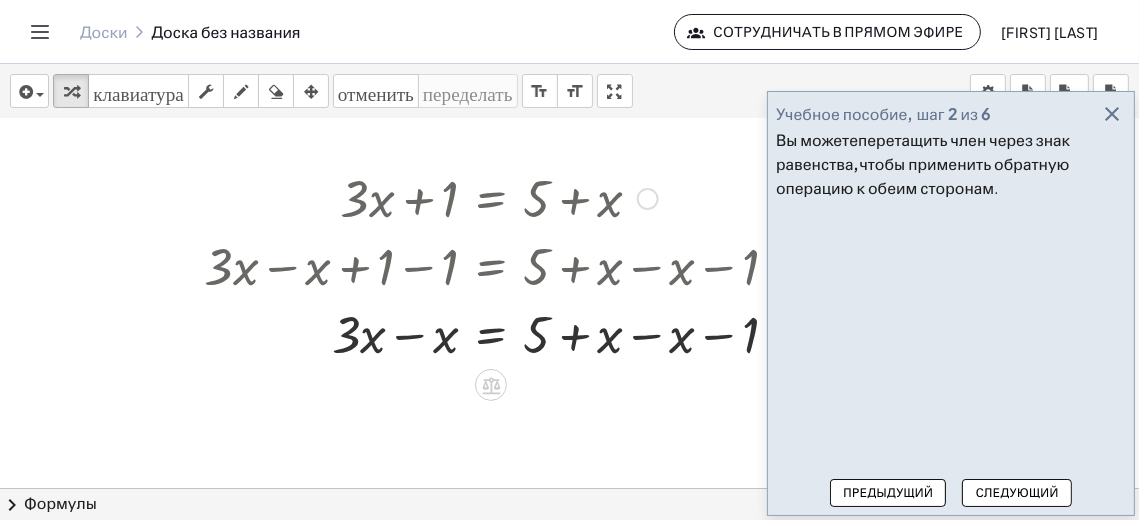 click at bounding box center [499, 333] 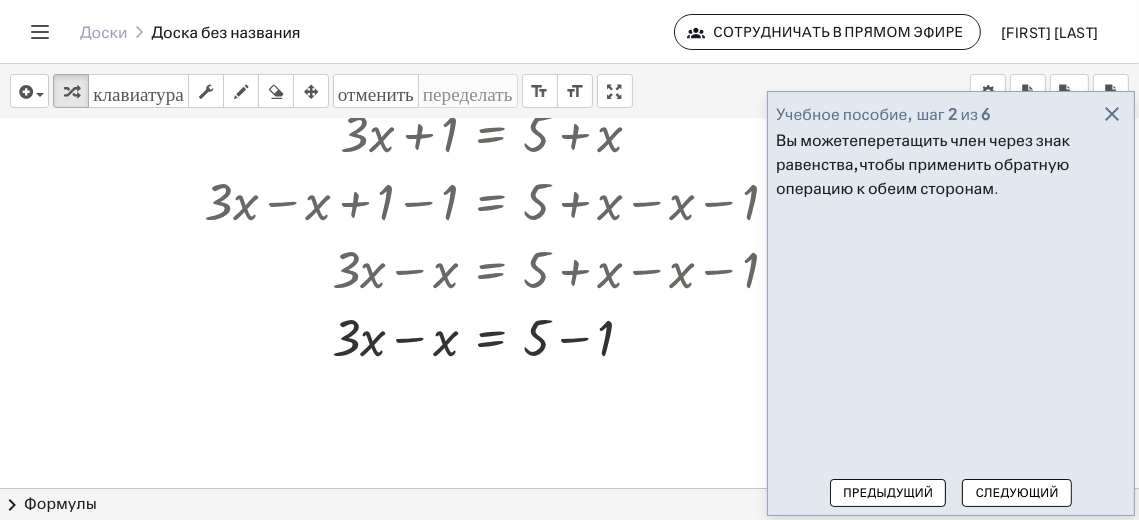 scroll, scrollTop: 669, scrollLeft: 0, axis: vertical 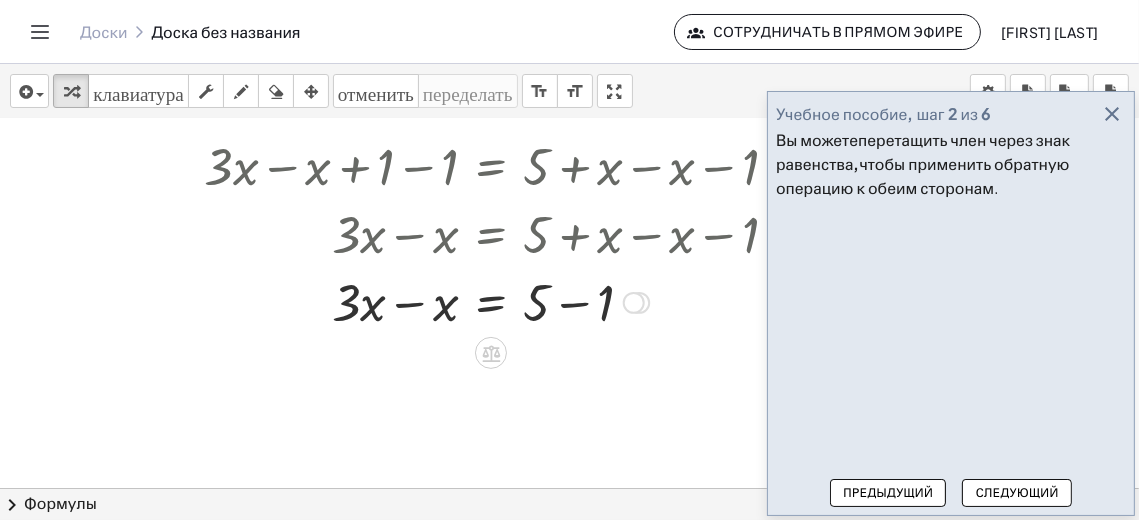 click at bounding box center (499, 301) 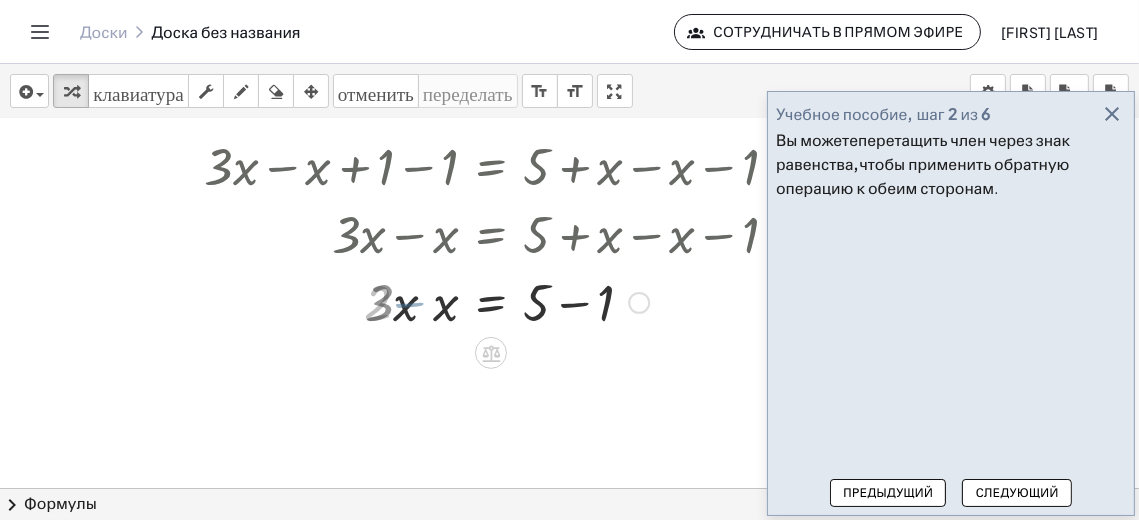 click at bounding box center [499, 301] 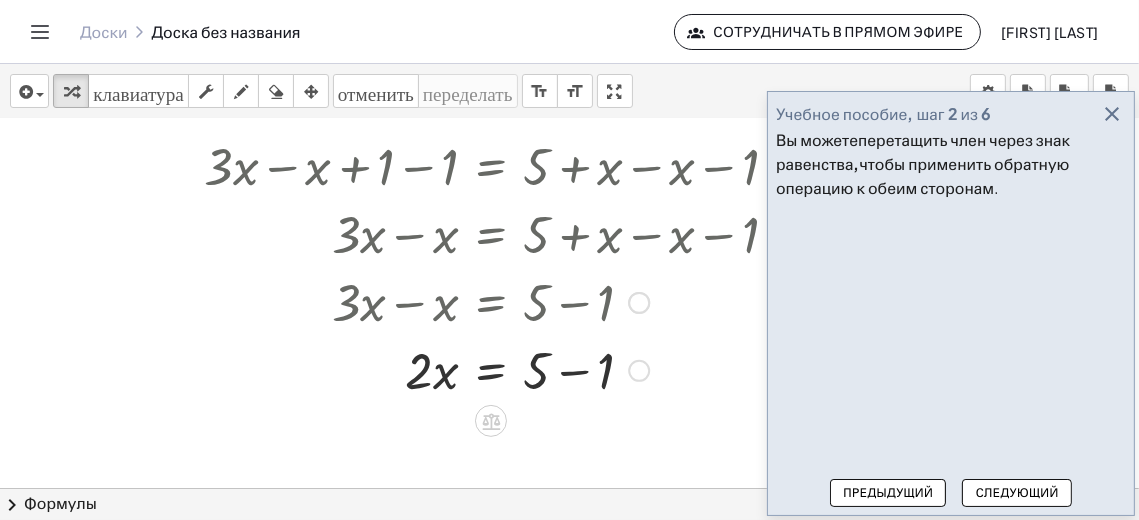 click at bounding box center [499, 369] 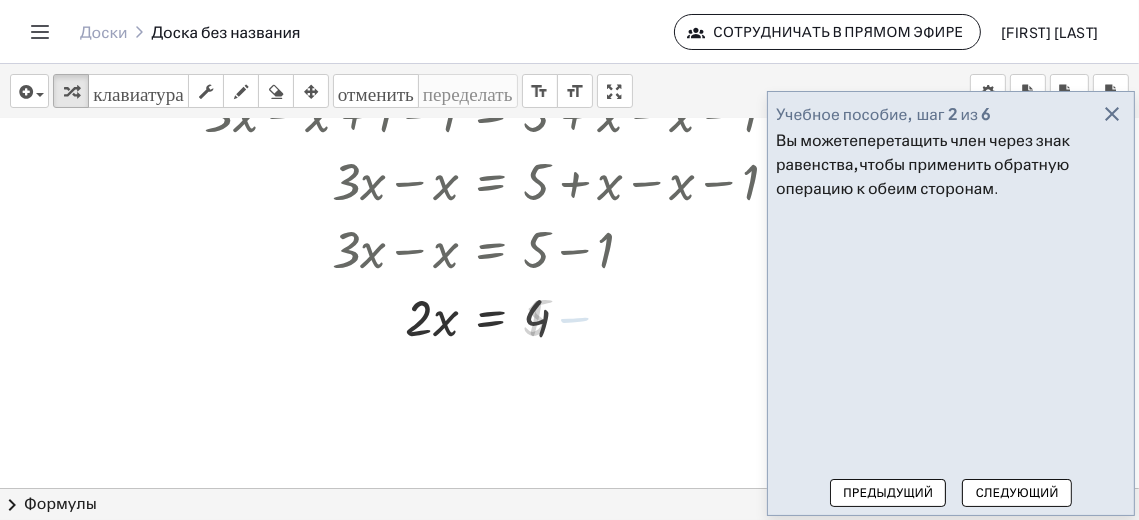 scroll, scrollTop: 738, scrollLeft: 0, axis: vertical 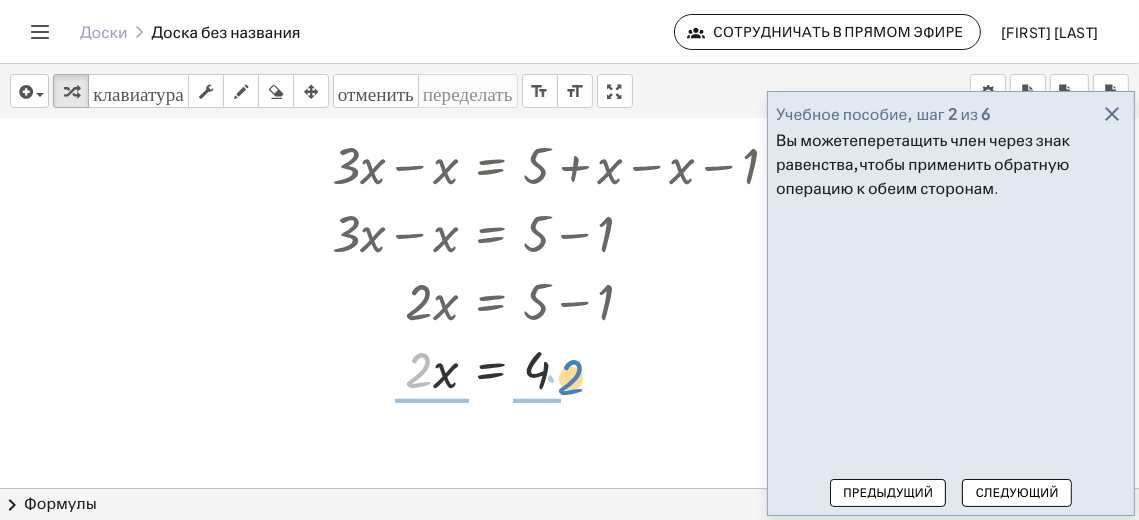 drag, startPoint x: 434, startPoint y: 368, endPoint x: 577, endPoint y: 381, distance: 143.58969 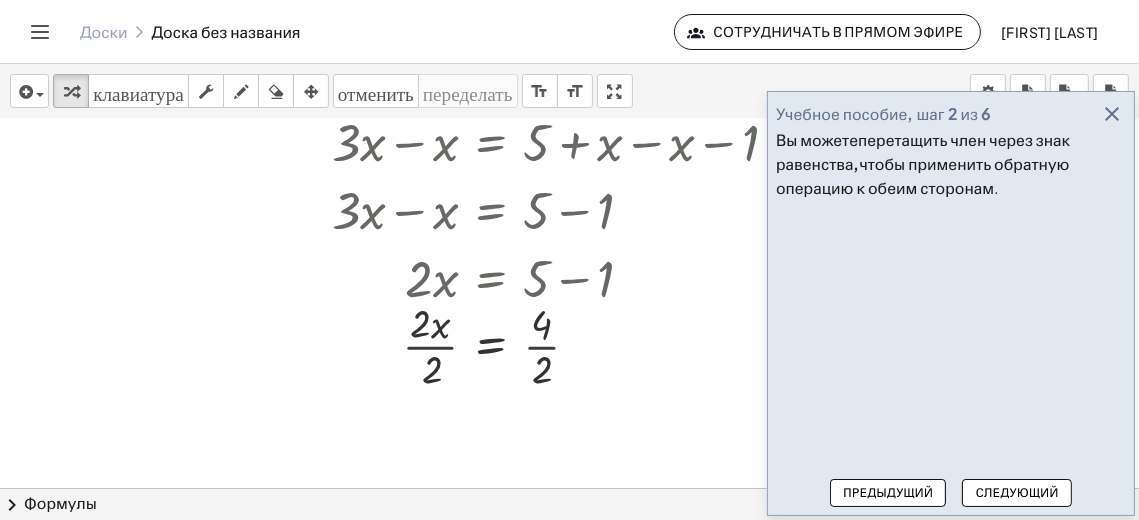 scroll, scrollTop: 838, scrollLeft: 0, axis: vertical 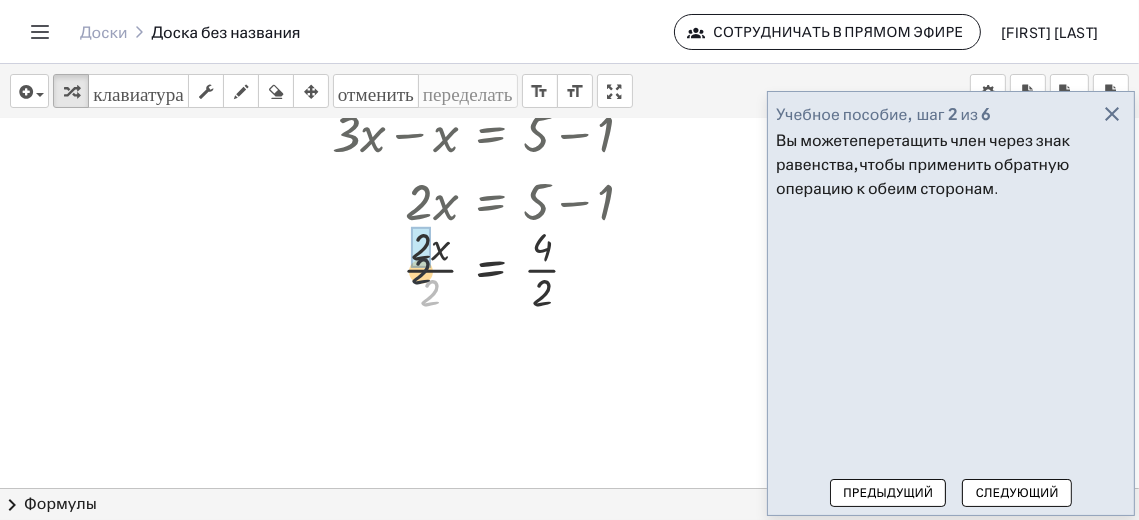 drag, startPoint x: 438, startPoint y: 288, endPoint x: 426, endPoint y: 260, distance: 30.463093 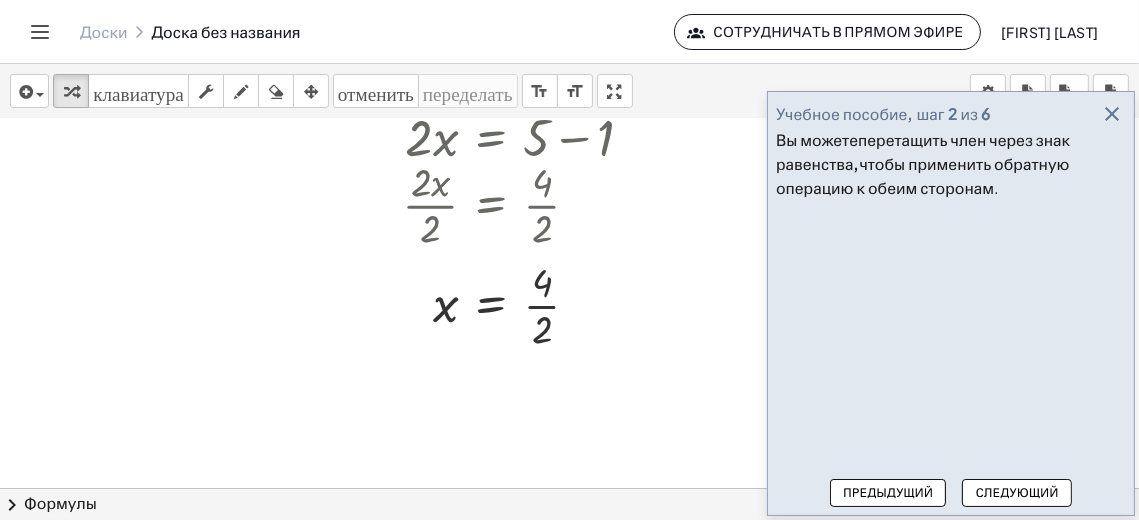 scroll, scrollTop: 938, scrollLeft: 0, axis: vertical 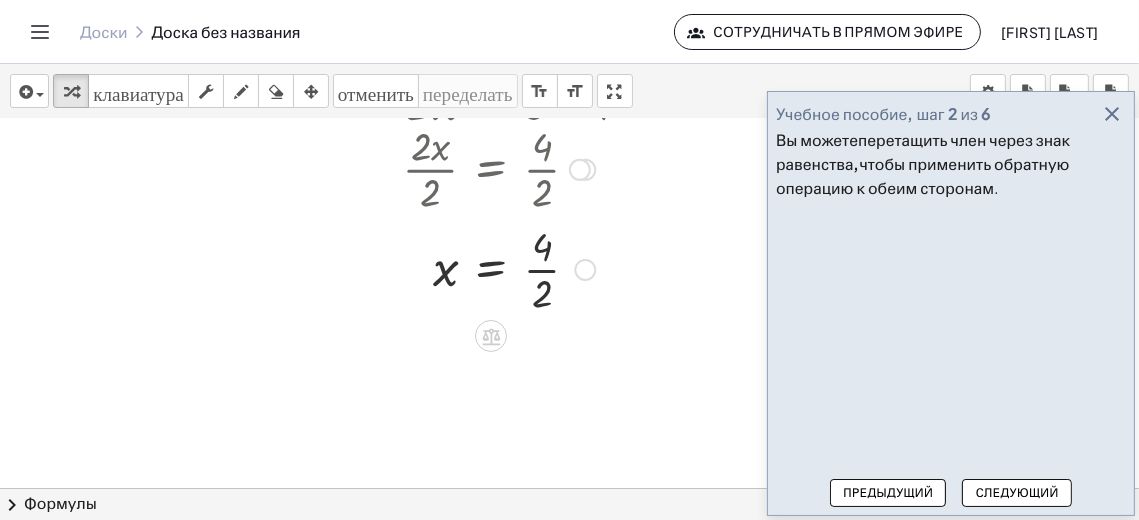 drag, startPoint x: 547, startPoint y: 288, endPoint x: 553, endPoint y: 246, distance: 42.426407 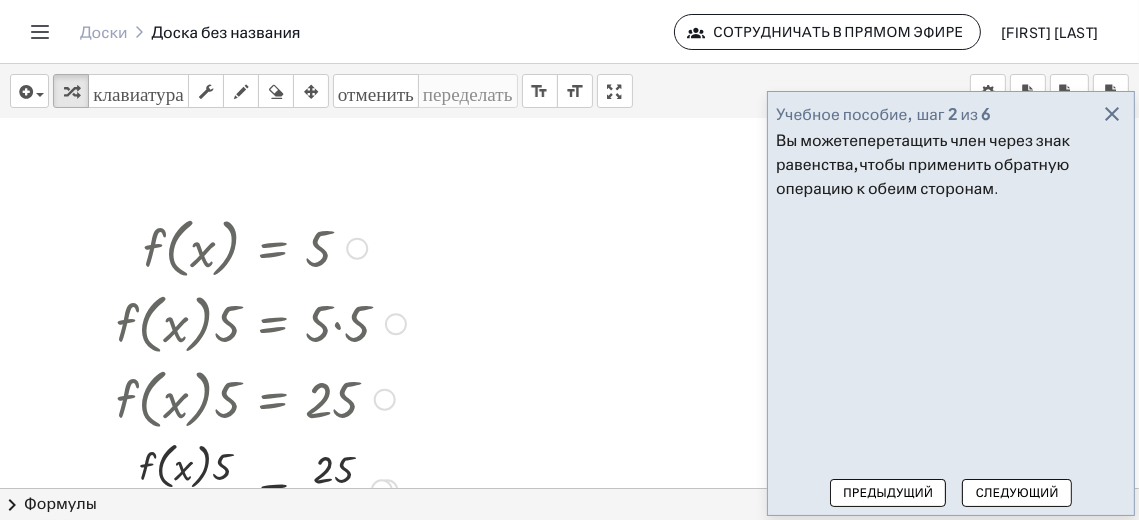 scroll, scrollTop: 300, scrollLeft: 0, axis: vertical 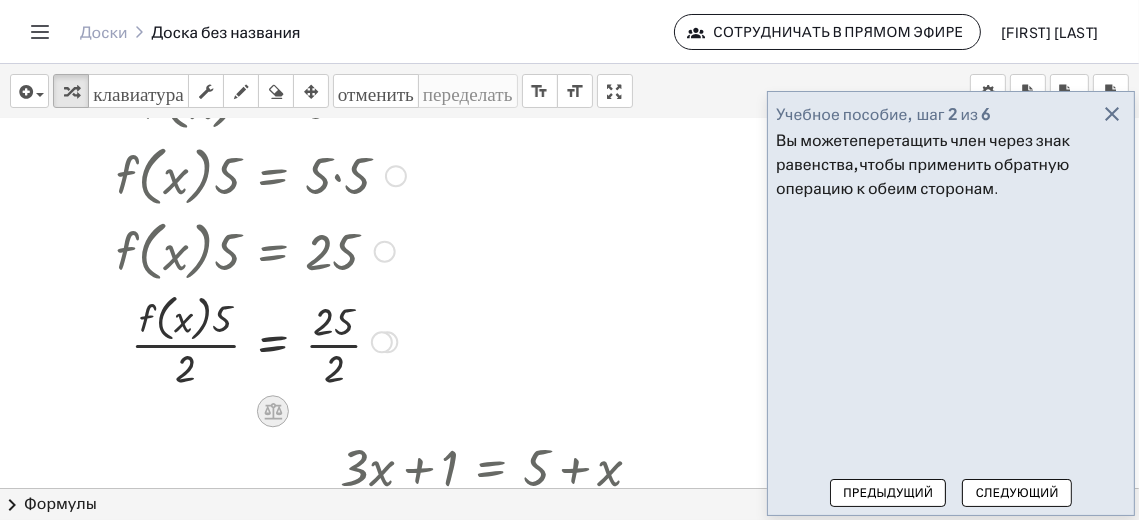 click 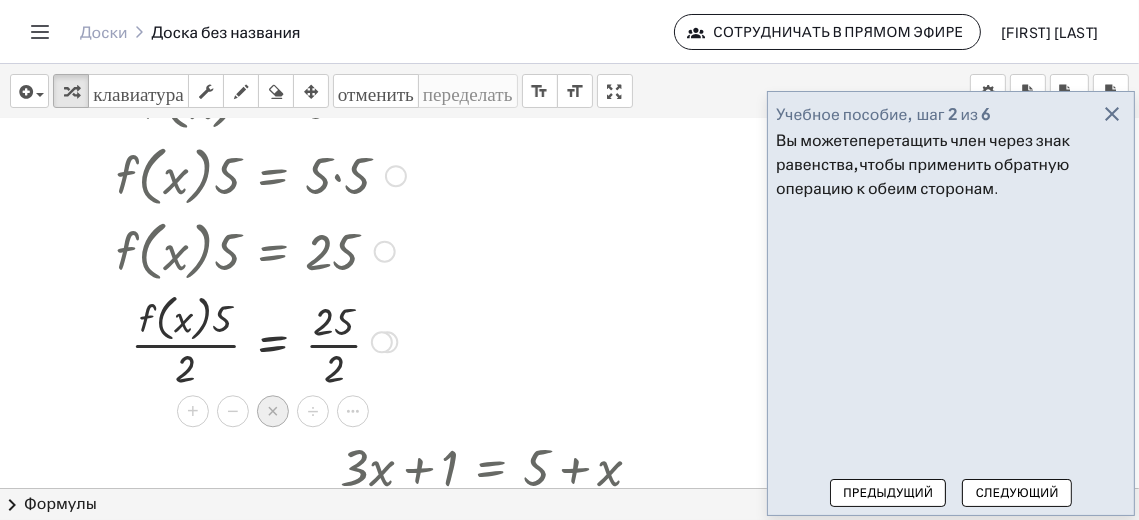 click on "×" at bounding box center [273, 411] 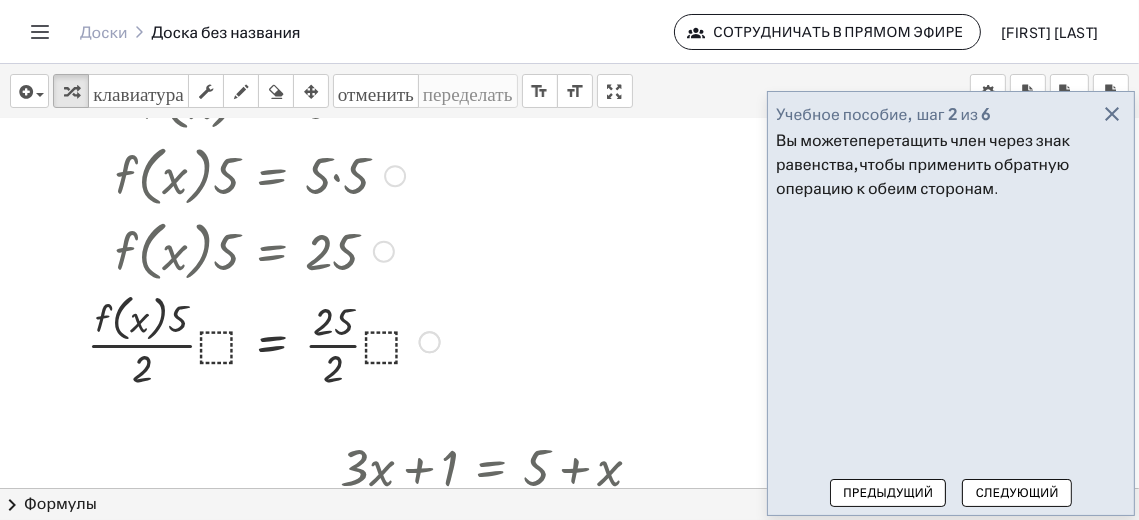 click at bounding box center (263, 341) 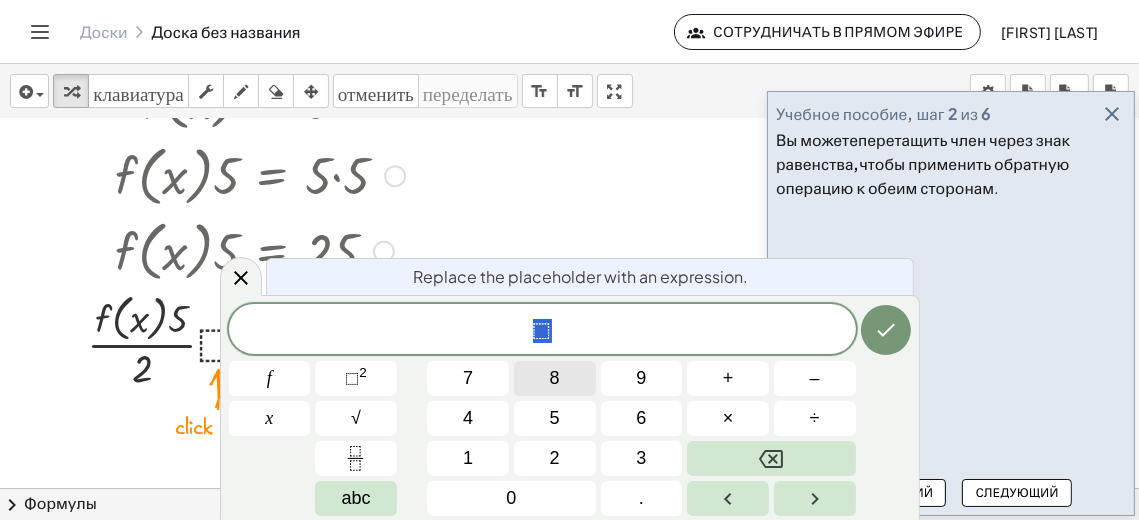 click on "8" at bounding box center (555, 378) 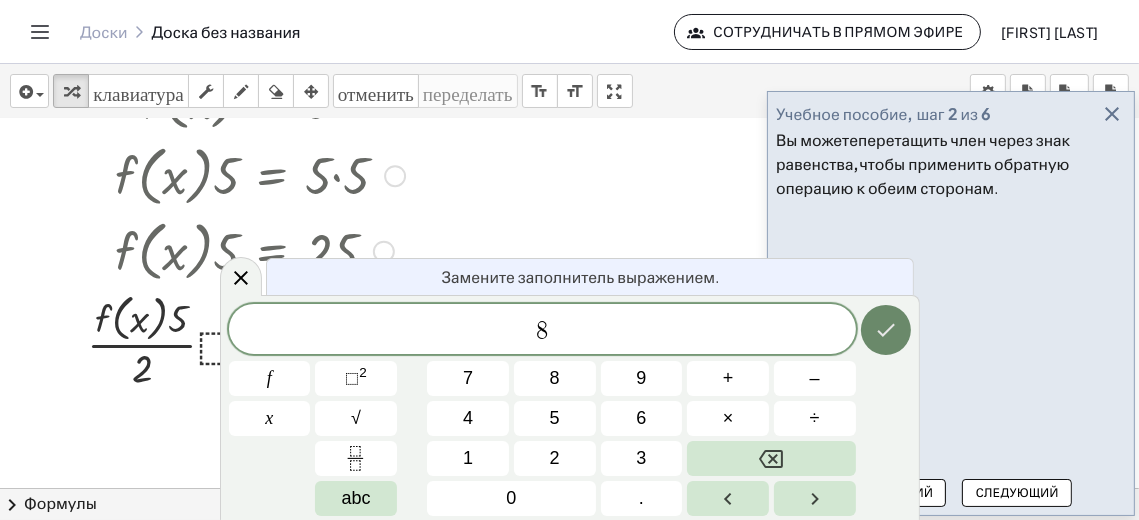 click 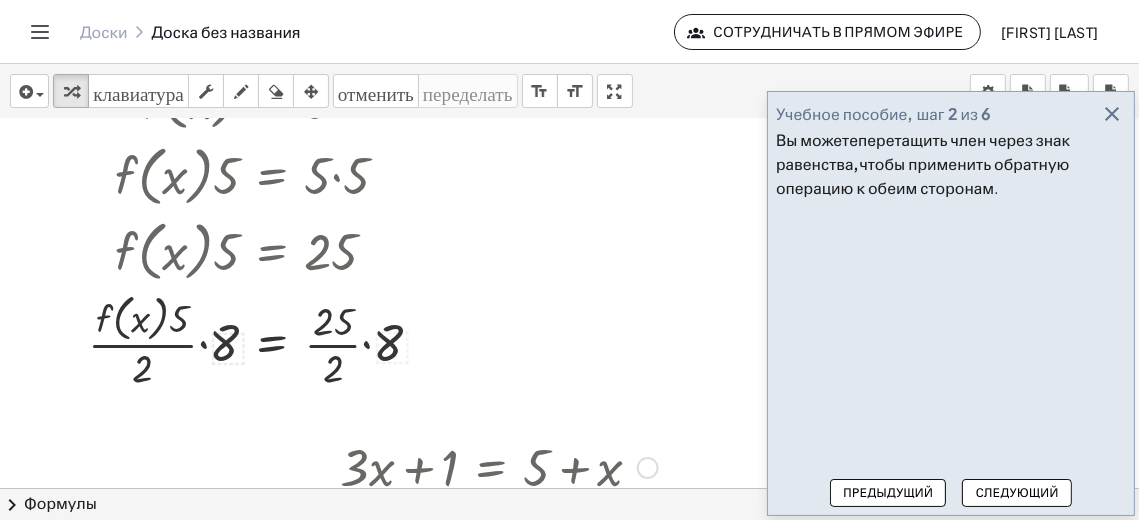 scroll, scrollTop: 399, scrollLeft: 0, axis: vertical 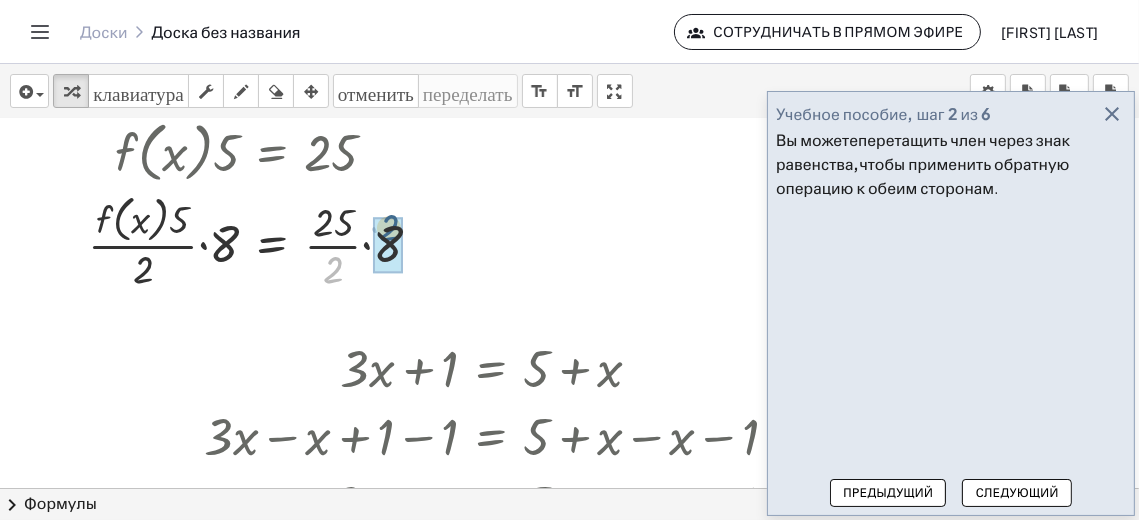 drag, startPoint x: 335, startPoint y: 275, endPoint x: 372, endPoint y: 248, distance: 45.80393 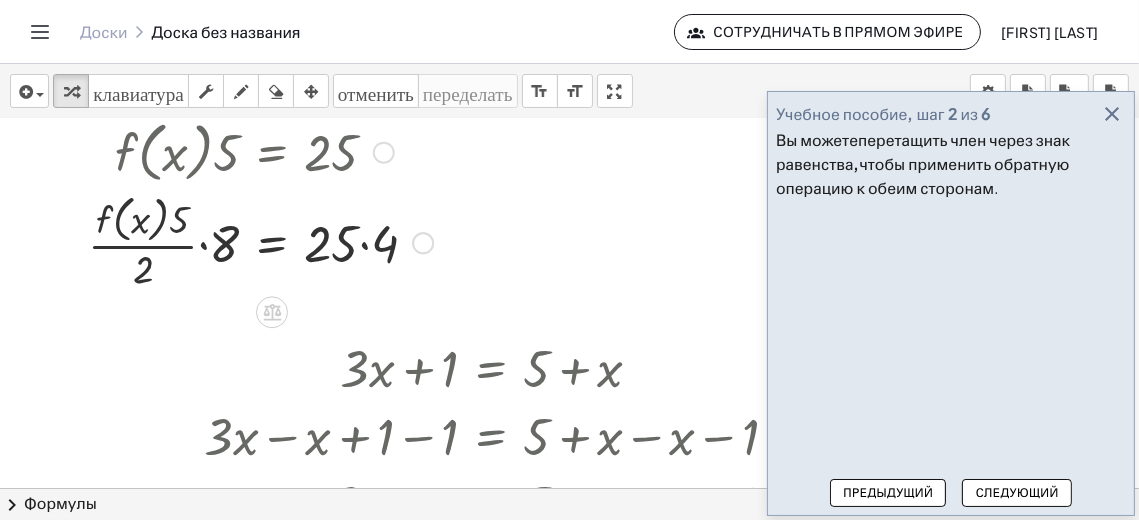 drag, startPoint x: 152, startPoint y: 272, endPoint x: 191, endPoint y: 270, distance: 39.051247 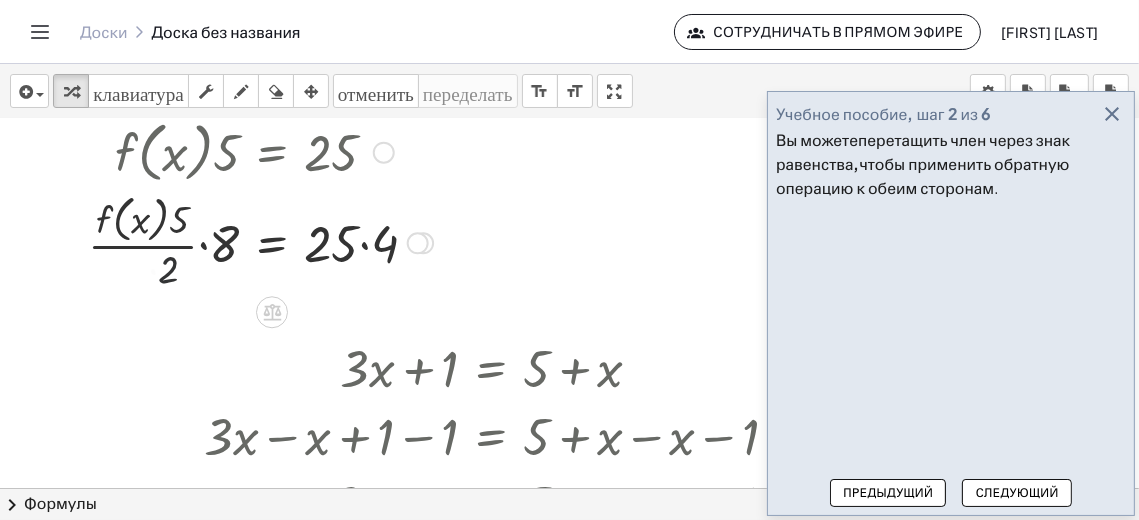 click at bounding box center (260, 242) 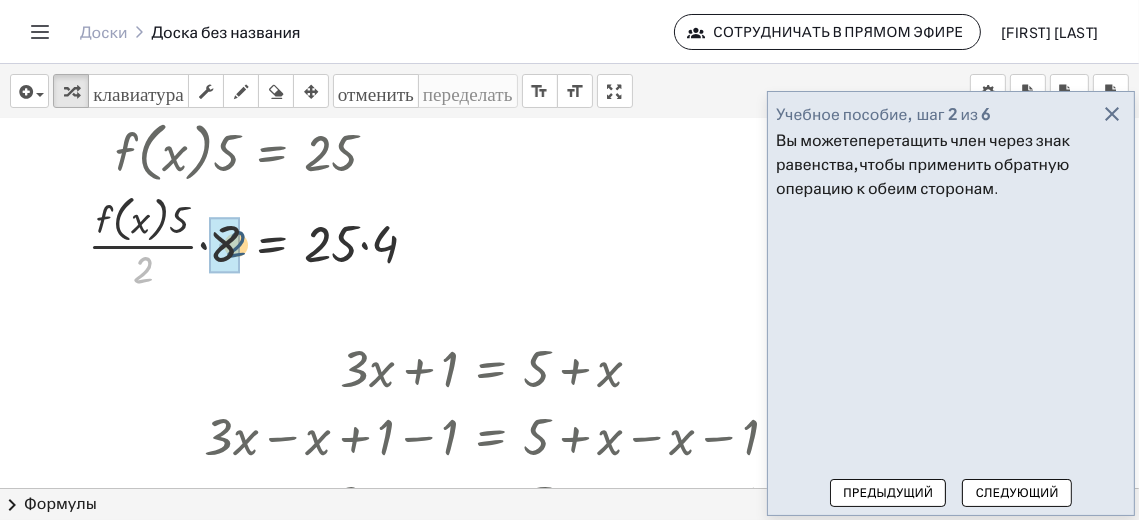 drag, startPoint x: 135, startPoint y: 277, endPoint x: 230, endPoint y: 250, distance: 98.762344 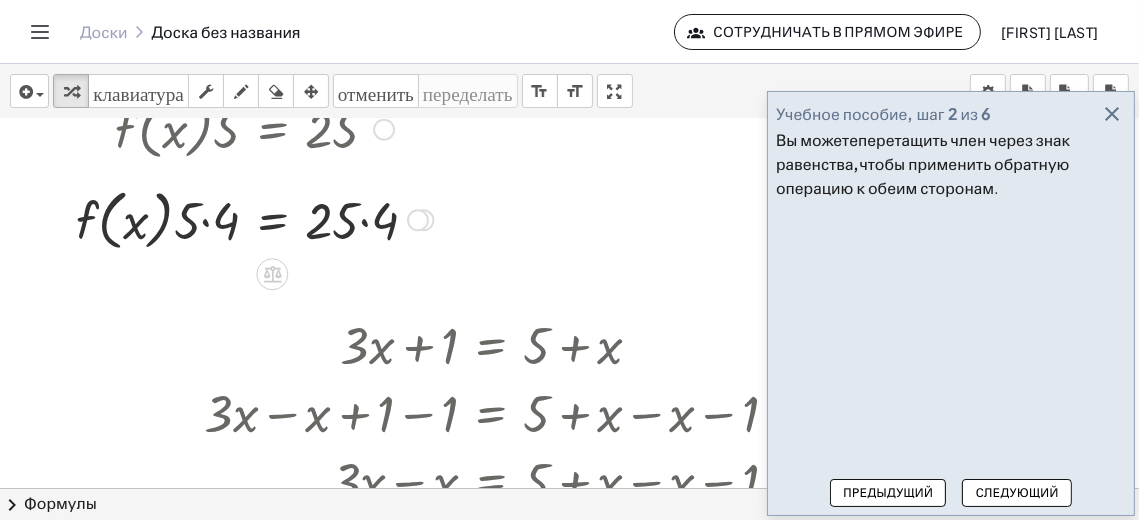 scroll, scrollTop: 399, scrollLeft: 0, axis: vertical 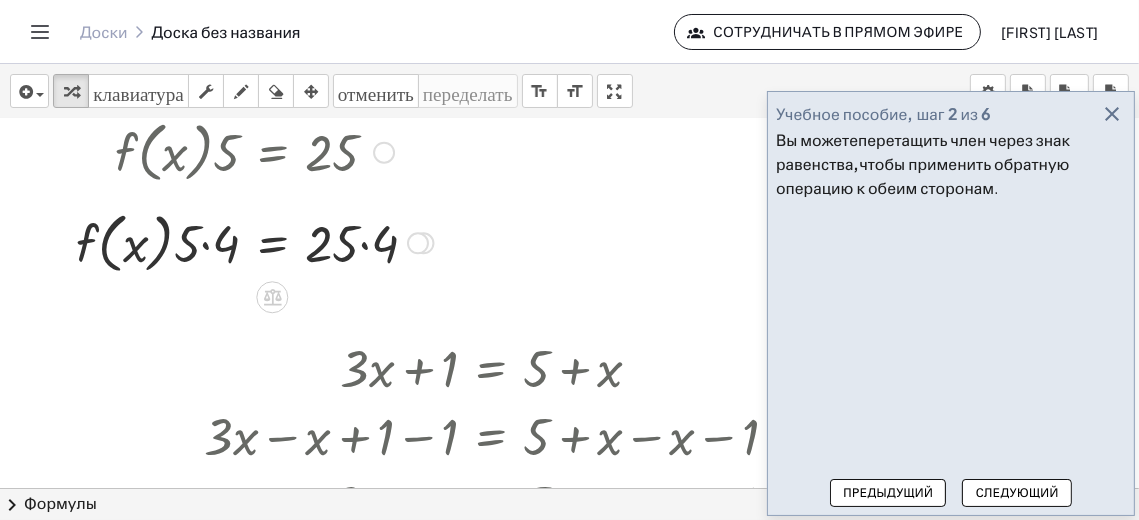 click at bounding box center (255, 242) 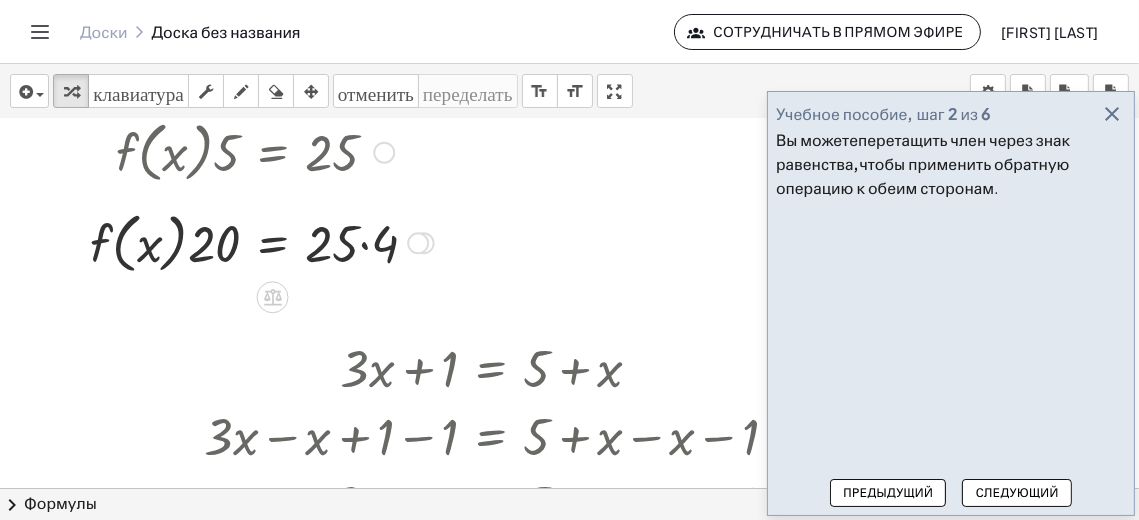 click at bounding box center [262, 242] 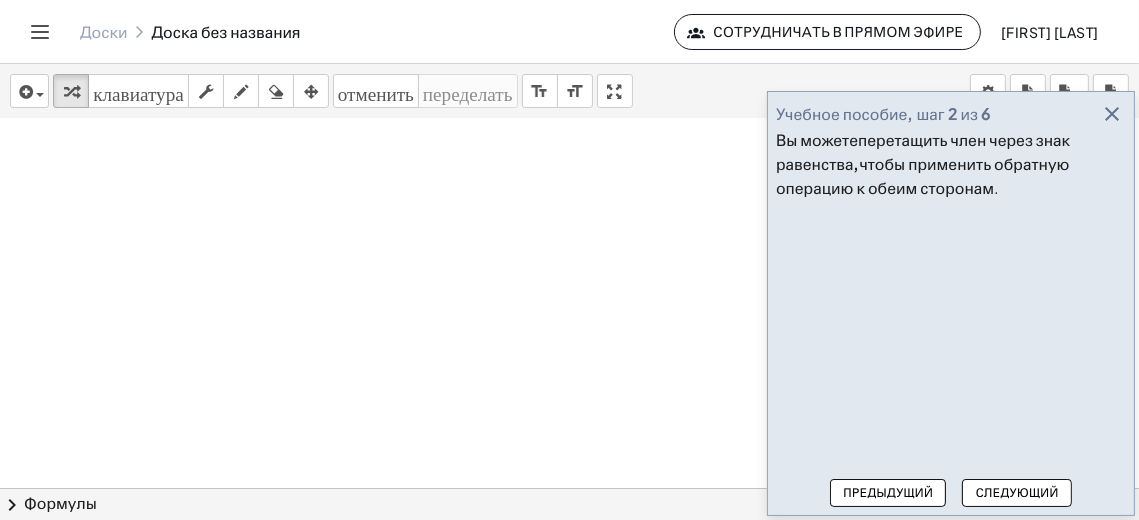 scroll, scrollTop: 1408, scrollLeft: 0, axis: vertical 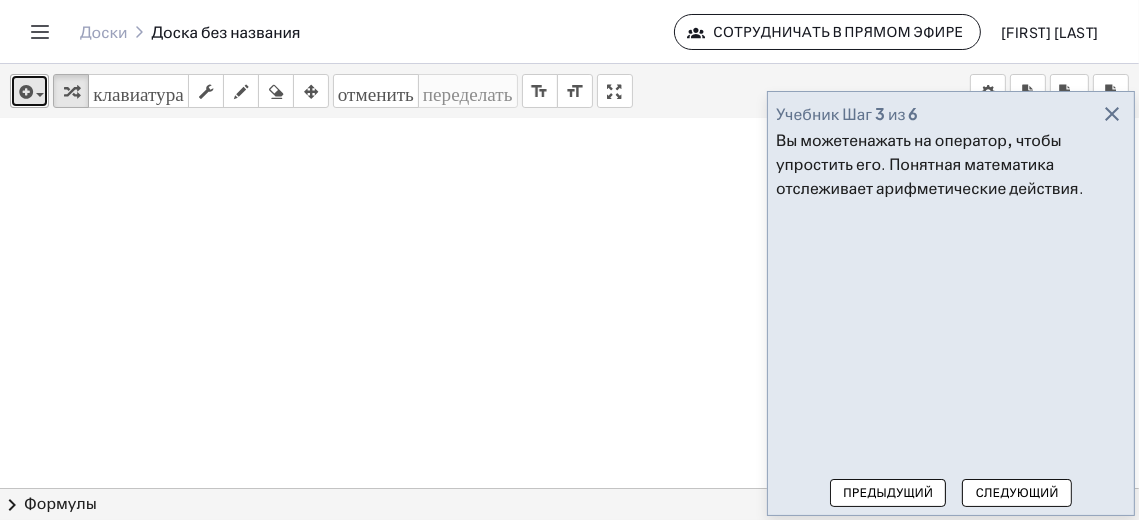 click at bounding box center [24, 92] 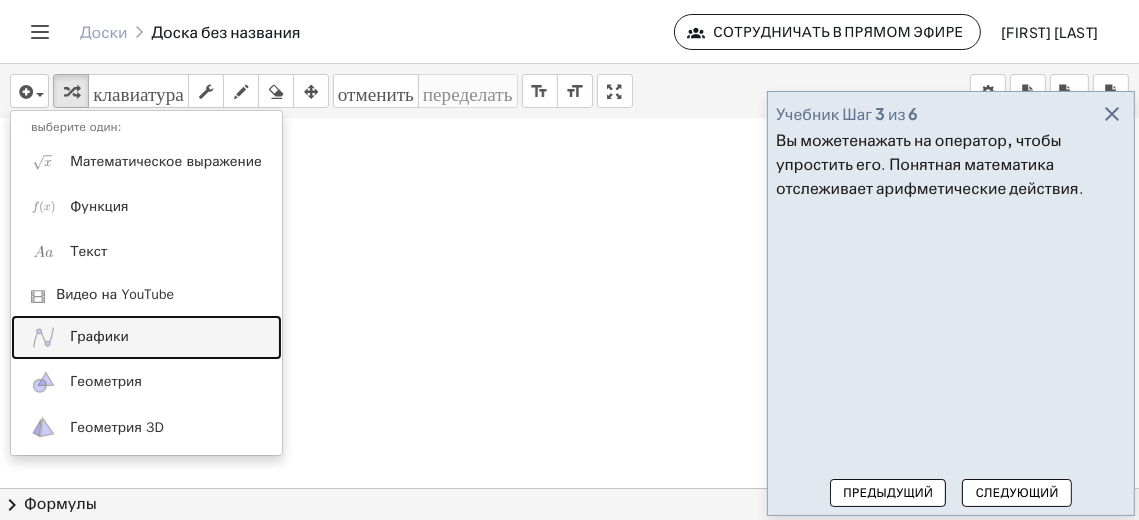 click on "Графики" at bounding box center [146, 337] 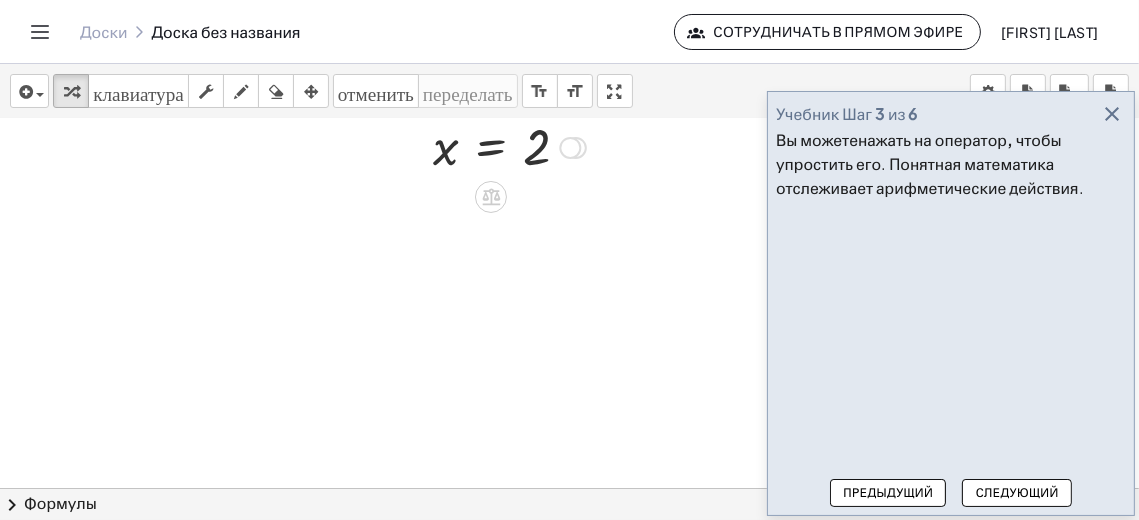 scroll, scrollTop: 1108, scrollLeft: 0, axis: vertical 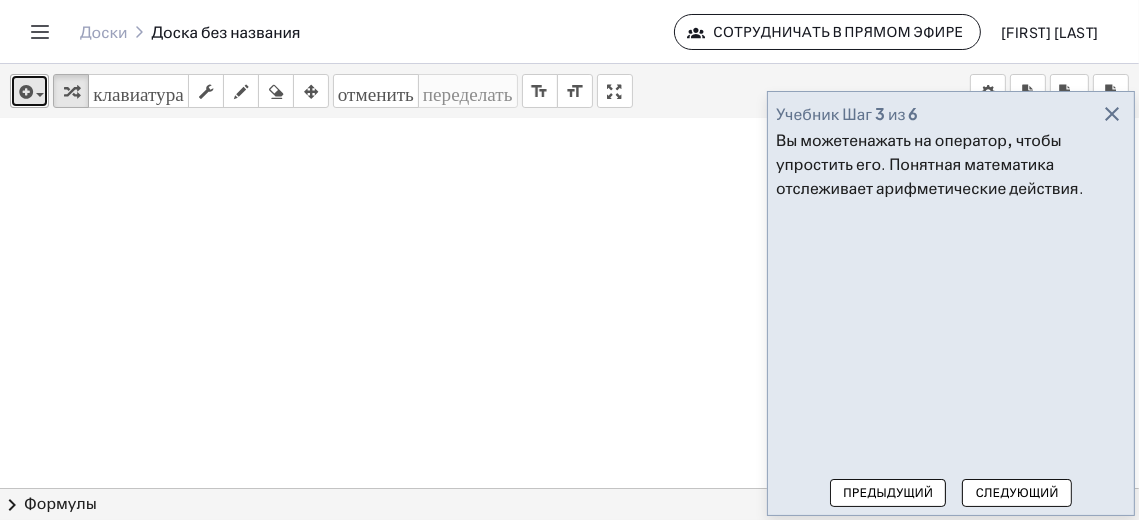 click at bounding box center [24, 92] 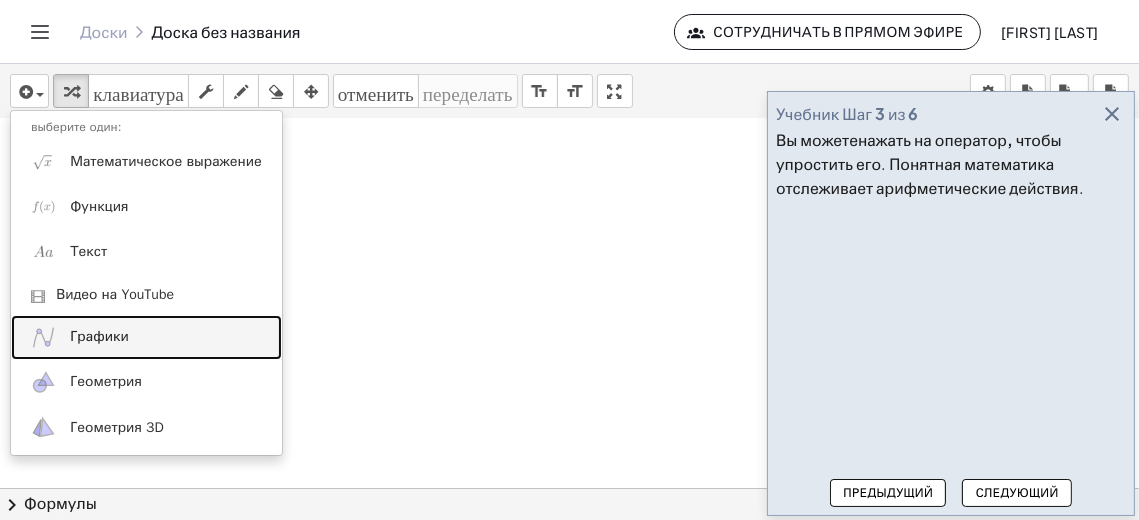 click on "Графики" at bounding box center [99, 336] 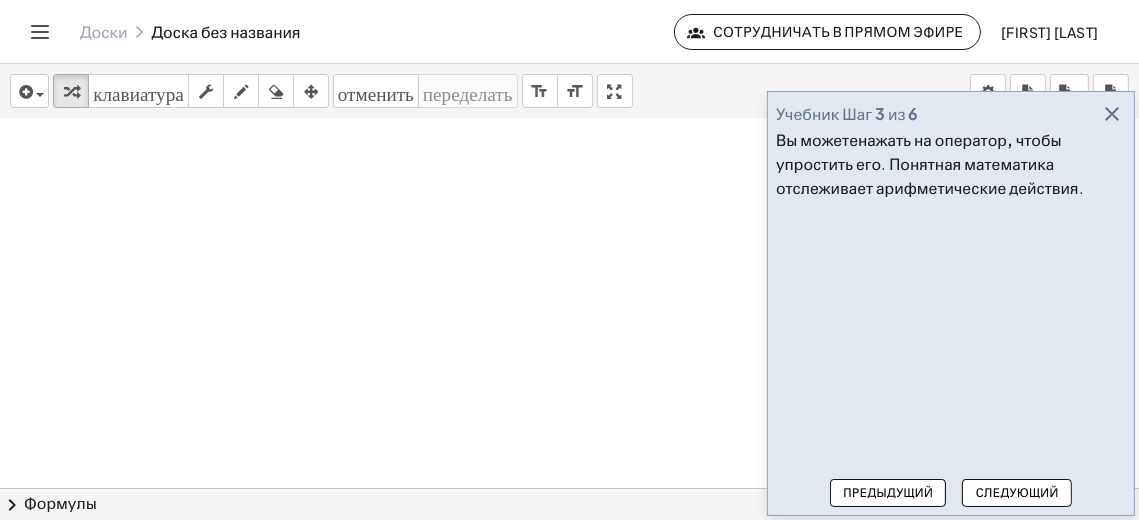 drag, startPoint x: 88, startPoint y: 253, endPoint x: 55, endPoint y: 236, distance: 37.12142 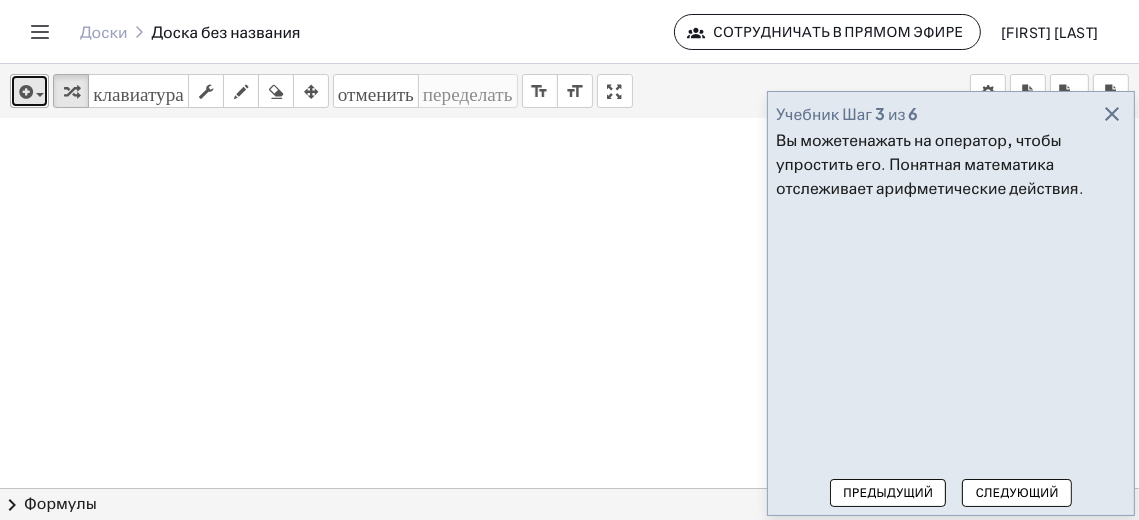click at bounding box center [24, 92] 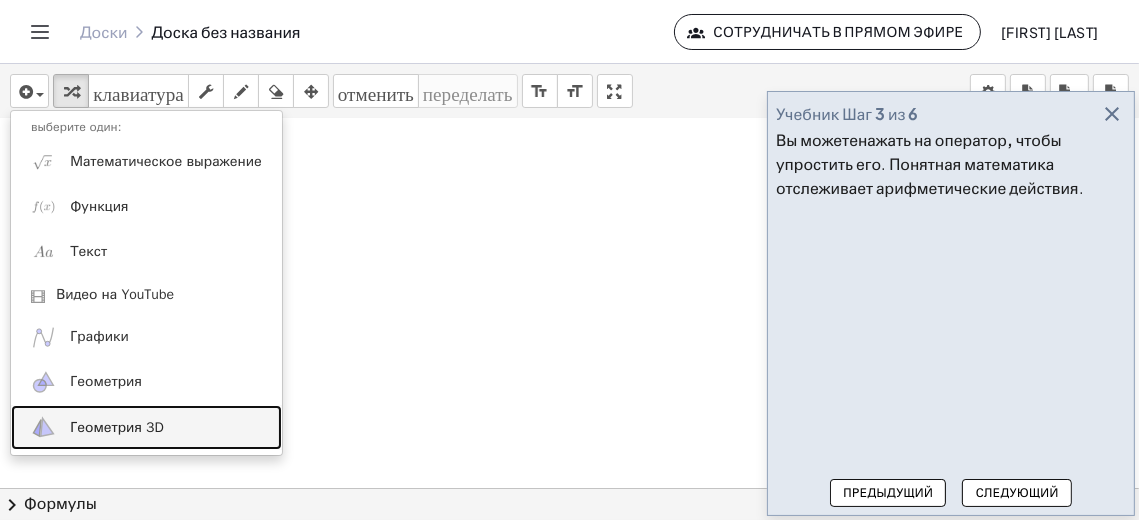 click on "Геометрия 3D" at bounding box center (146, 427) 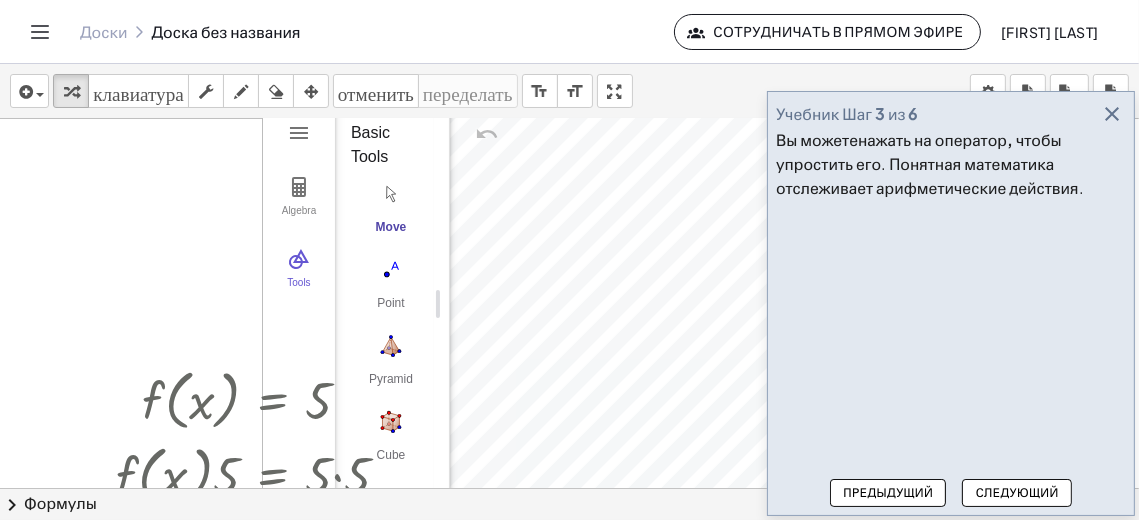 scroll, scrollTop: 99, scrollLeft: 0, axis: vertical 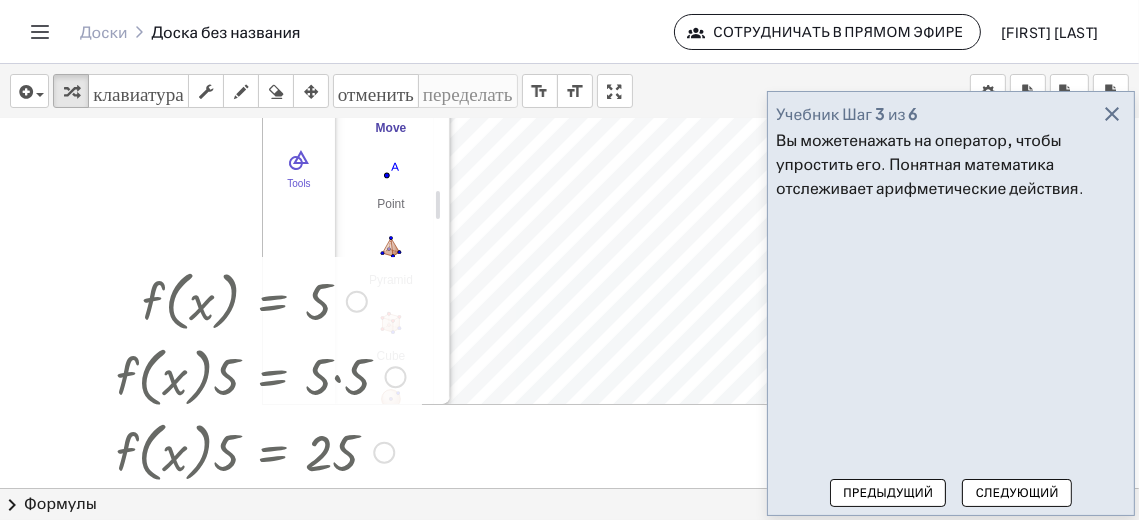 click at bounding box center (248, 300) 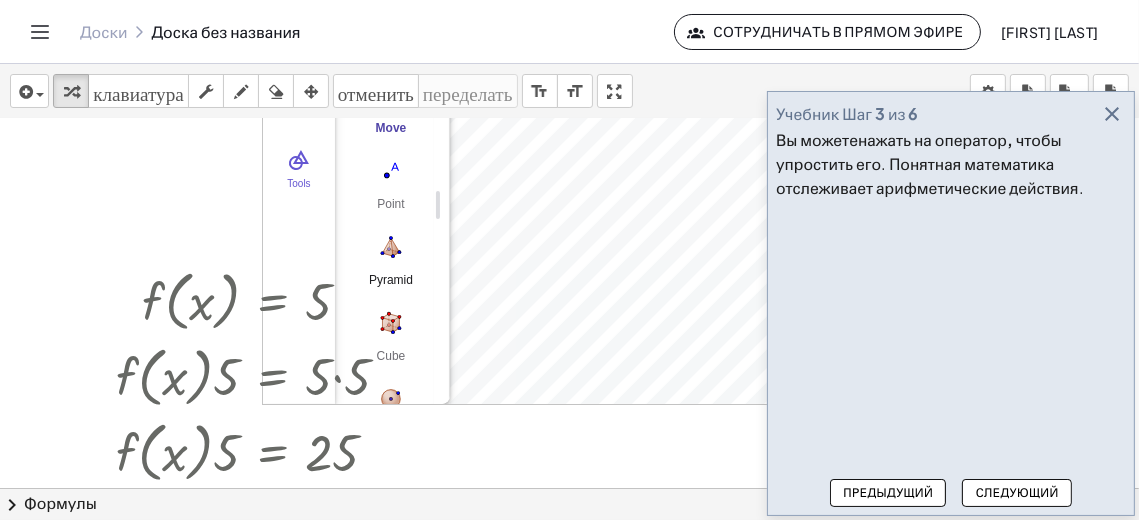 click at bounding box center (391, 247) 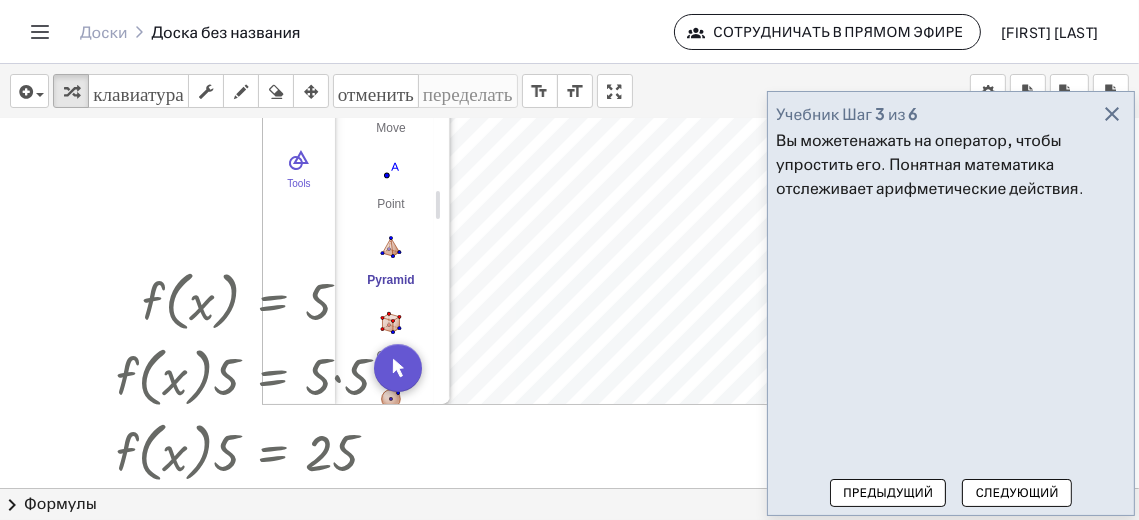 click at bounding box center [391, 247] 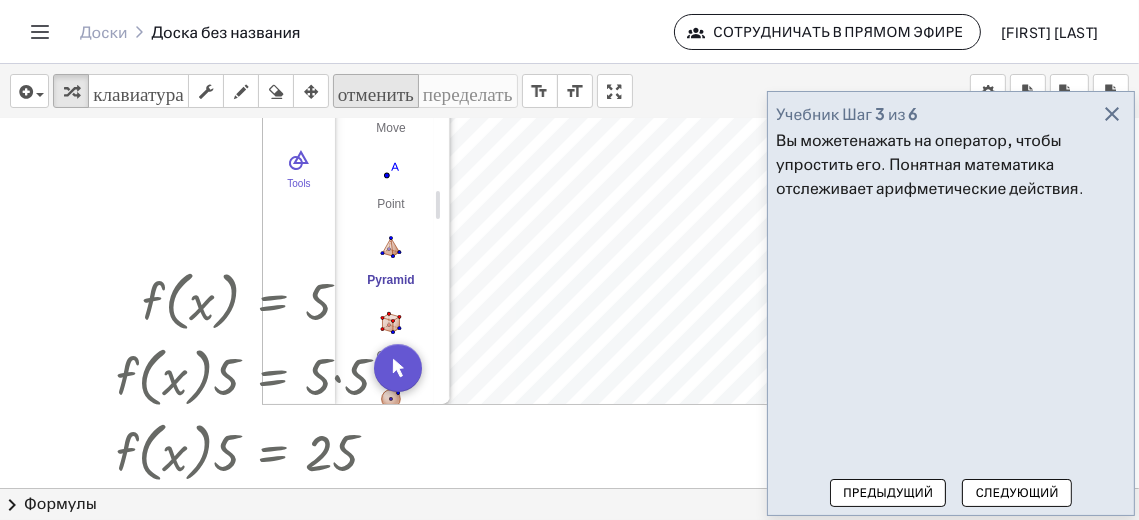 click on "отменить" at bounding box center [376, 91] 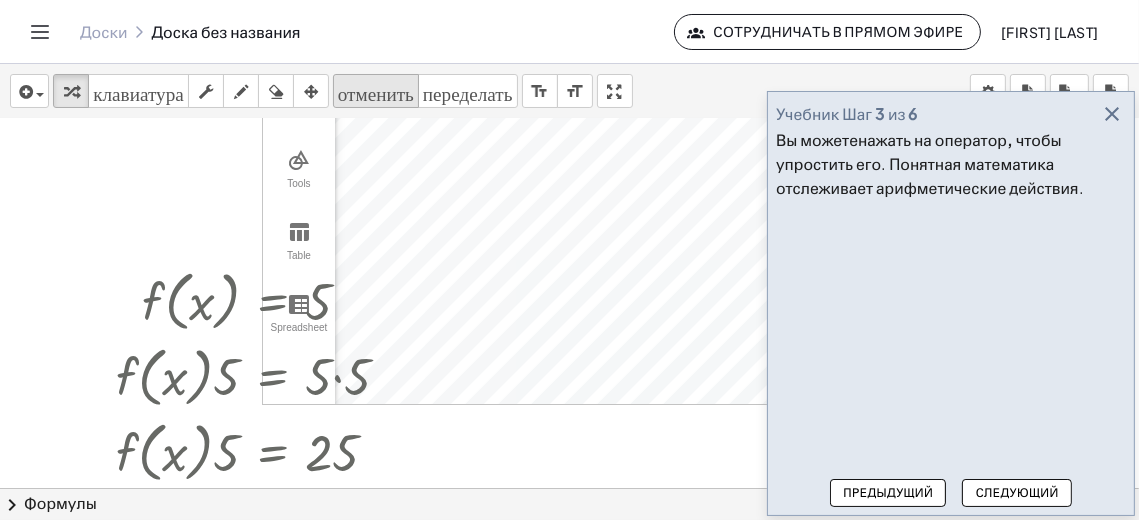 click on "отменить" at bounding box center (376, 92) 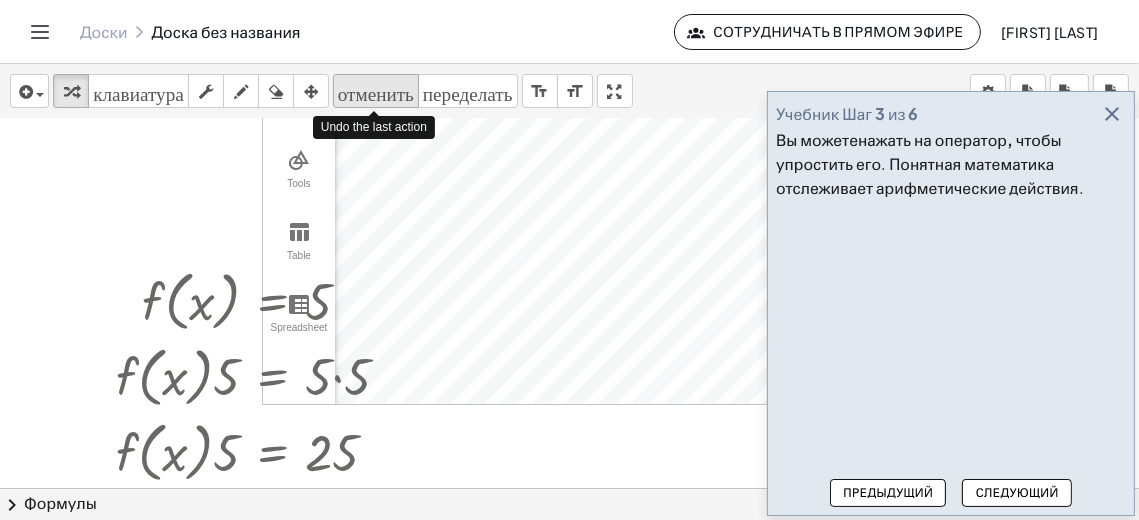 click on "отменить" at bounding box center (376, 91) 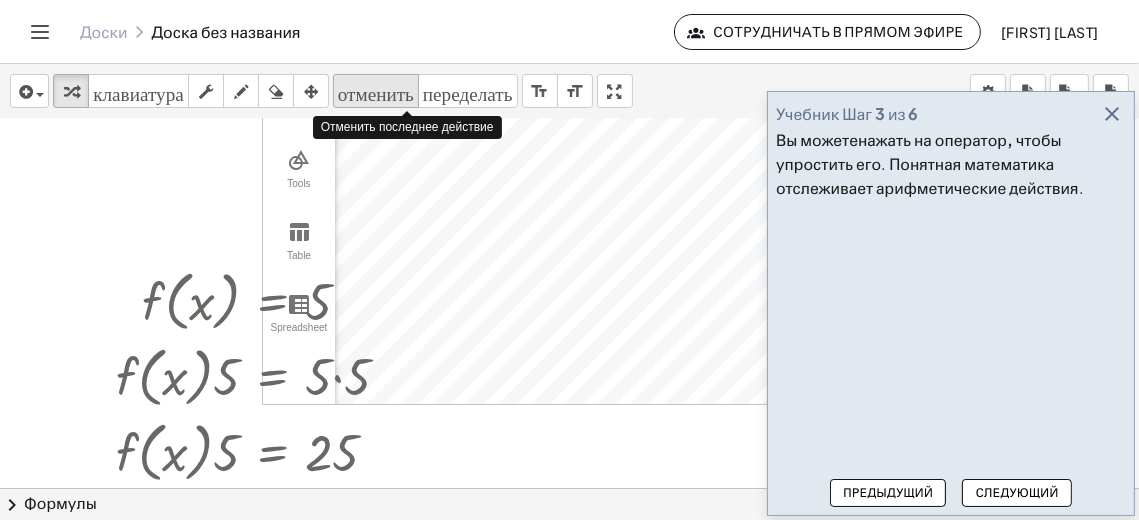 click on "отменить" at bounding box center [376, 92] 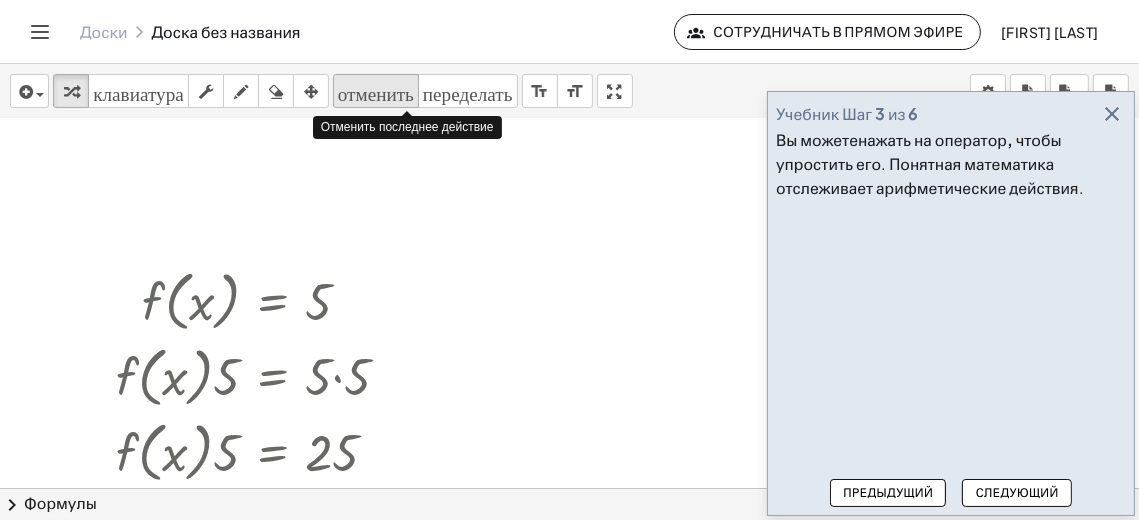 click on "отменить" at bounding box center [376, 92] 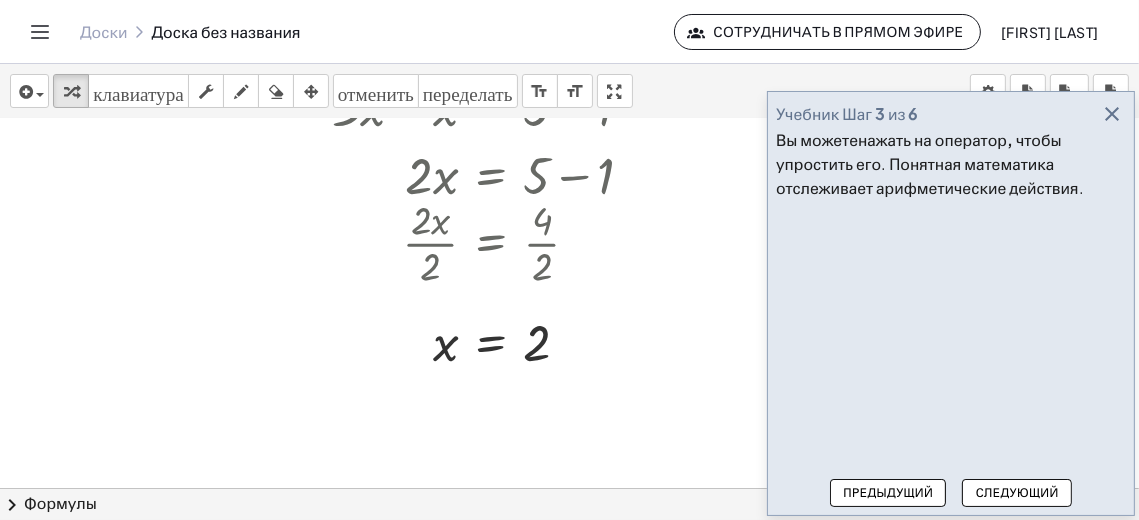 scroll, scrollTop: 899, scrollLeft: 0, axis: vertical 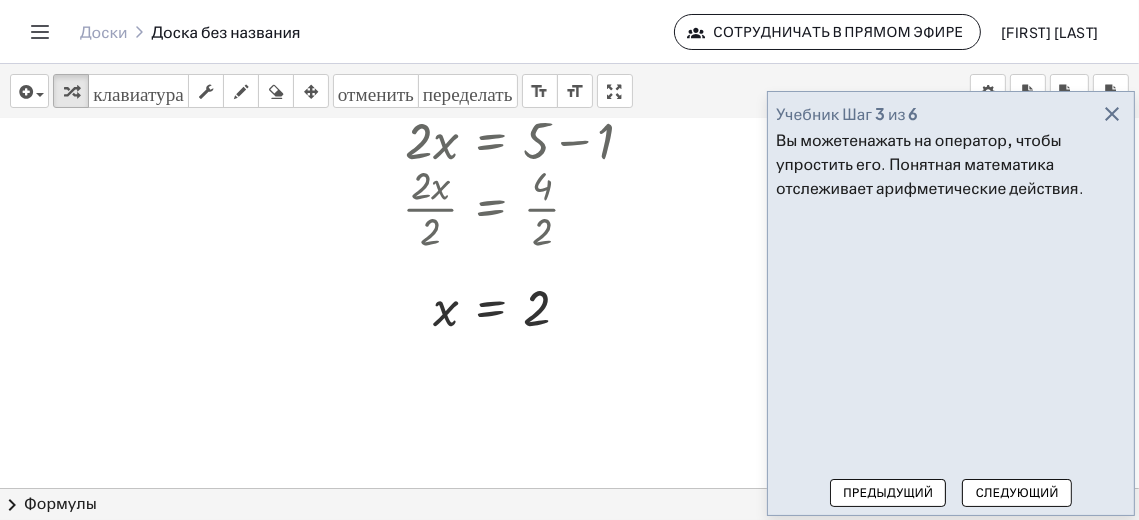 click on "Следующий" at bounding box center (1017, 492) 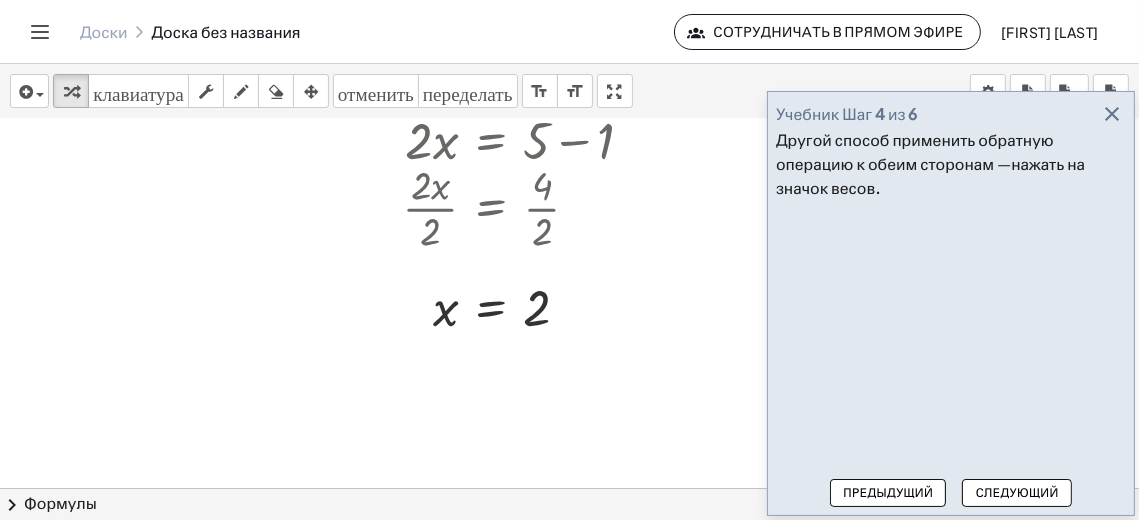 drag, startPoint x: 1026, startPoint y: 490, endPoint x: 1062, endPoint y: 499, distance: 37.107952 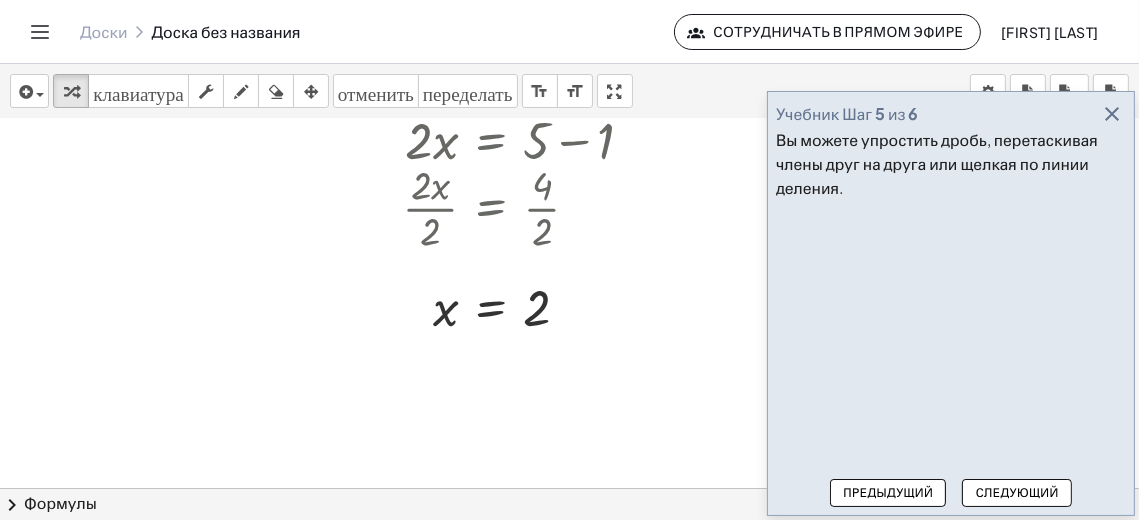 click on "Следующий" at bounding box center (1017, 492) 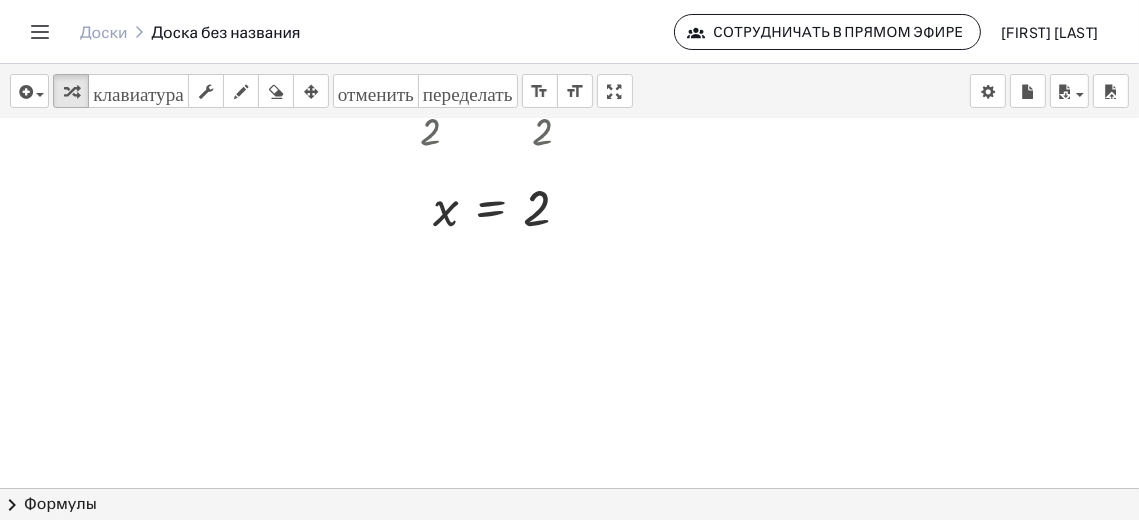 scroll, scrollTop: 1308, scrollLeft: 0, axis: vertical 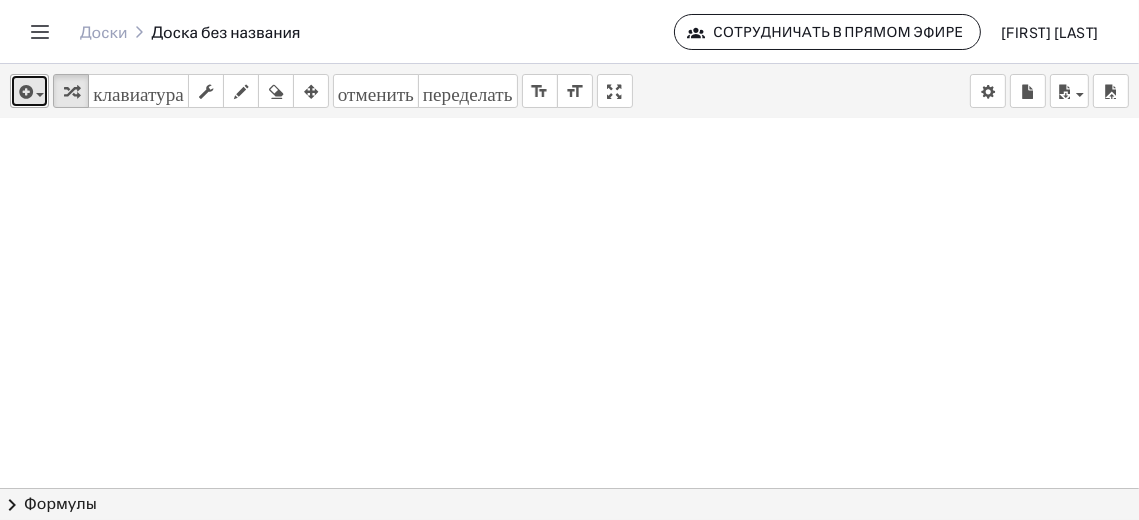 click at bounding box center [24, 92] 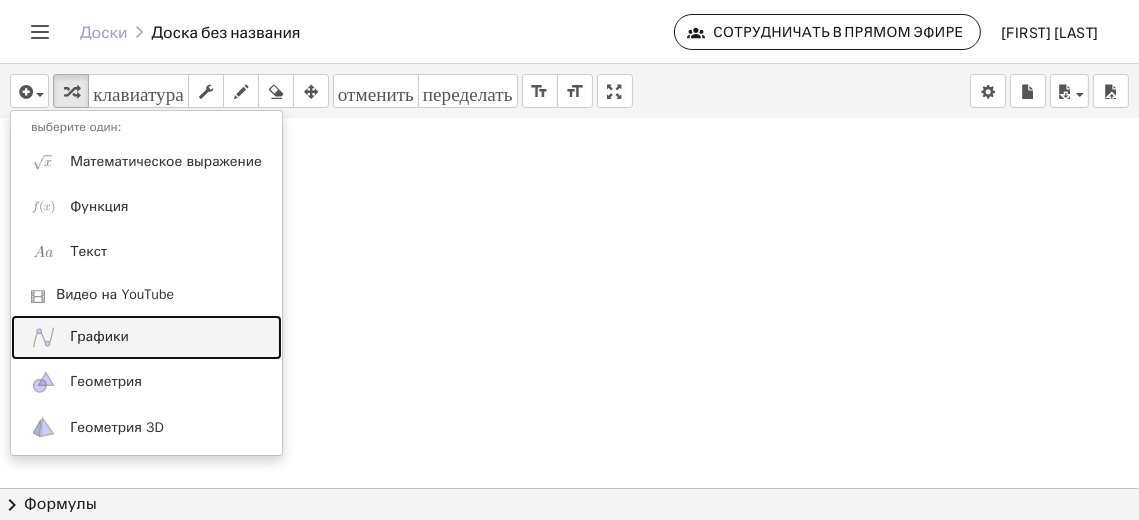 click on "Графики" at bounding box center [146, 337] 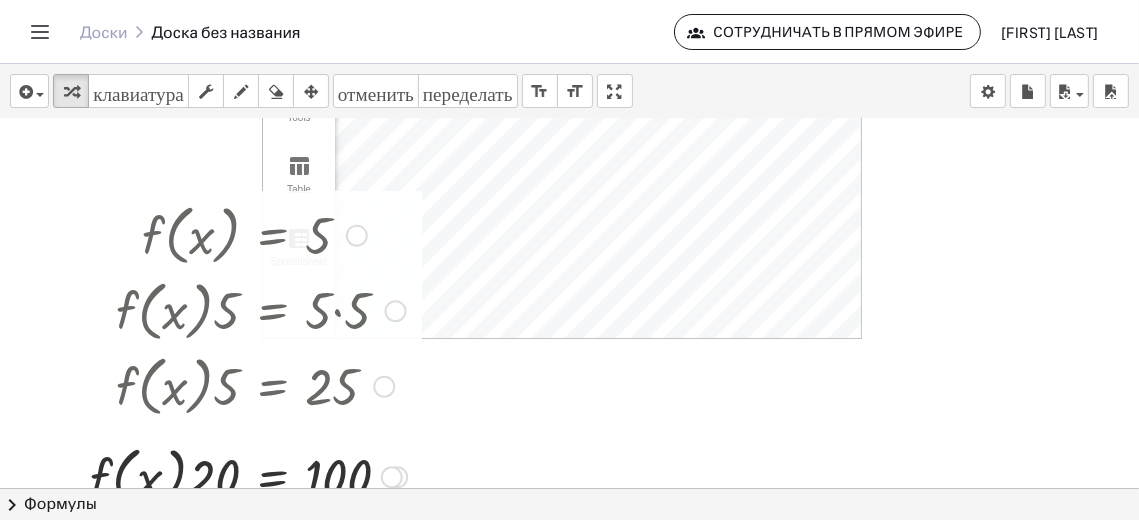 scroll, scrollTop: 199, scrollLeft: 0, axis: vertical 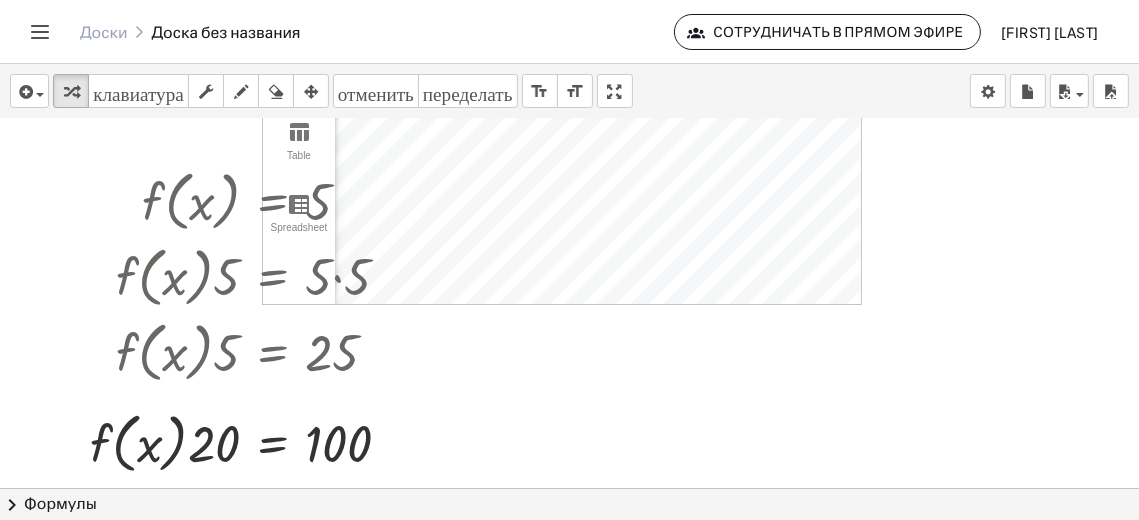 click on "f ( , x ) = 5 · f ( , x ) · 5 = · 5 · 5 · f ( , x ) · 5 = 25 · f ( , x ) · 5 · ⬚ = · 25 · ⬚ · f ( , x ) · 5 · 2 = · 25 · 2 · · f ( , x ) · 5 · 2 · ⬚ = · · 25 · 2 · ⬚ · · f ( , x ) · 5 · 2 · 8 = · · 25 · 2 · 8 · · f ( , x ) · 5 · 2 · 8 = · 25 · 4 · f ( , x ) · 5 · 4 = · 25 · 4 · f ( , x ) · 20 = · 25 · 4 f ( , x ) = · · 20 100 Линия преобразования Копировать строку как LaTeX Копировать вывод как LaTeX Развернуть новые строки: Вкл. Линия преобразования Копировать строку как LaTeX Копировать вывод как LaTeX Развернуть новые строки: Вкл. + · 3 · x + 1 = + 5 + x + · 3 · x + 1 − 1 = + 5 + x − 1 + · 3 · x − x + 1 − 1 = + 5 + x − x − 1 + · 3 · x − x + 0 = + 5 + x − x − 1 + · 3 · x − x = + 5 + x − x − 1 + · 3 · x − x = + 5 + 0 − 1 + · 3 · x − x = + 5 − 1 ·" at bounding box center [569, 659] 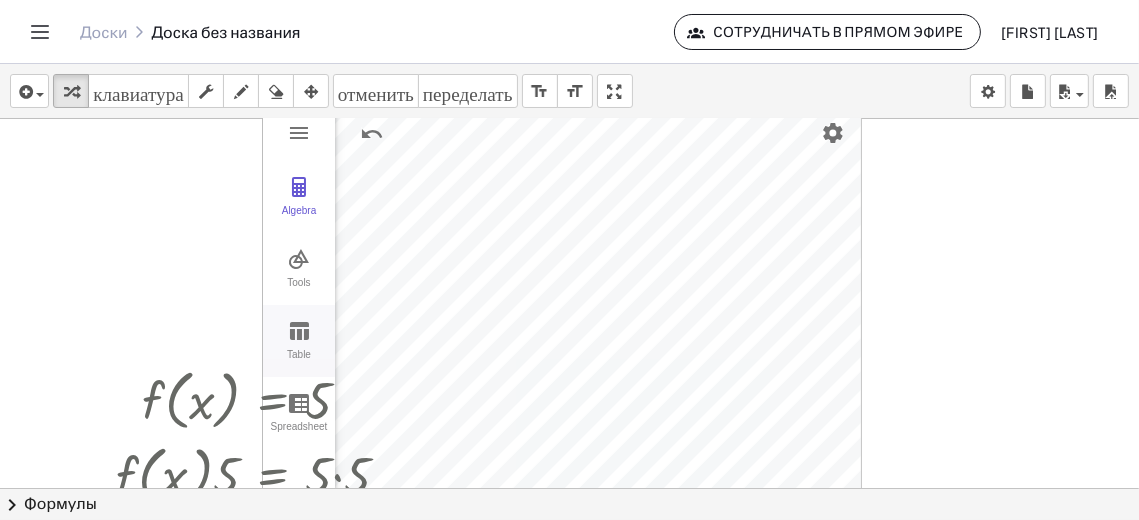 click at bounding box center [299, 331] 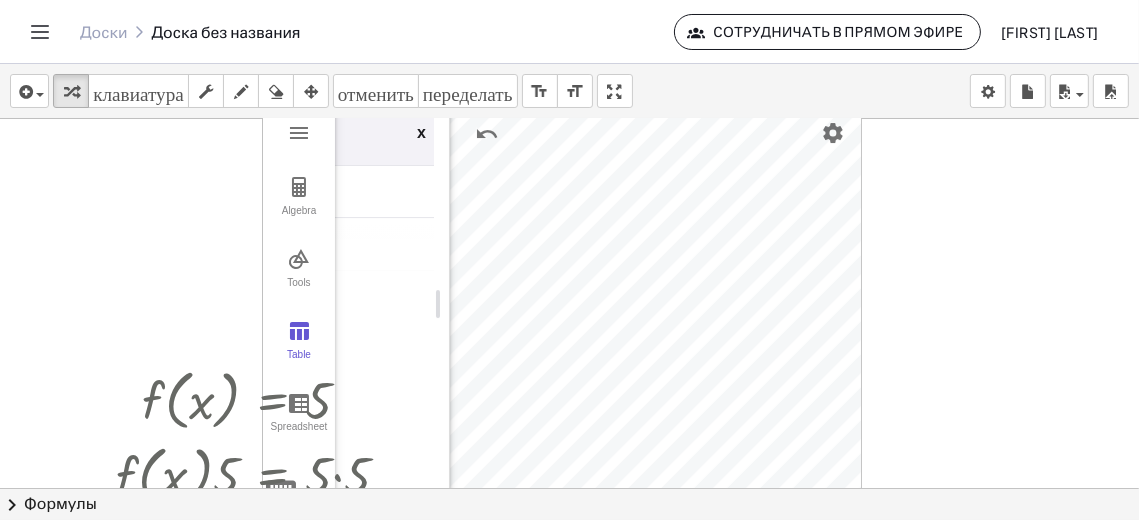 click on "x" at bounding box center (421, 129) 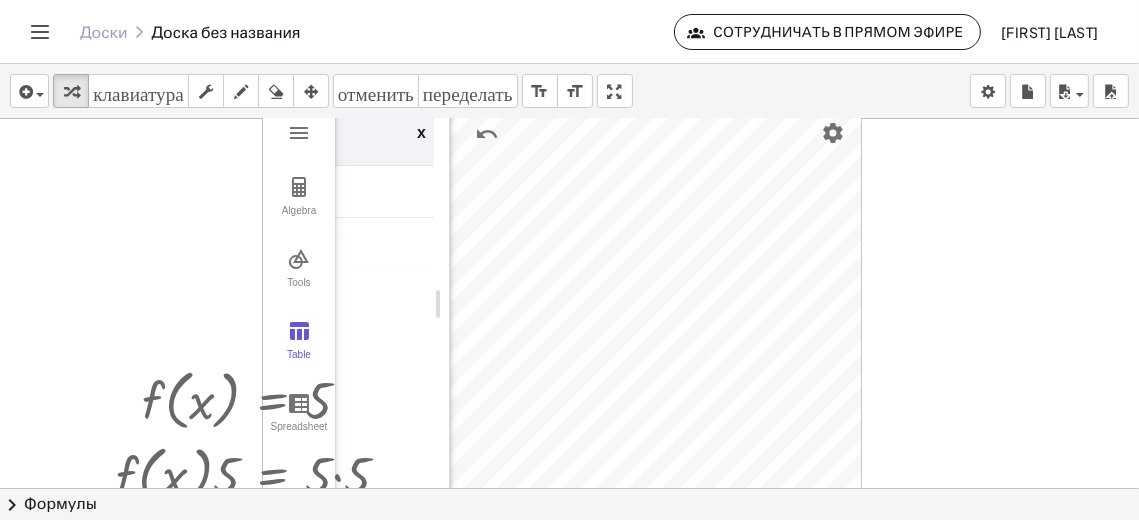 click on "x" at bounding box center [421, 129] 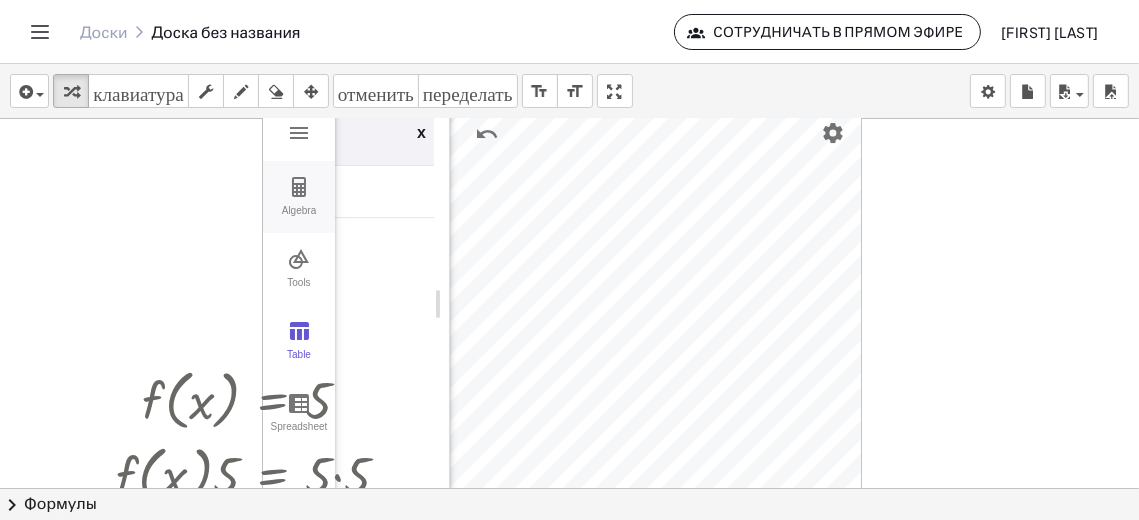 click at bounding box center [299, 187] 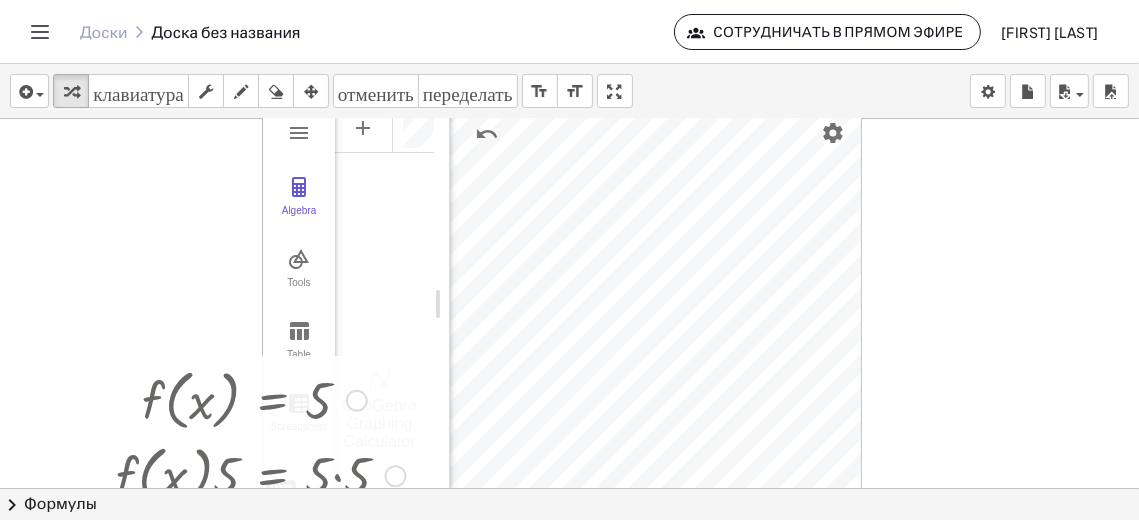 drag, startPoint x: 201, startPoint y: 400, endPoint x: 139, endPoint y: 398, distance: 62.03225 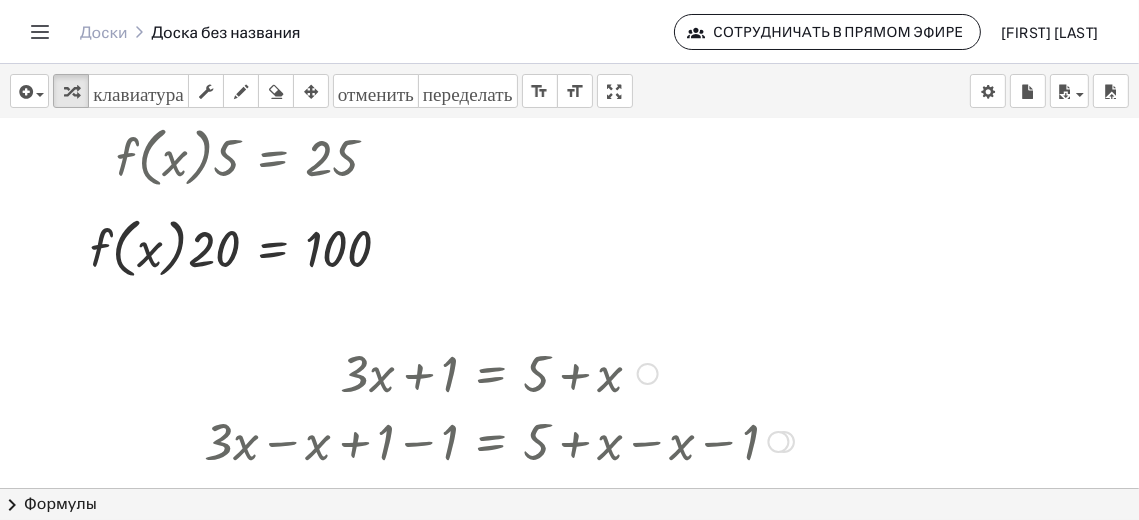 scroll, scrollTop: 399, scrollLeft: 0, axis: vertical 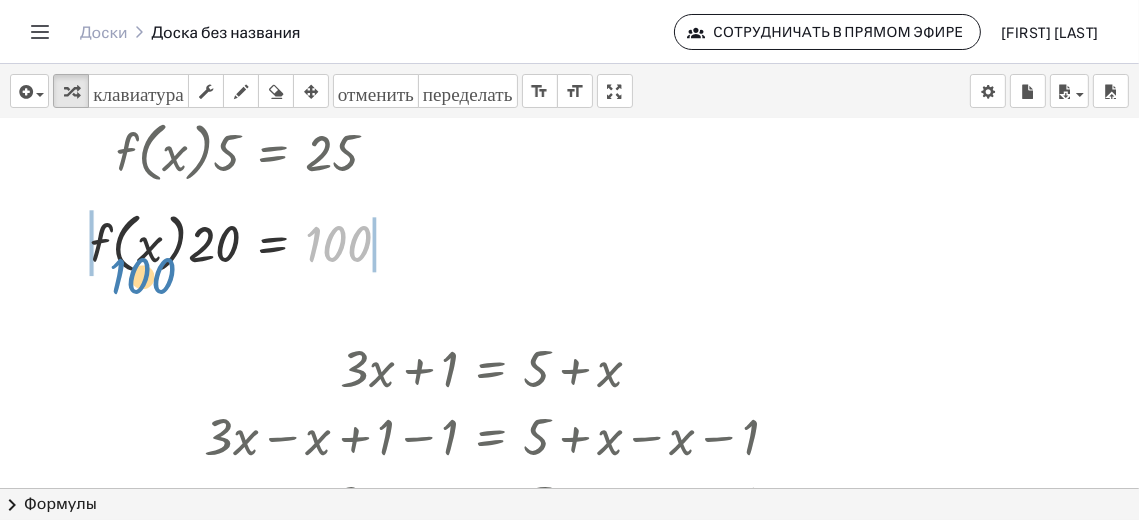 drag, startPoint x: 361, startPoint y: 256, endPoint x: 147, endPoint y: 291, distance: 216.84326 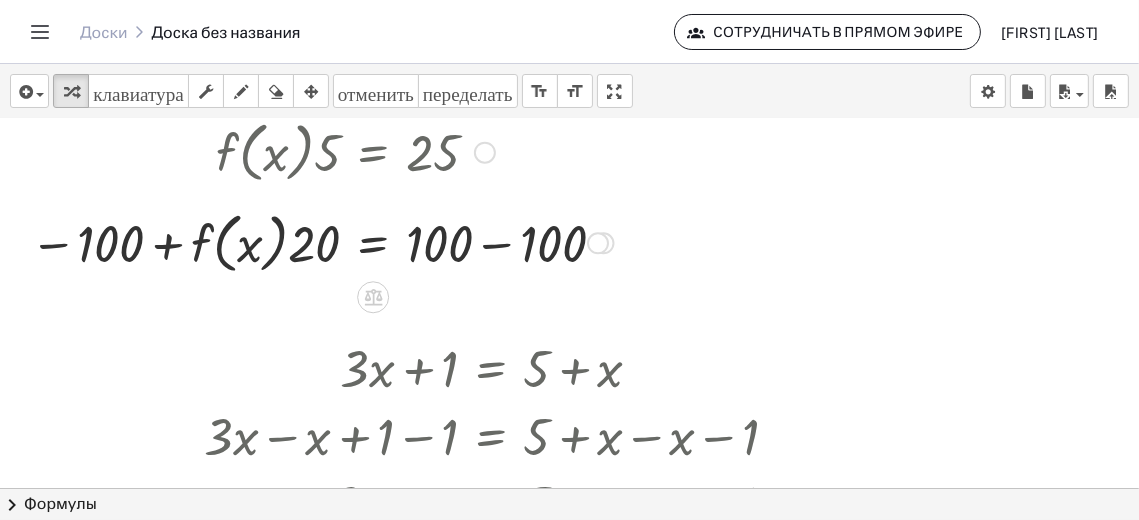 click at bounding box center [322, 242] 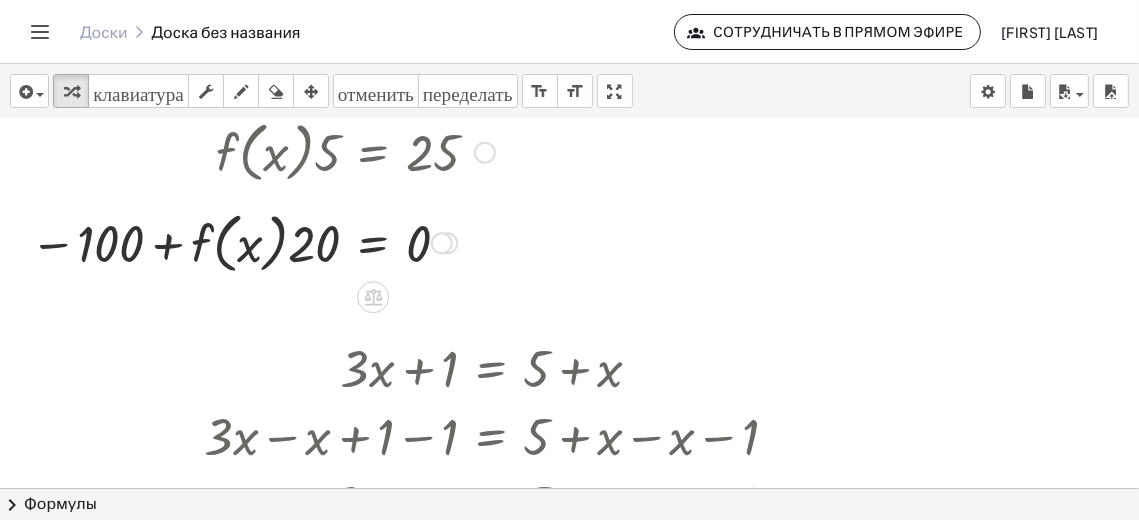 click at bounding box center [268, 242] 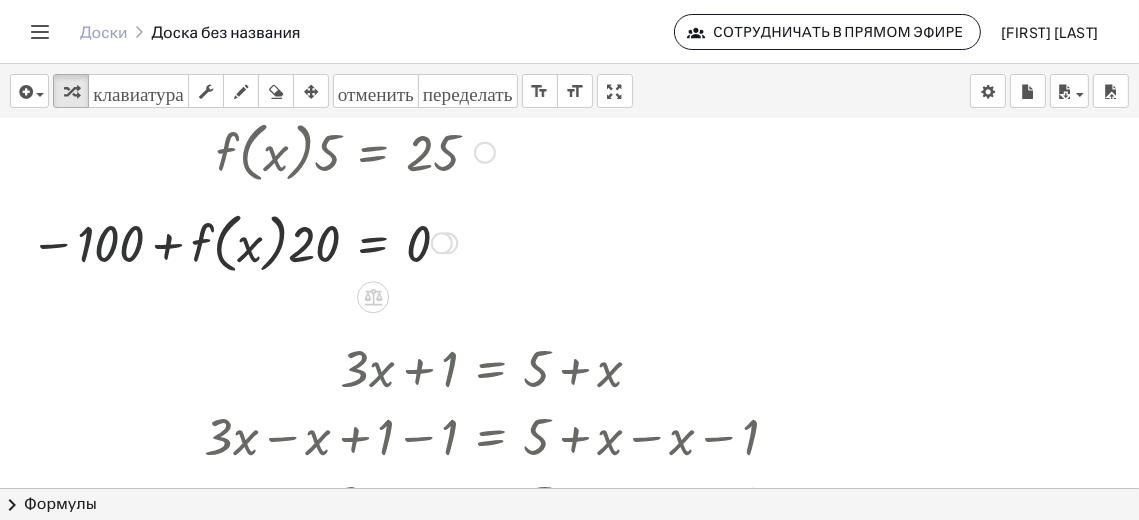 click at bounding box center (268, 242) 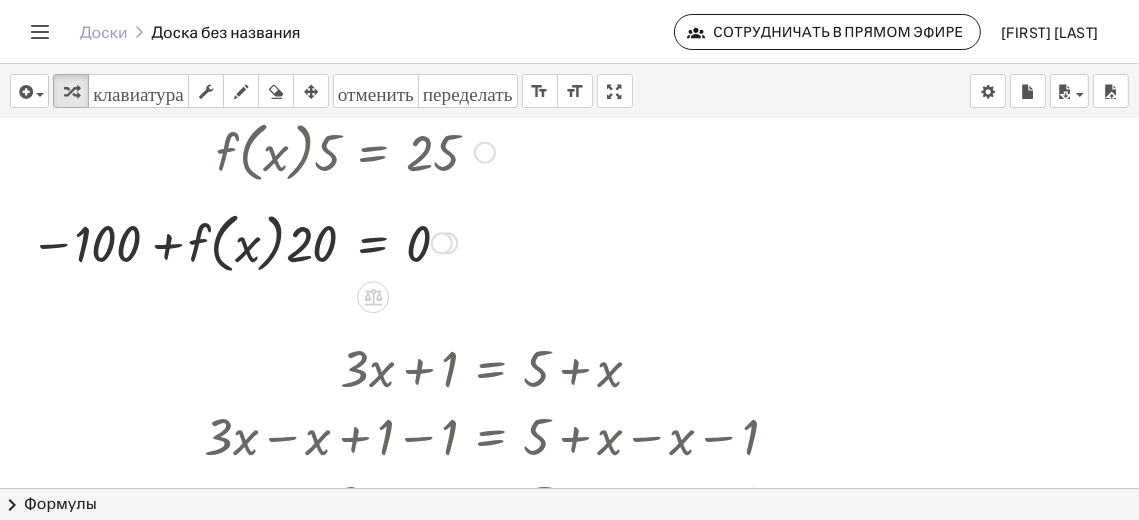 click at bounding box center [268, 242] 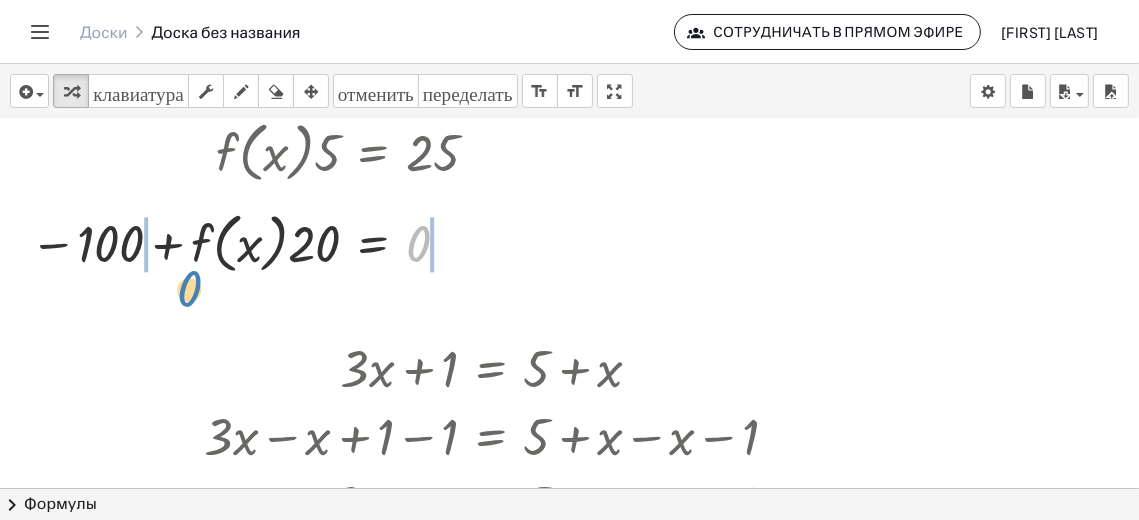 drag, startPoint x: 418, startPoint y: 243, endPoint x: 185, endPoint y: 283, distance: 236.40854 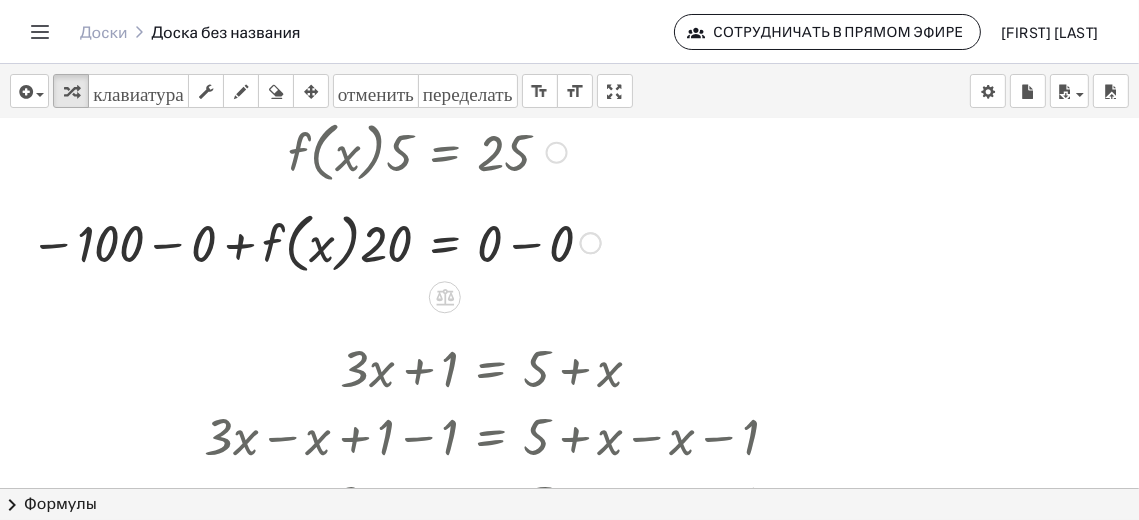 click at bounding box center [315, 242] 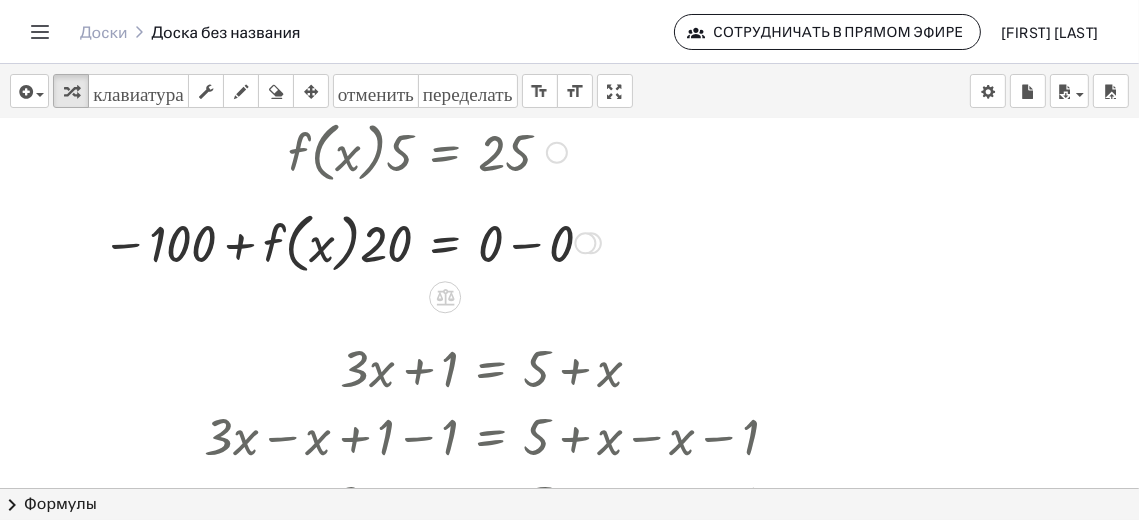 click at bounding box center (351, 242) 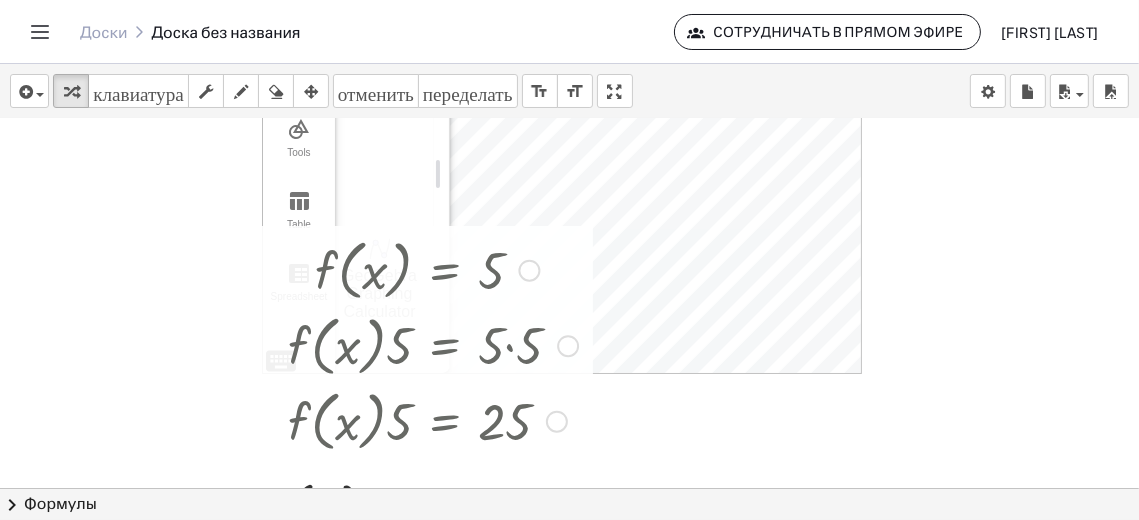scroll, scrollTop: 99, scrollLeft: 0, axis: vertical 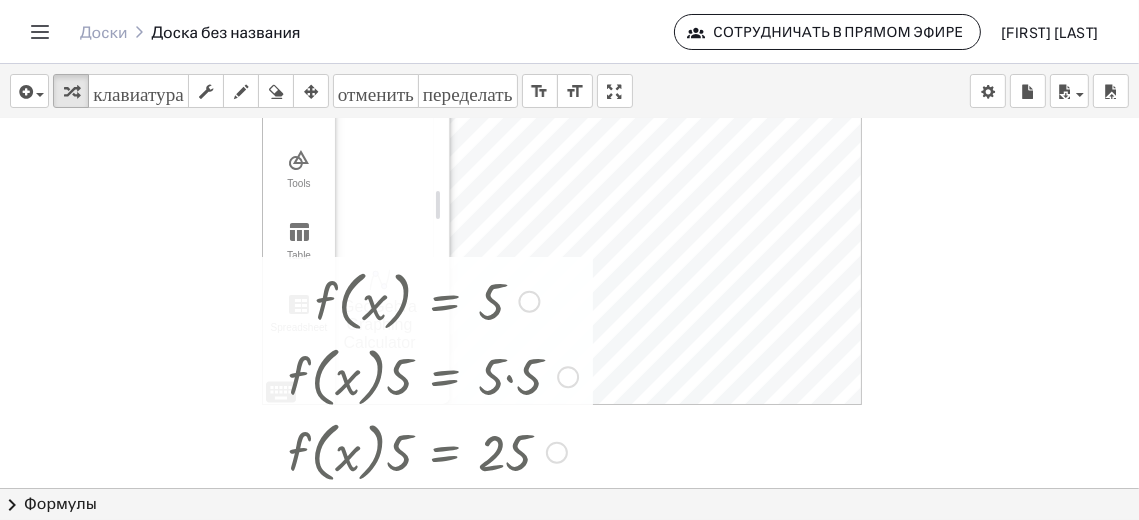 drag, startPoint x: 439, startPoint y: 348, endPoint x: 432, endPoint y: 368, distance: 21.189621 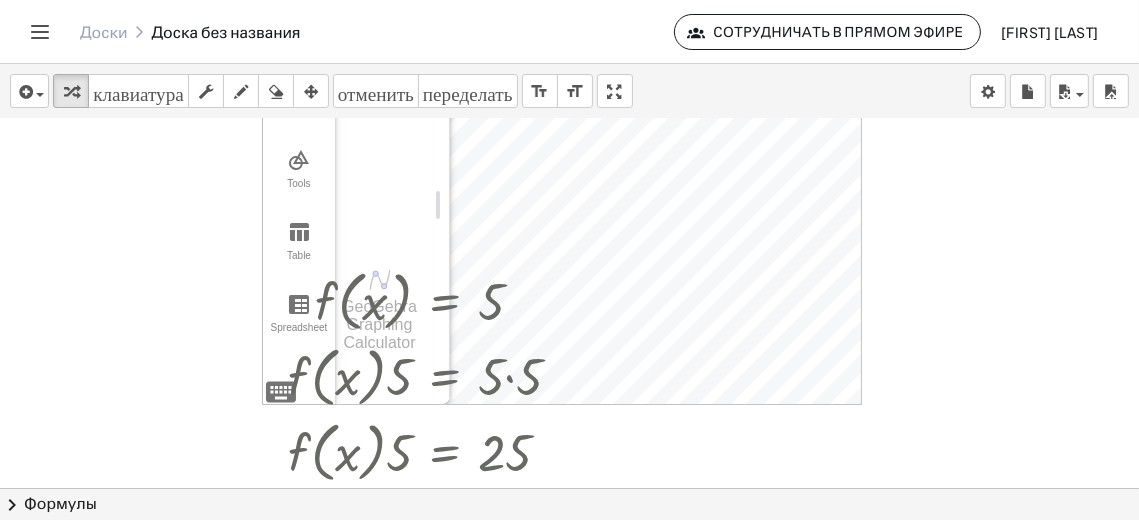 drag, startPoint x: 275, startPoint y: 98, endPoint x: 225, endPoint y: 193, distance: 107.35455 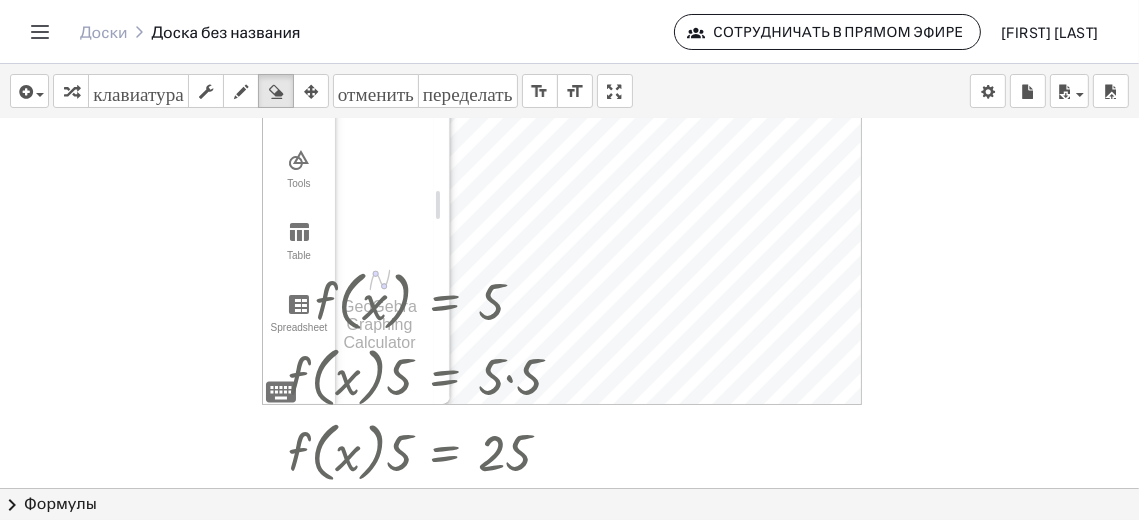 drag, startPoint x: 405, startPoint y: 422, endPoint x: 388, endPoint y: 452, distance: 34.48188 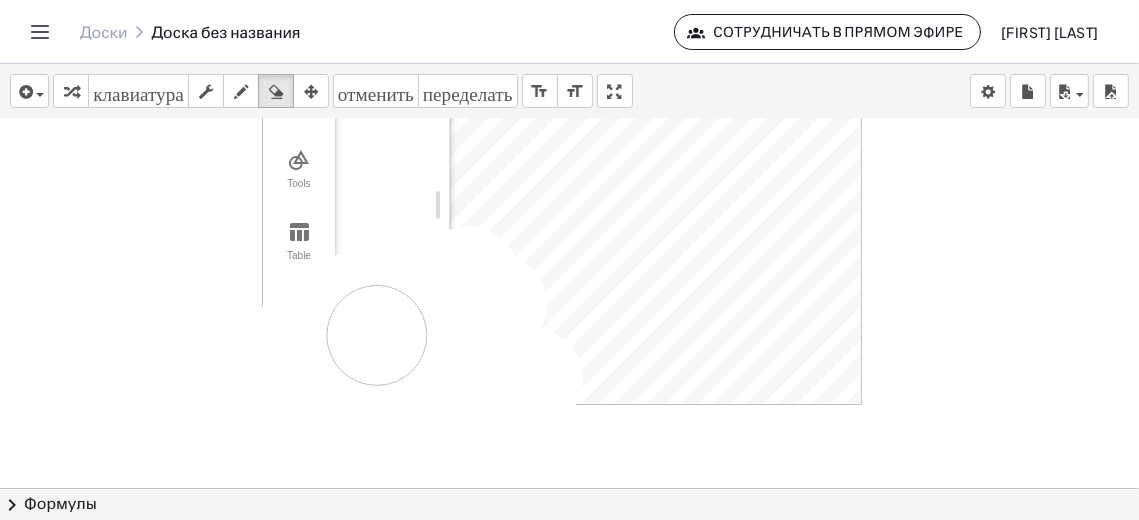 drag, startPoint x: 382, startPoint y: 456, endPoint x: 343, endPoint y: 358, distance: 105.47511 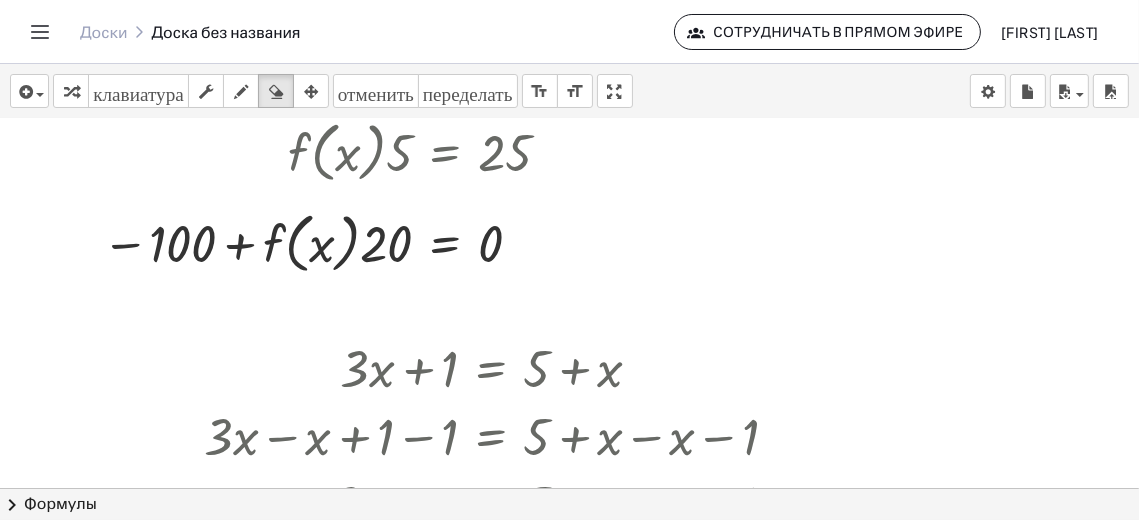 scroll, scrollTop: 300, scrollLeft: 0, axis: vertical 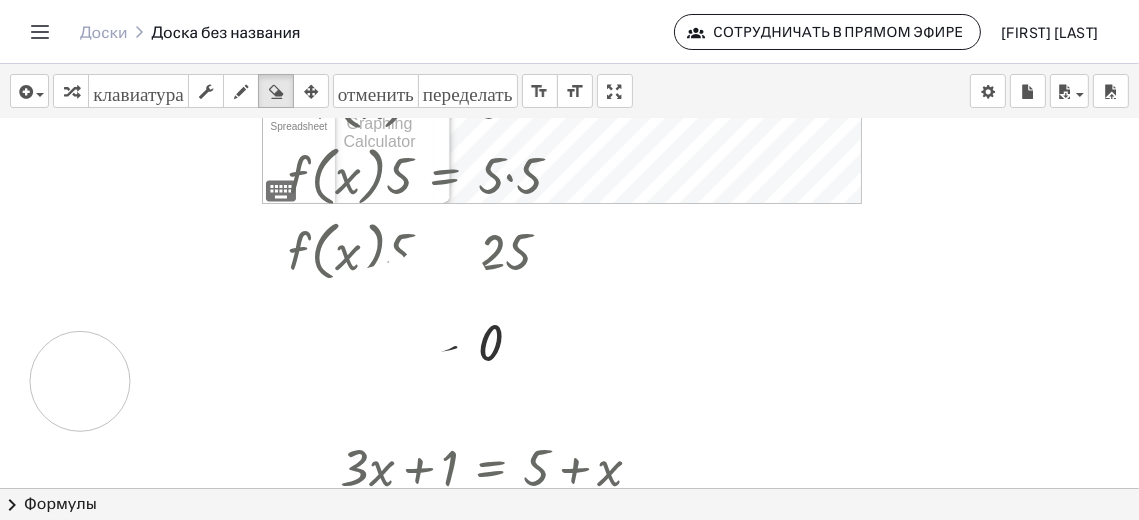 drag, startPoint x: 185, startPoint y: 368, endPoint x: 240, endPoint y: 354, distance: 56.753853 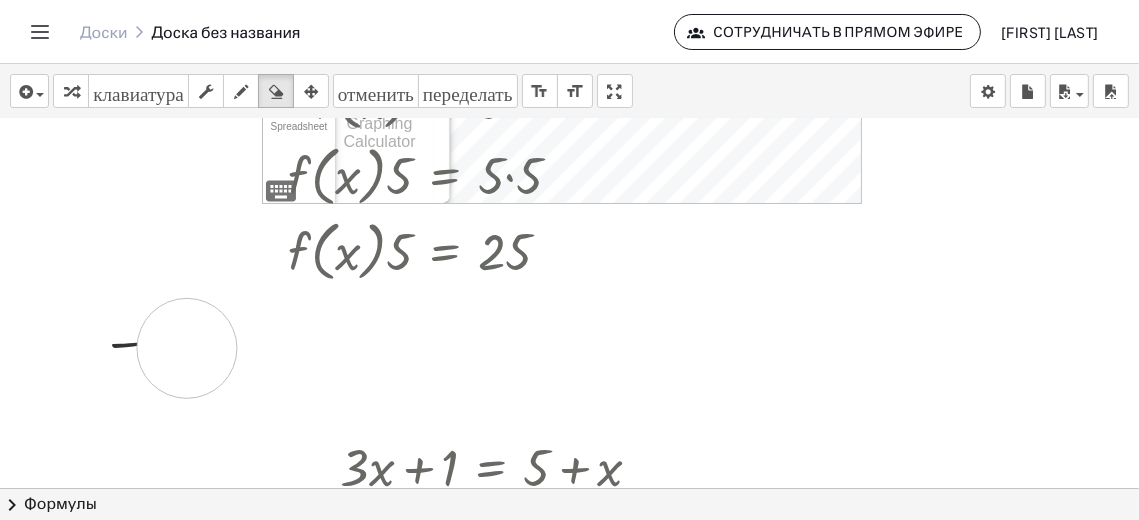 drag, startPoint x: 474, startPoint y: 353, endPoint x: 366, endPoint y: 329, distance: 110.63454 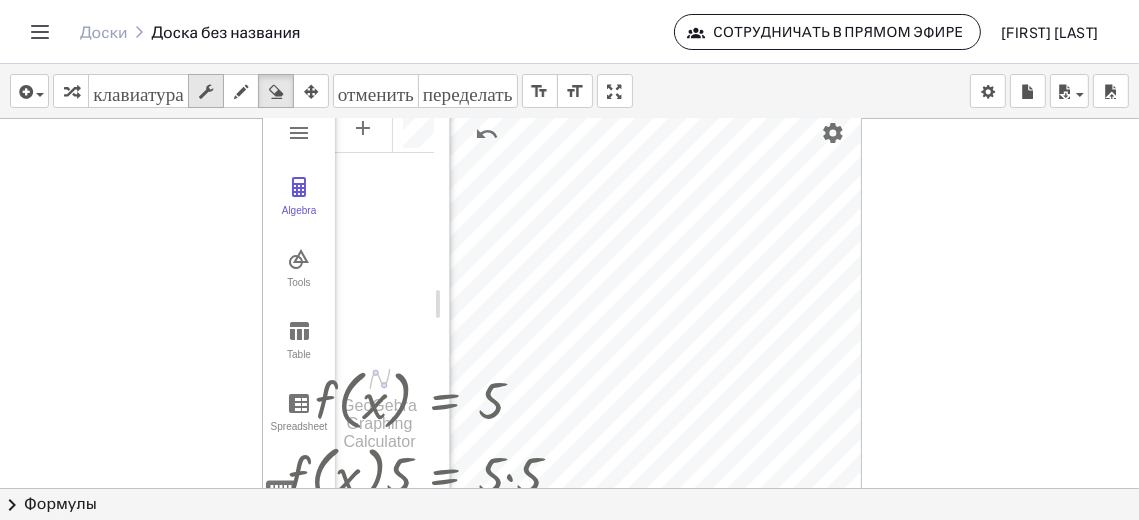 scroll, scrollTop: 0, scrollLeft: 0, axis: both 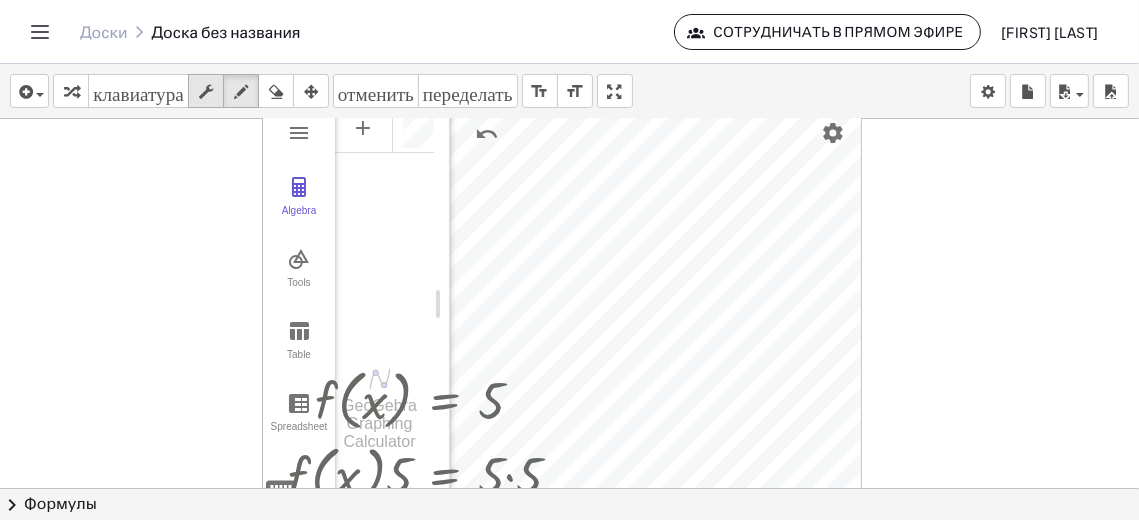 click at bounding box center [206, 91] 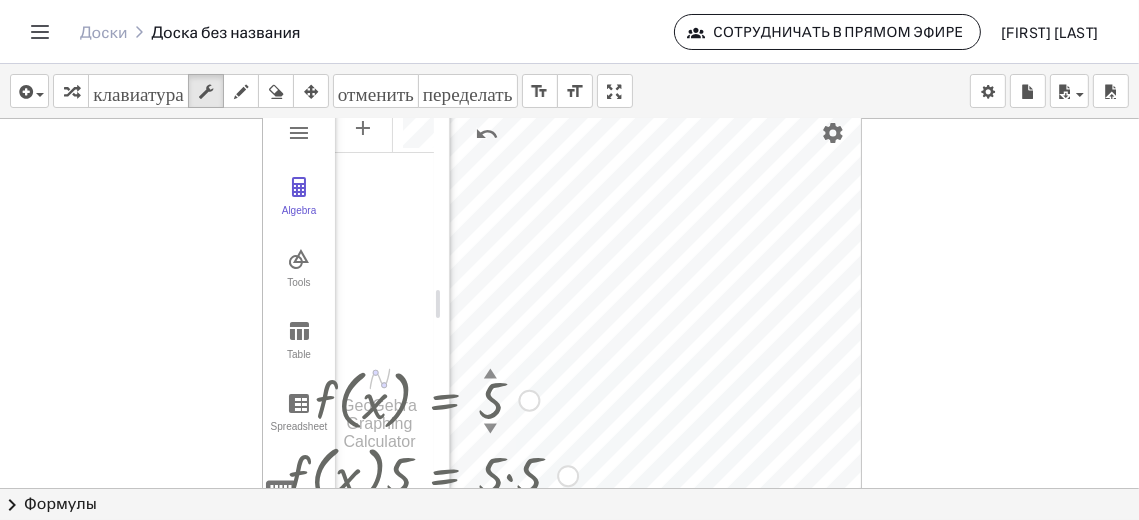 click on "f ( , x ) = 5 ▲ ▼" at bounding box center [445, 401] 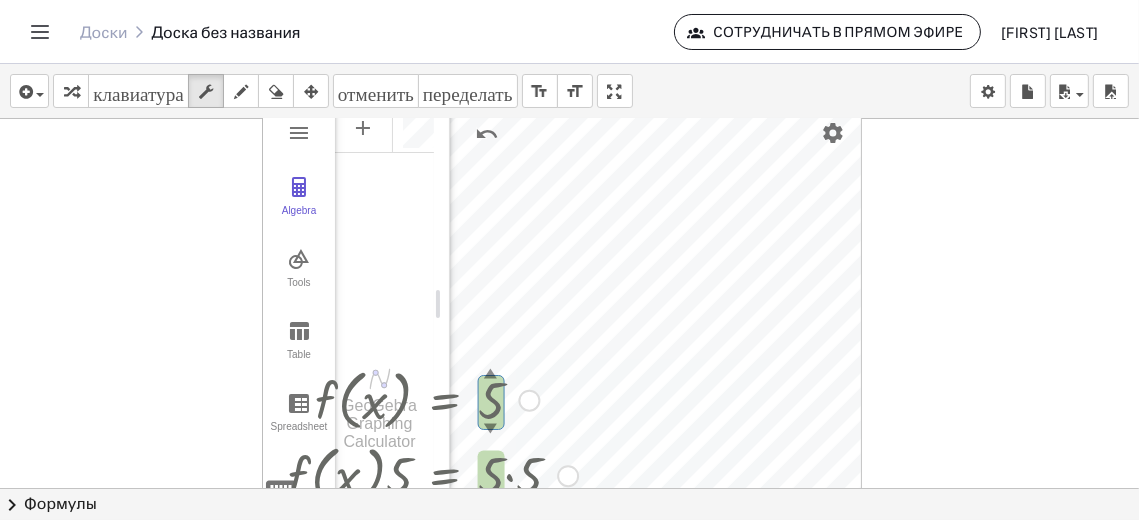click on "▼" at bounding box center (490, 430) 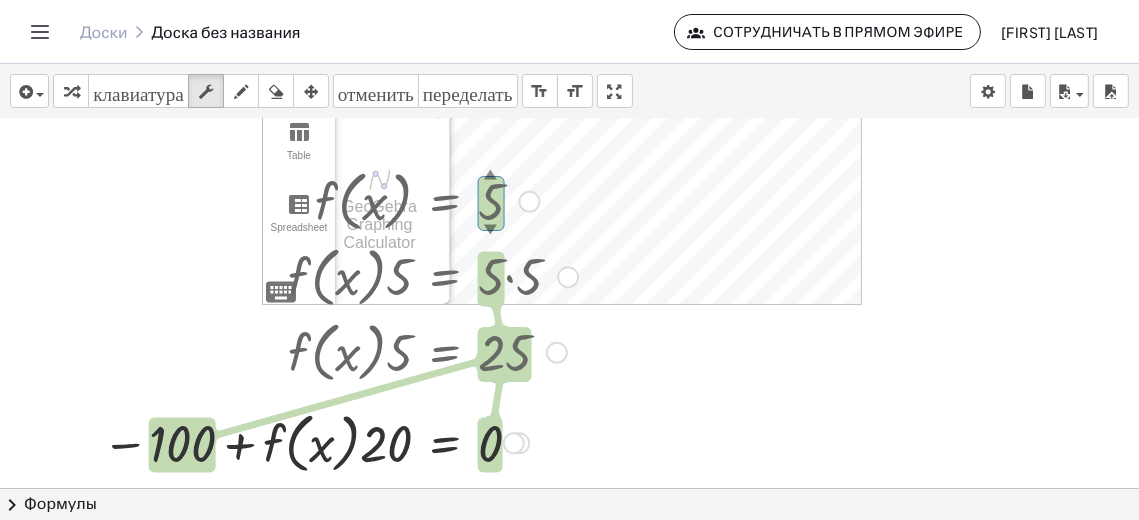 scroll, scrollTop: 99, scrollLeft: 0, axis: vertical 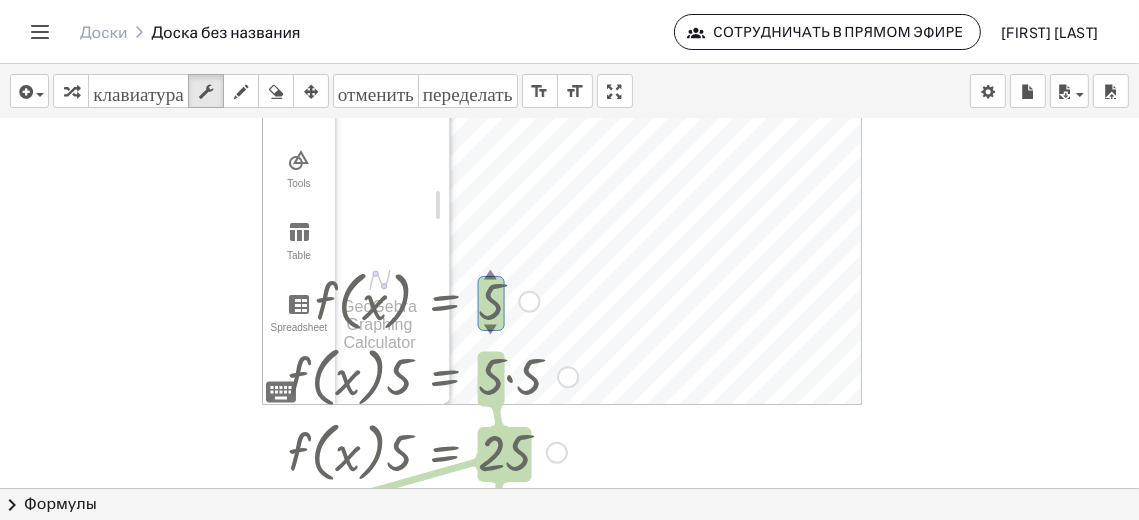 click at bounding box center (340, 300) 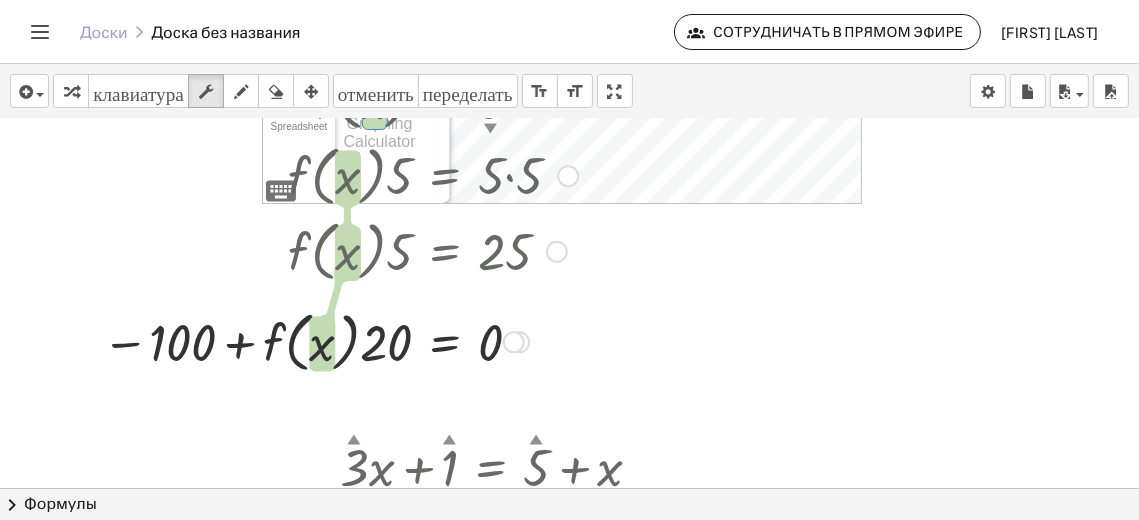 scroll, scrollTop: 199, scrollLeft: 0, axis: vertical 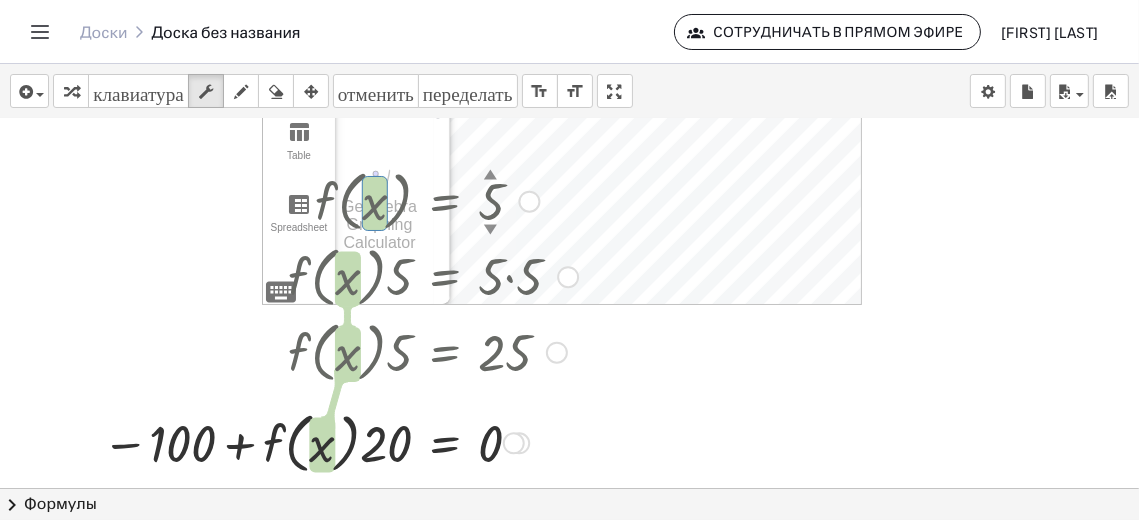 drag, startPoint x: 485, startPoint y: 343, endPoint x: 499, endPoint y: 352, distance: 16.643316 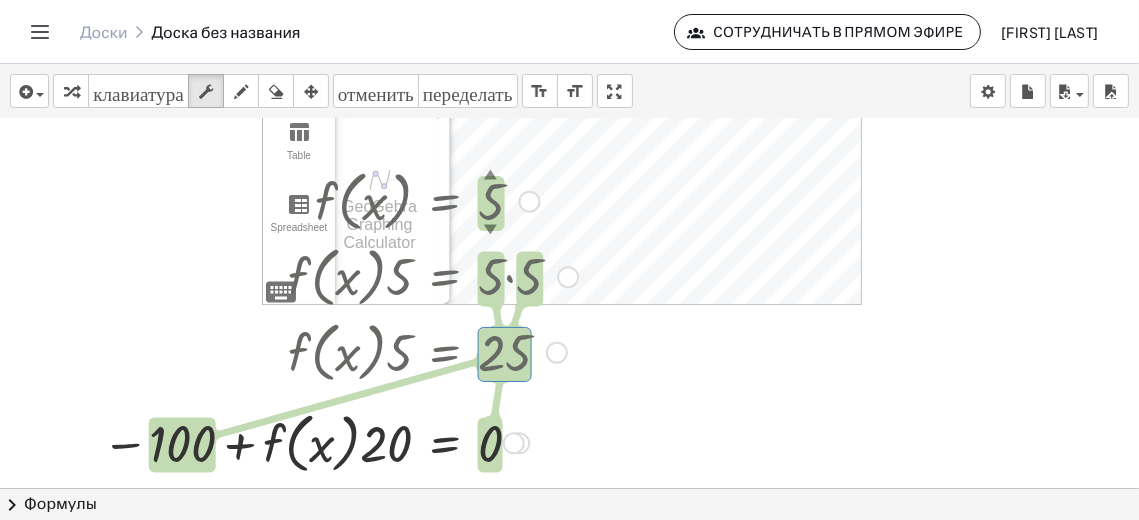 click at bounding box center (340, 351) 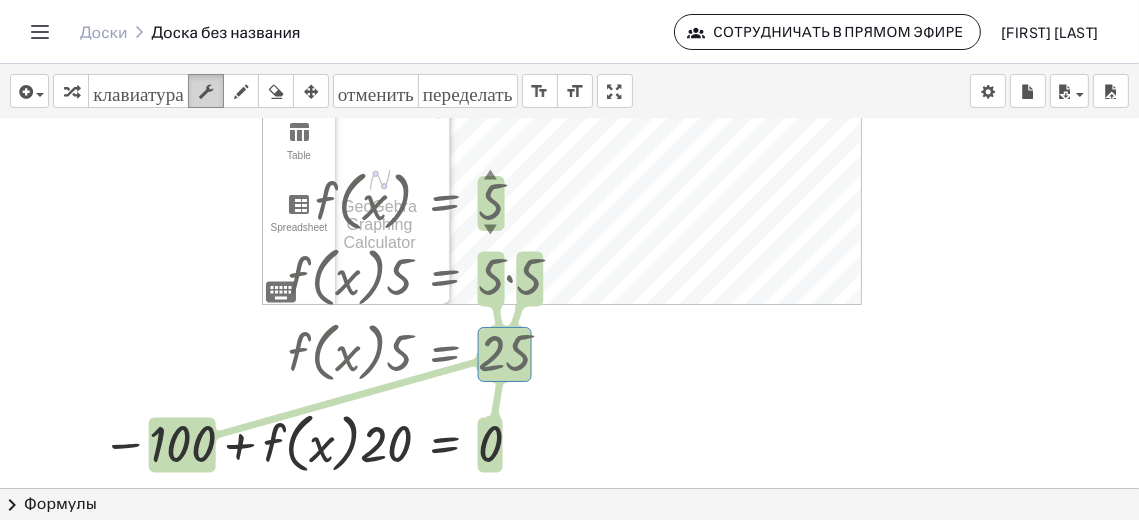 click on "скраб" at bounding box center [206, 91] 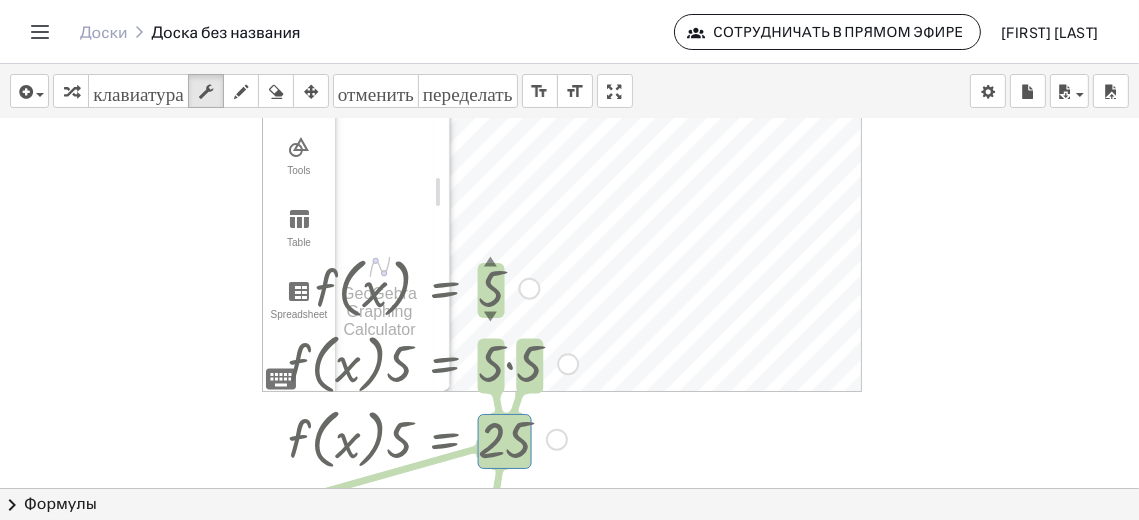 scroll, scrollTop: 99, scrollLeft: 0, axis: vertical 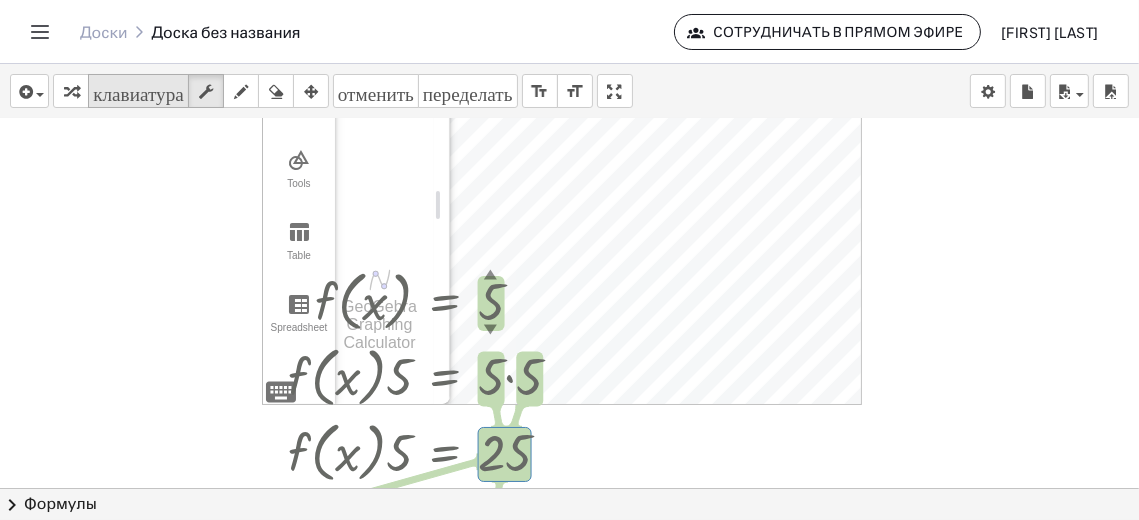 click on "клавиатура" at bounding box center (138, 91) 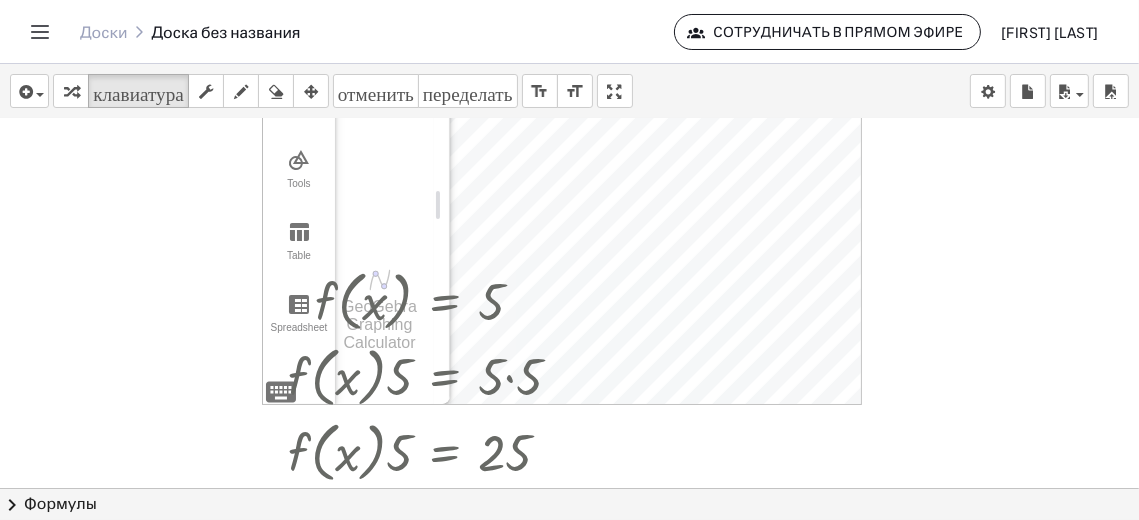 drag, startPoint x: 1002, startPoint y: 283, endPoint x: 961, endPoint y: 347, distance: 76.00658 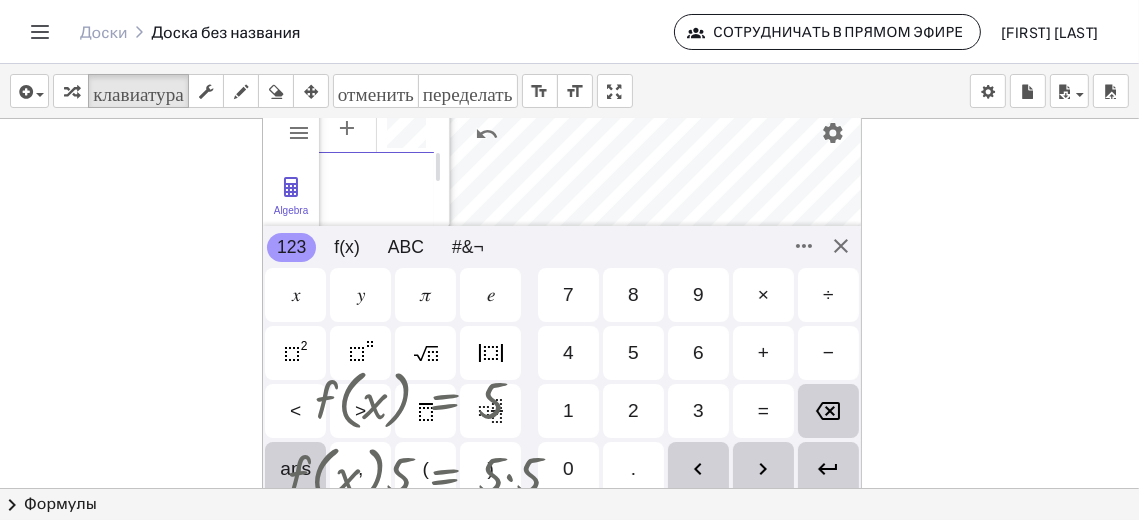 scroll, scrollTop: 99, scrollLeft: 0, axis: vertical 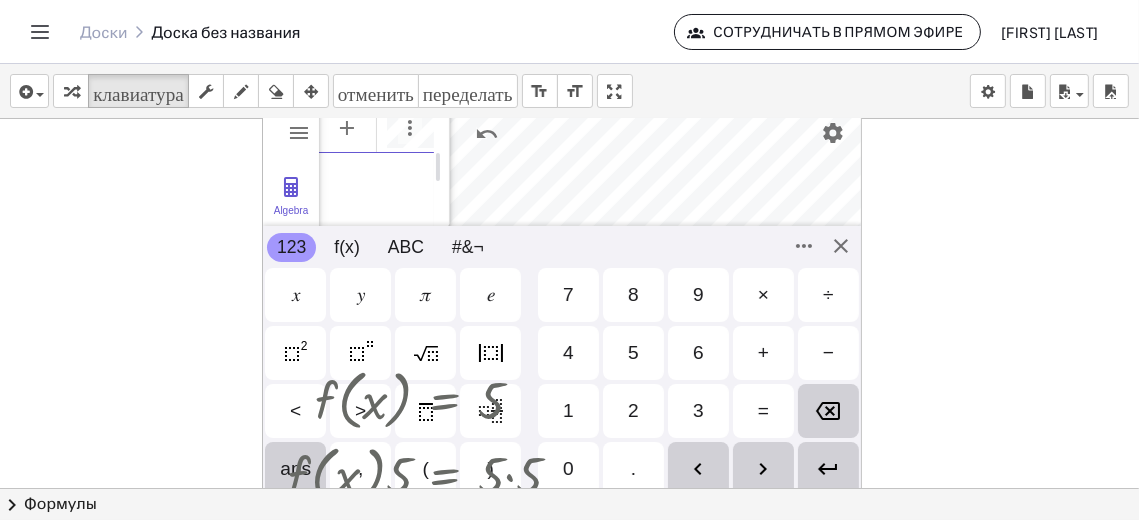 click on "𝜋" at bounding box center (426, 295) 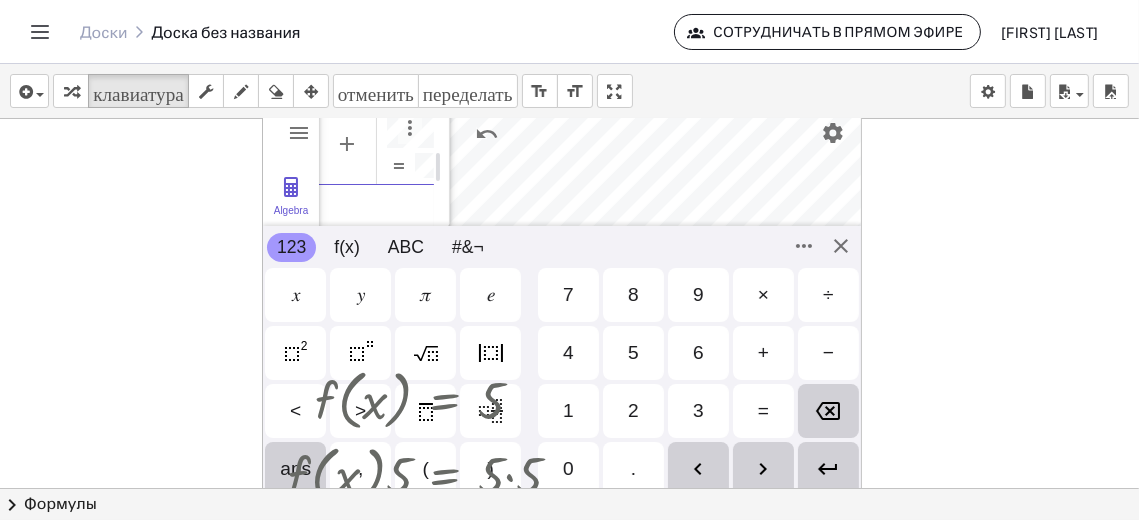 scroll, scrollTop: 0, scrollLeft: 0, axis: both 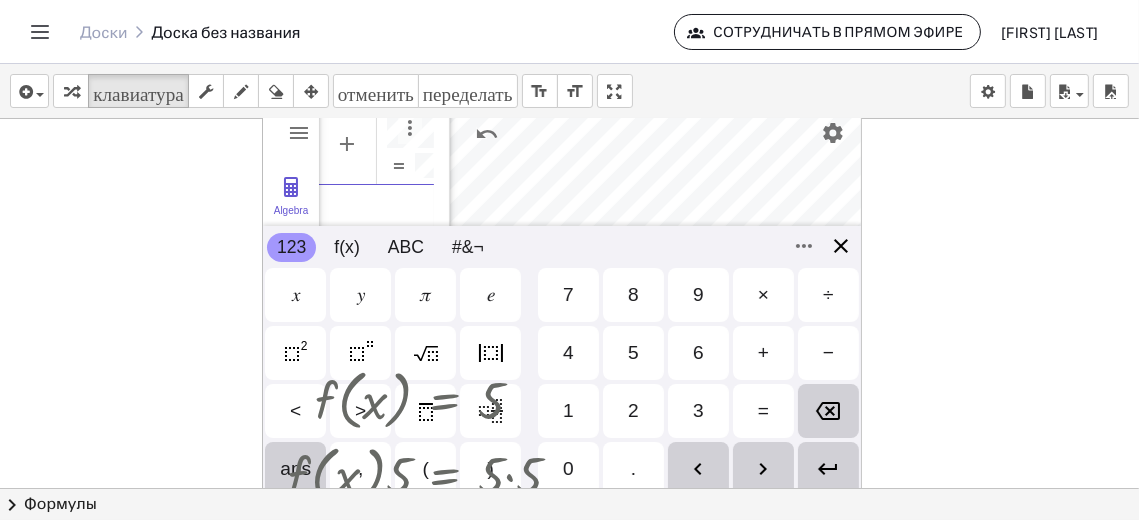 click on "Algebra Tools Table Spreadsheet GeoGebra Graphing Calculator Basic Tools Move Point Slider Intersect Extremum Roots Best Fit Line Edit Select Objects Move Graphics View Delete Show / Hide Label Show / Hide Object Copy Visual Style Media Text Points Point Intersect Point on Object Attach / Detach Point Extremum Roots Complex Number List Lines Line Ray Vector Others Pen Freehand Function Button Check Box Input Box x   123 123 f(x) ABC #&¬ 𝑥 𝑦 𝜋 𝑒 7 8 9 × ÷ 4 5 6 + − < > 1 2 3 = ans , ( ) 0 . 𝑥 𝑦 𝑧 𝜋 7 8 9 × ÷ 𝑒 4 5 6 + − < > 1 2 3 = ( ) , 0 ." at bounding box center [562, 304] 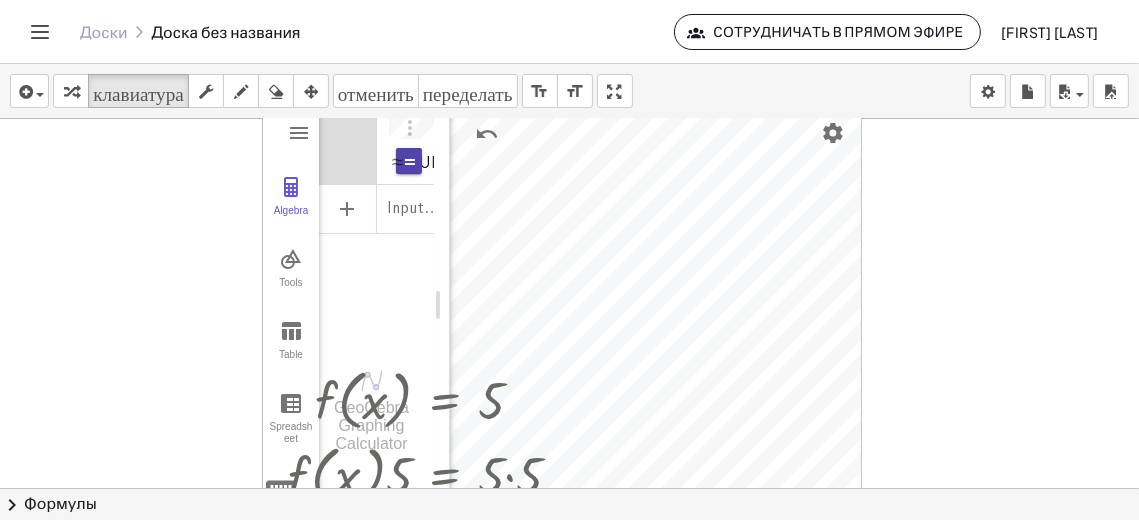 click at bounding box center [410, 162] 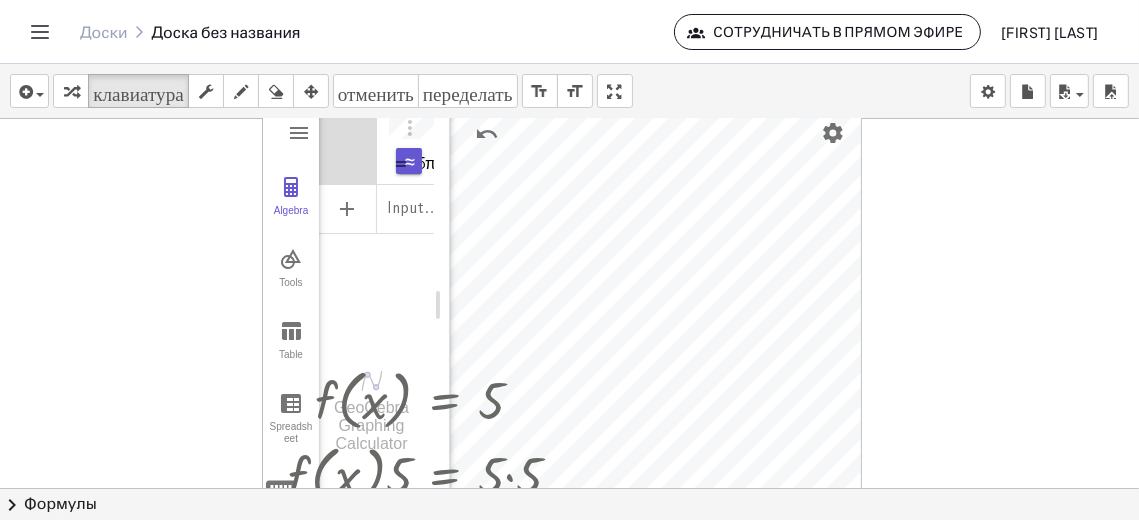 click at bounding box center (401, 164) 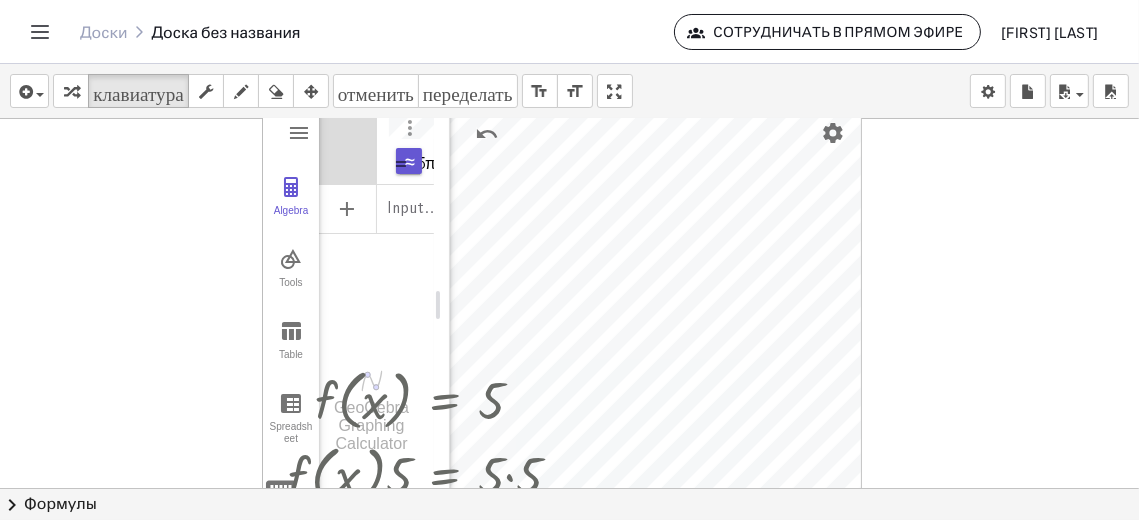 click at bounding box center [410, 128] 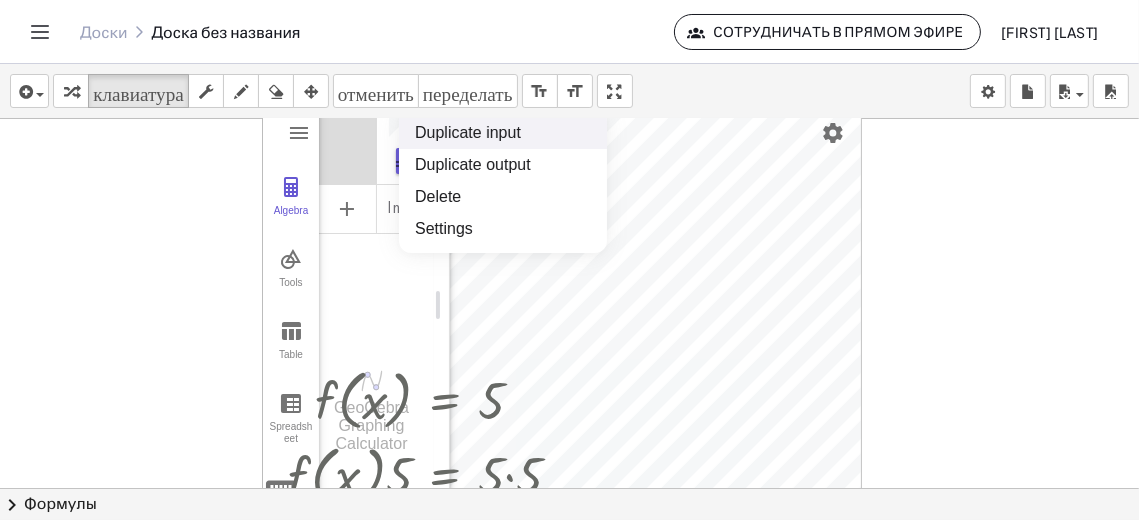 click on "Duplicate input" at bounding box center [503, 133] 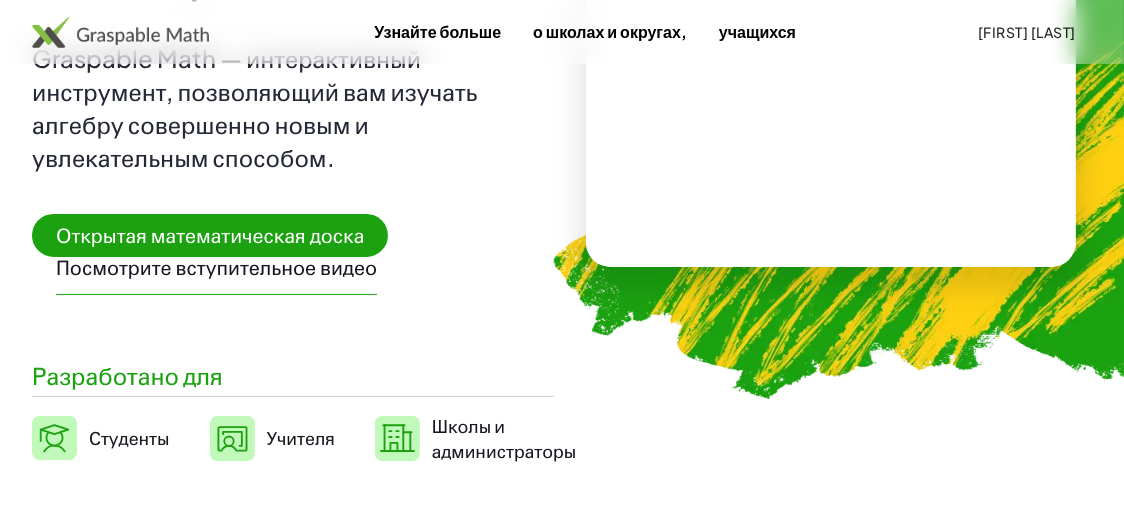 scroll, scrollTop: 300, scrollLeft: 0, axis: vertical 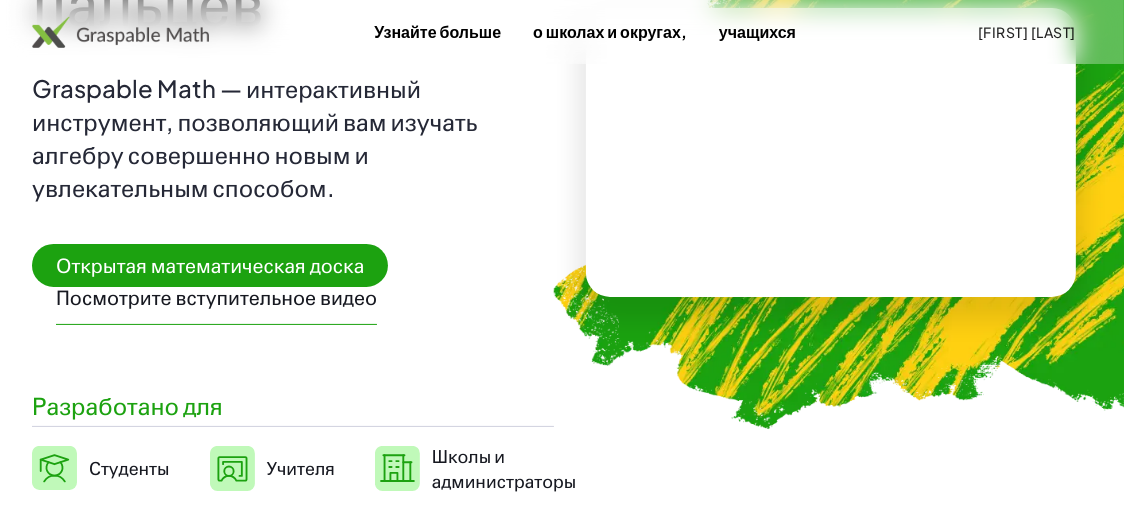 click on "Открытая математическая доска" at bounding box center (210, 264) 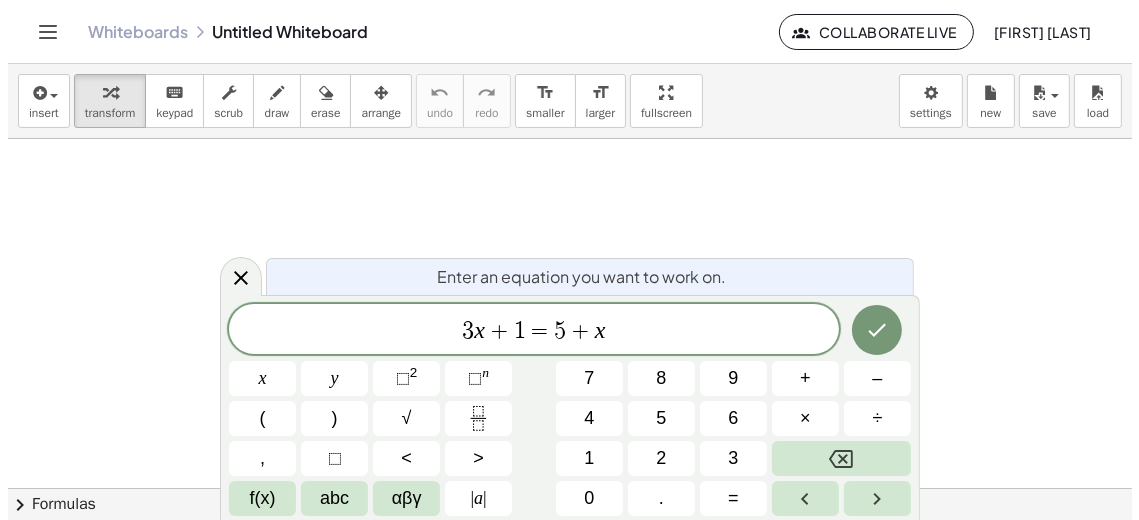scroll, scrollTop: 0, scrollLeft: 0, axis: both 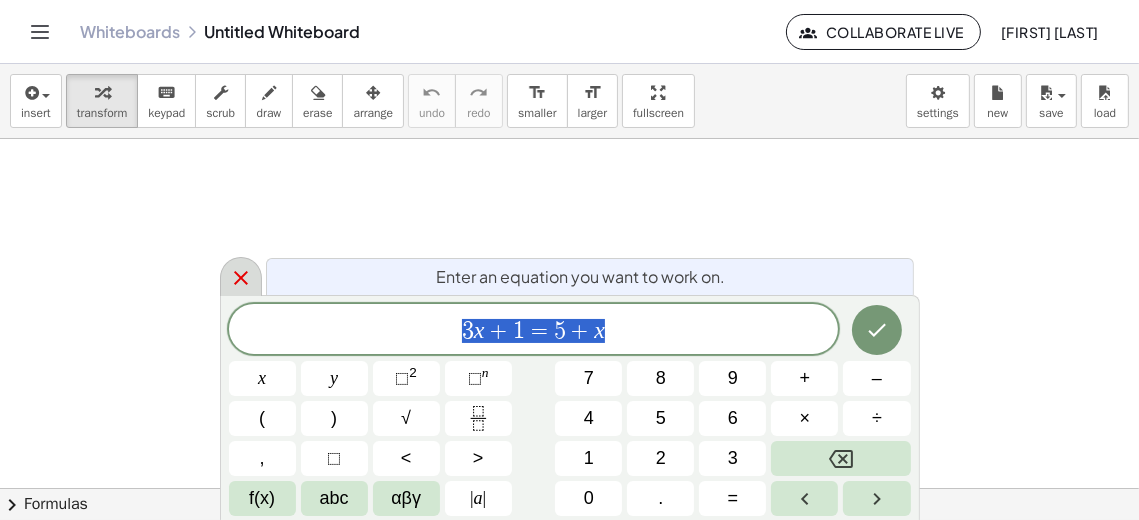 click at bounding box center [241, 276] 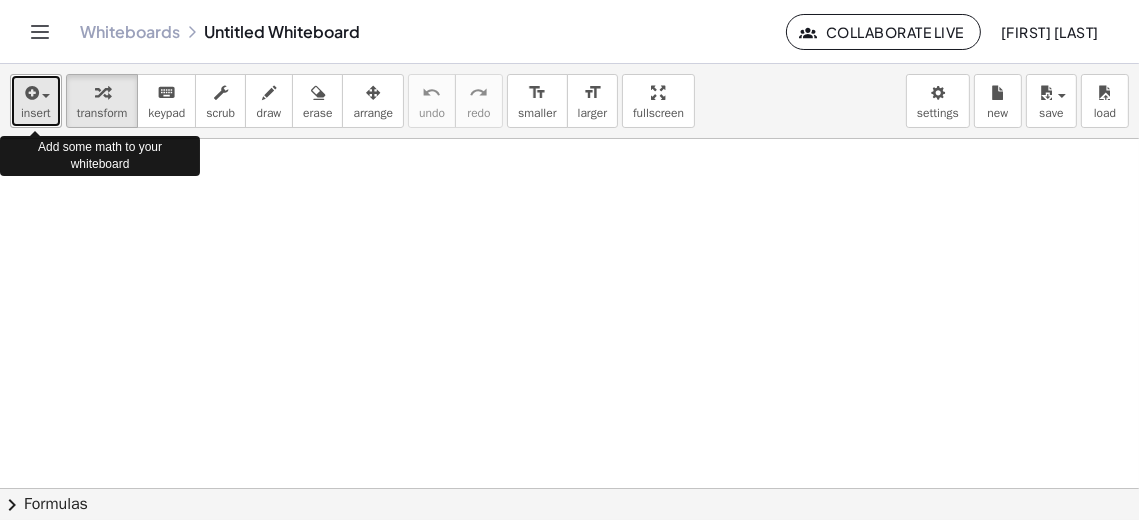 click at bounding box center (36, 92) 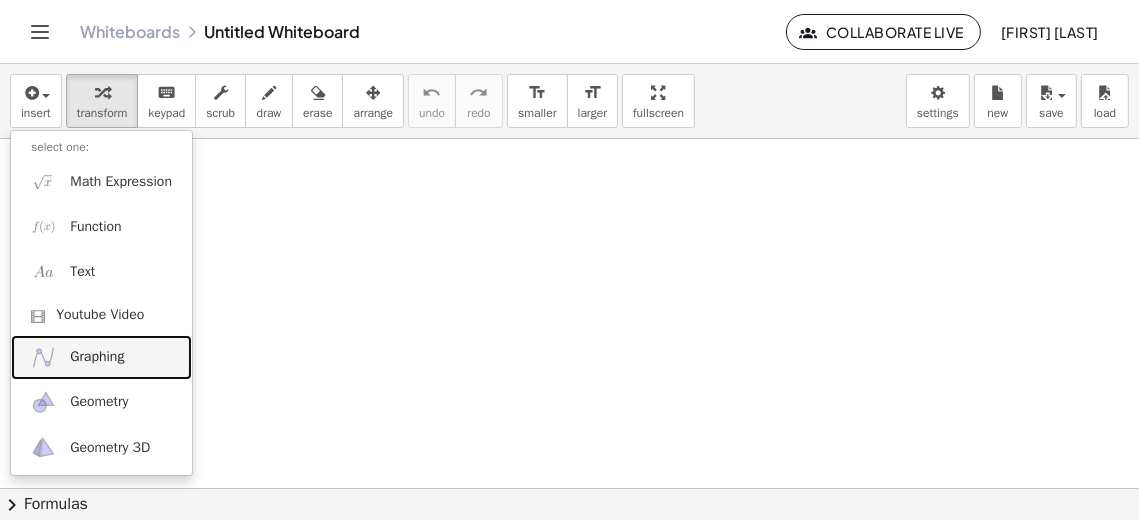click on "Graphing" at bounding box center [97, 357] 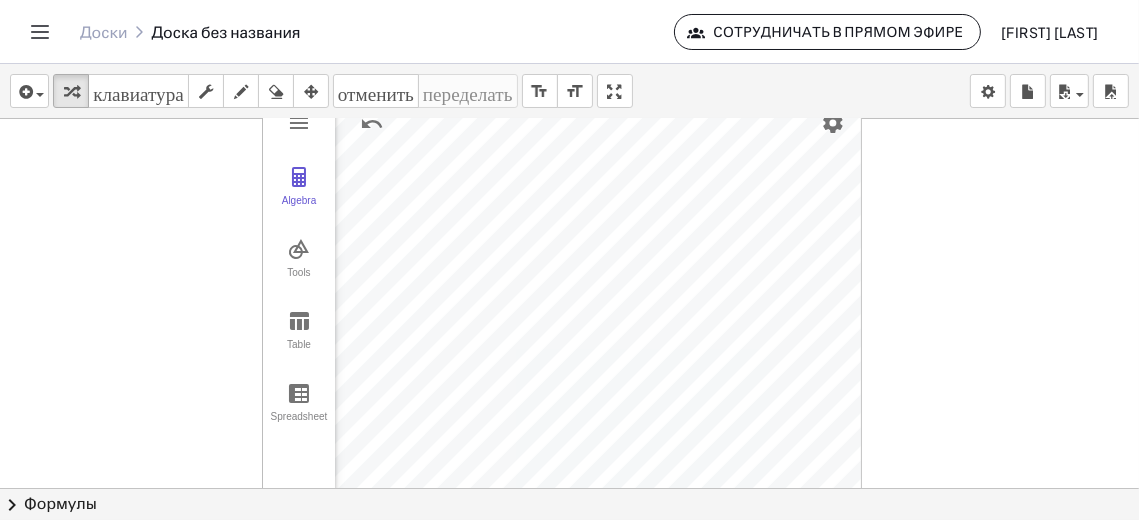 click on "Algebra Tools Table Spreadsheet" at bounding box center (299, 294) 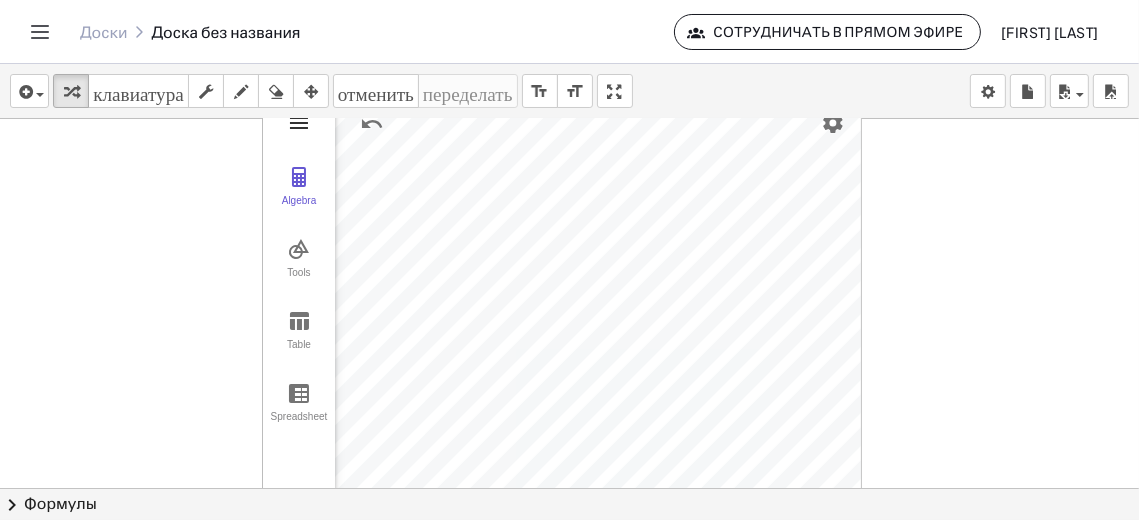 click at bounding box center [299, 123] 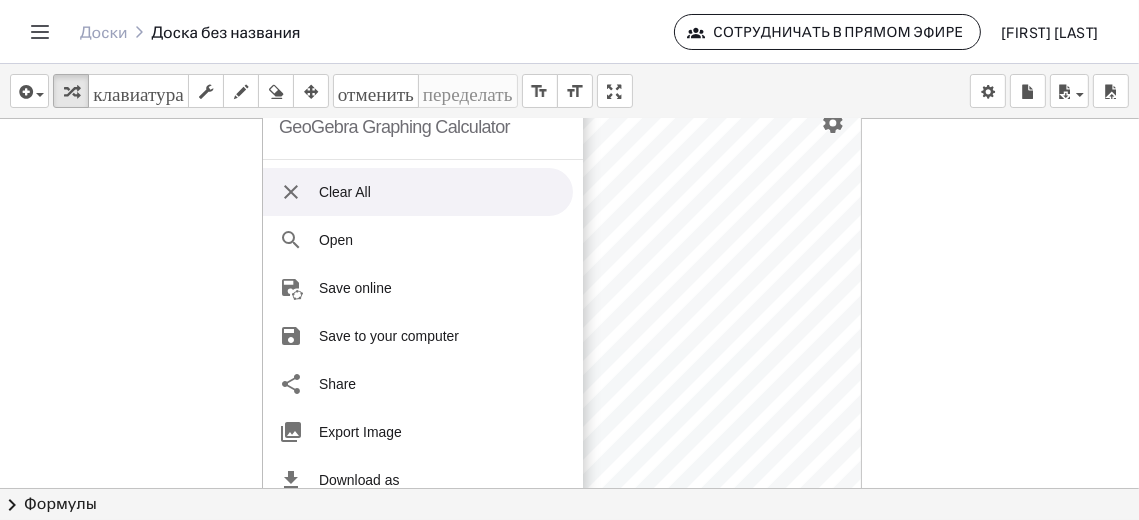 click on "Clear All" at bounding box center (418, 192) 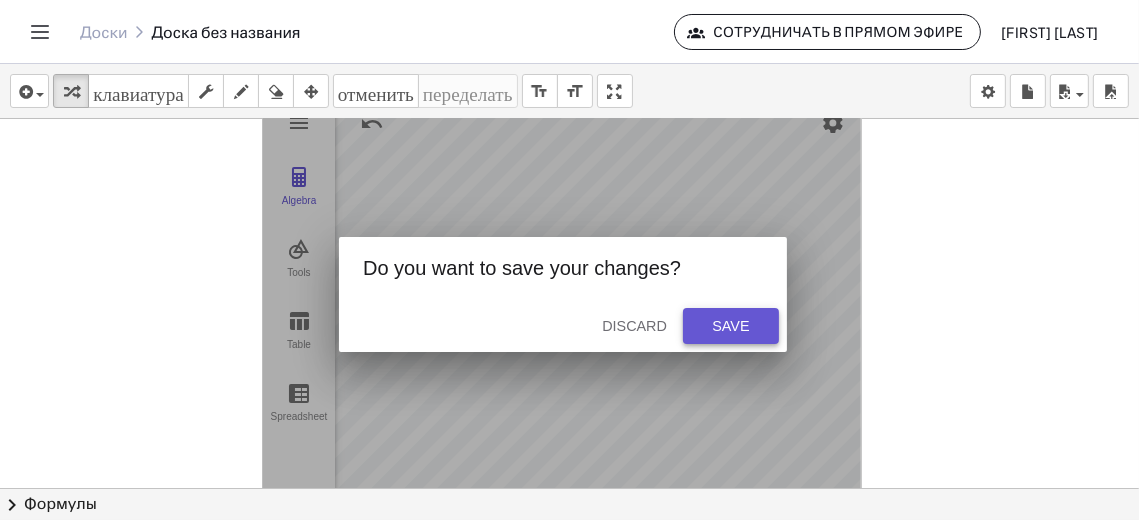 click on "Save" at bounding box center [731, 326] 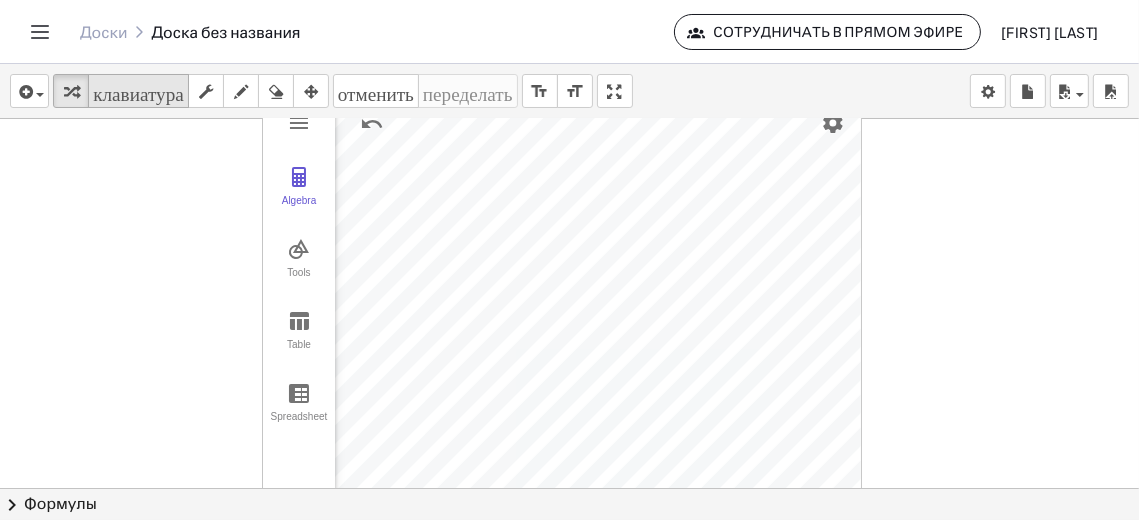click on "клавиатура" at bounding box center (138, 91) 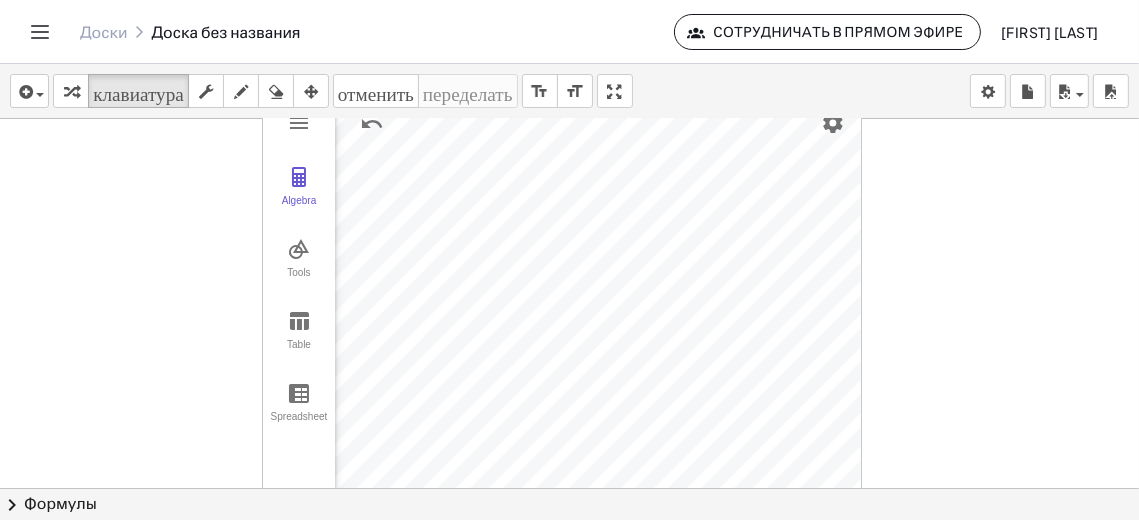click on "Algebra Tools Table Spreadsheet" at bounding box center [299, 294] 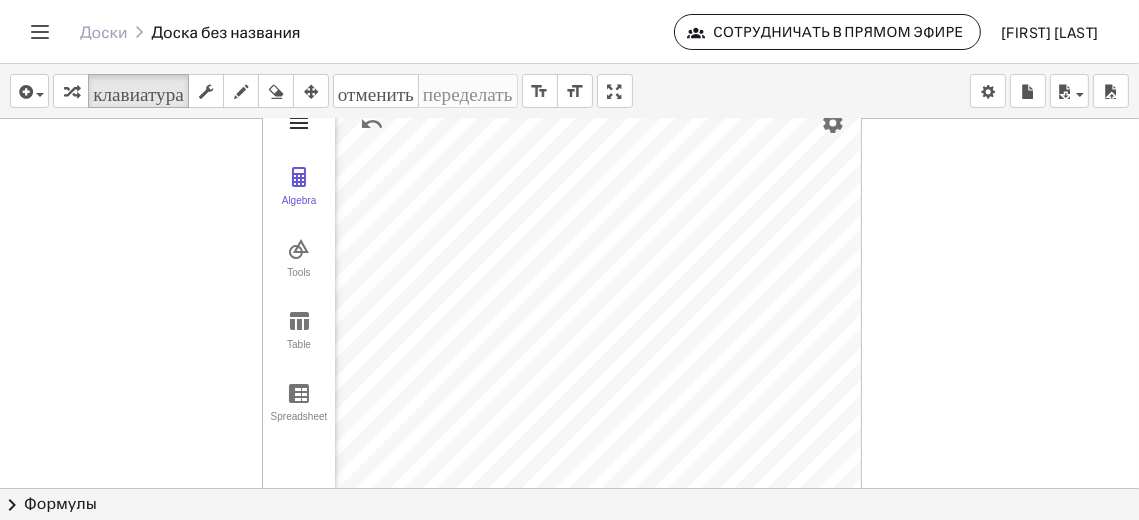click at bounding box center (299, 123) 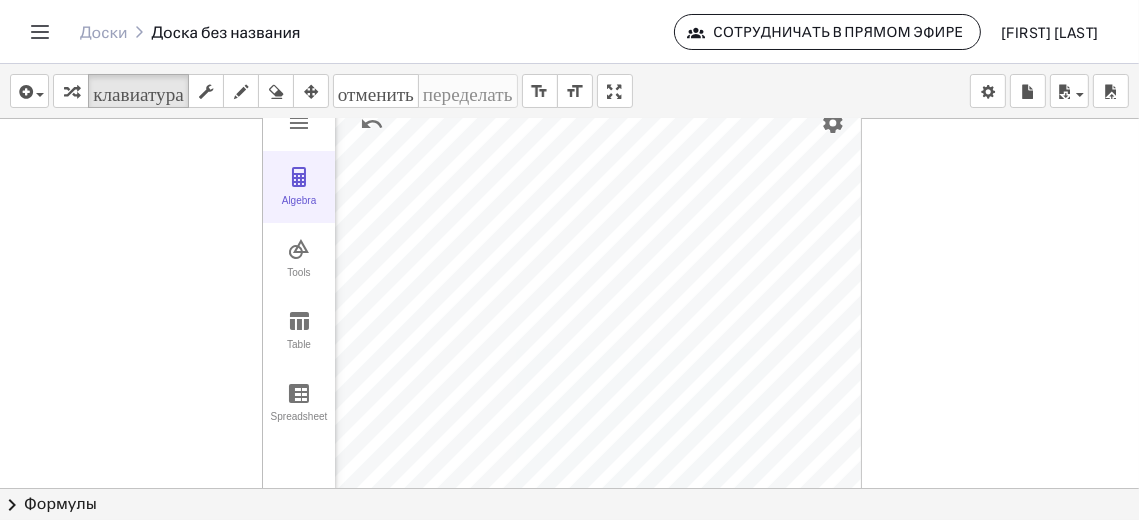 click on "Algebra" at bounding box center [299, 209] 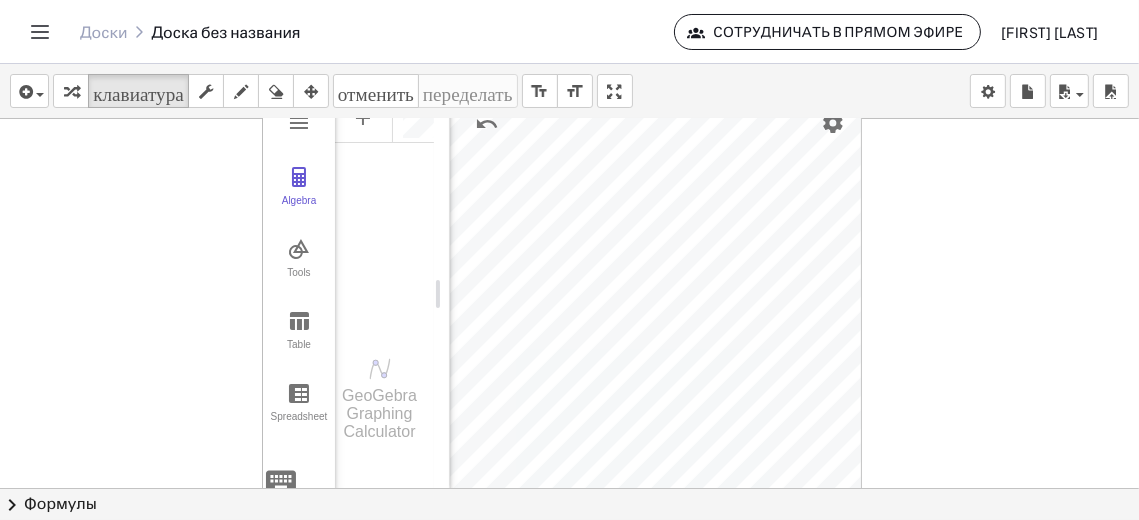 click at bounding box center (384, 118) 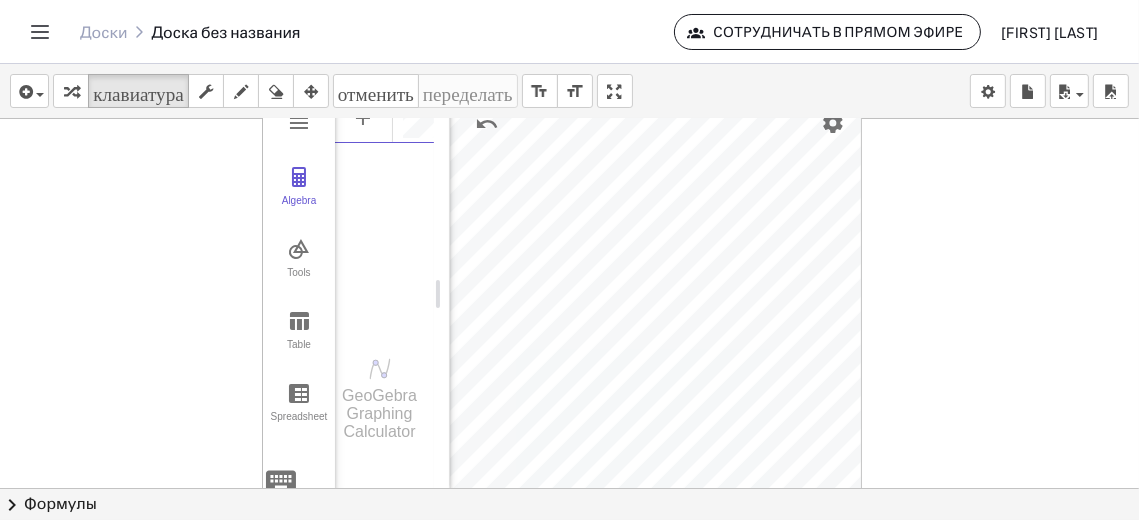scroll, scrollTop: 12, scrollLeft: 0, axis: vertical 